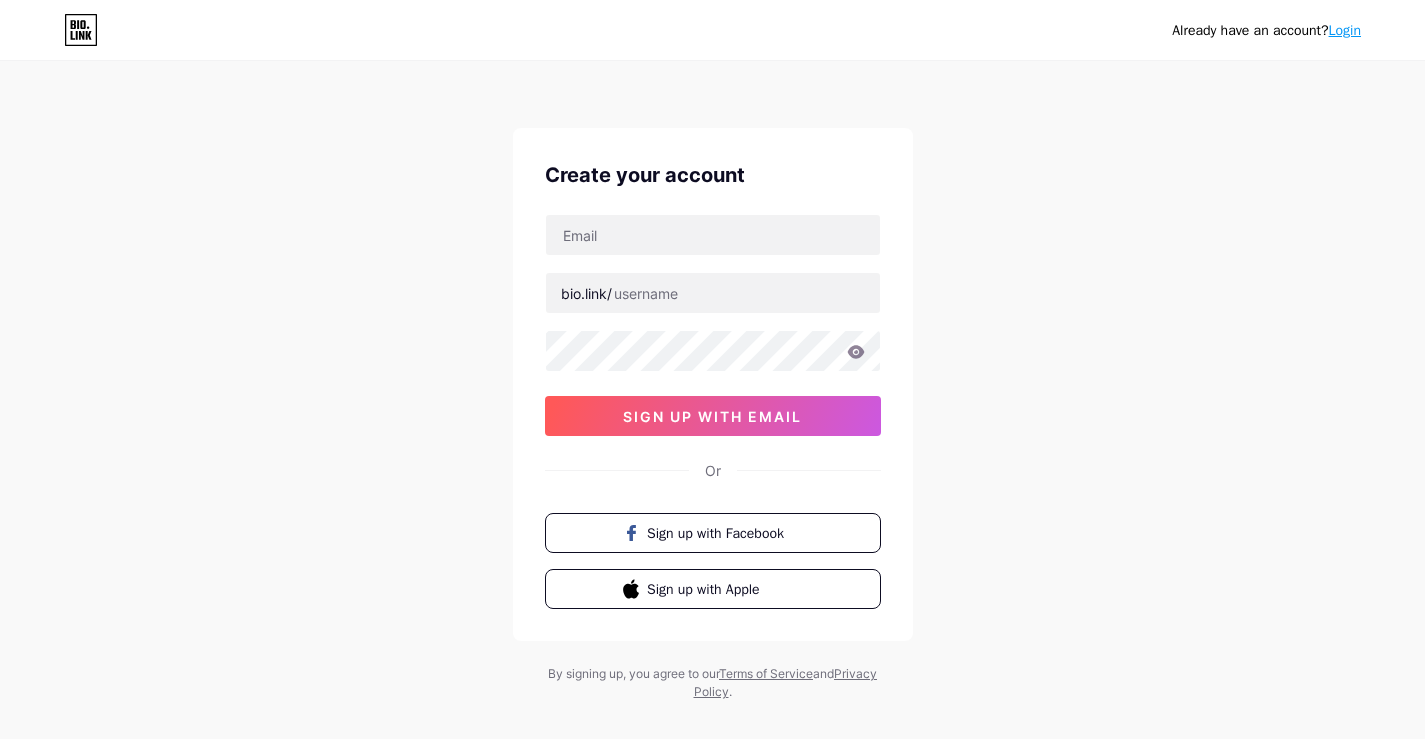 scroll, scrollTop: 0, scrollLeft: 0, axis: both 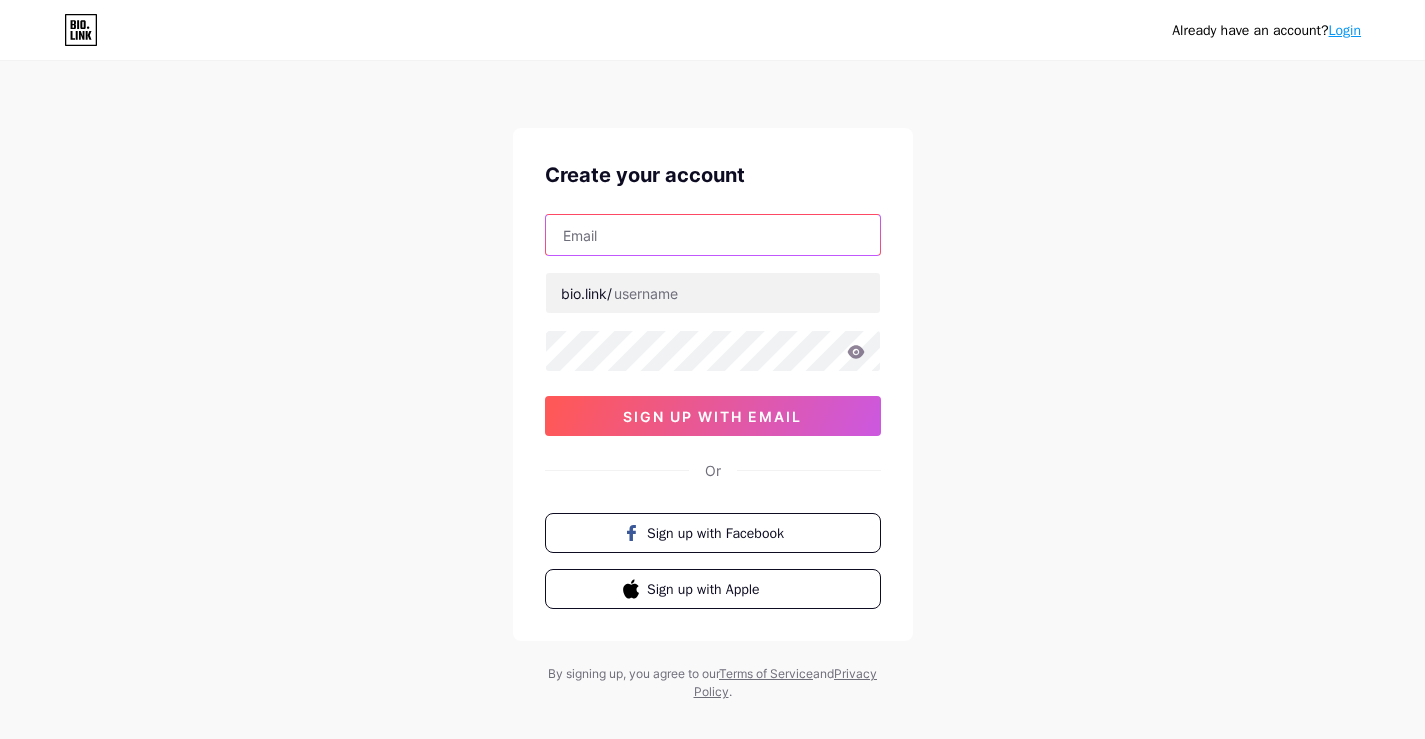 click at bounding box center [713, 235] 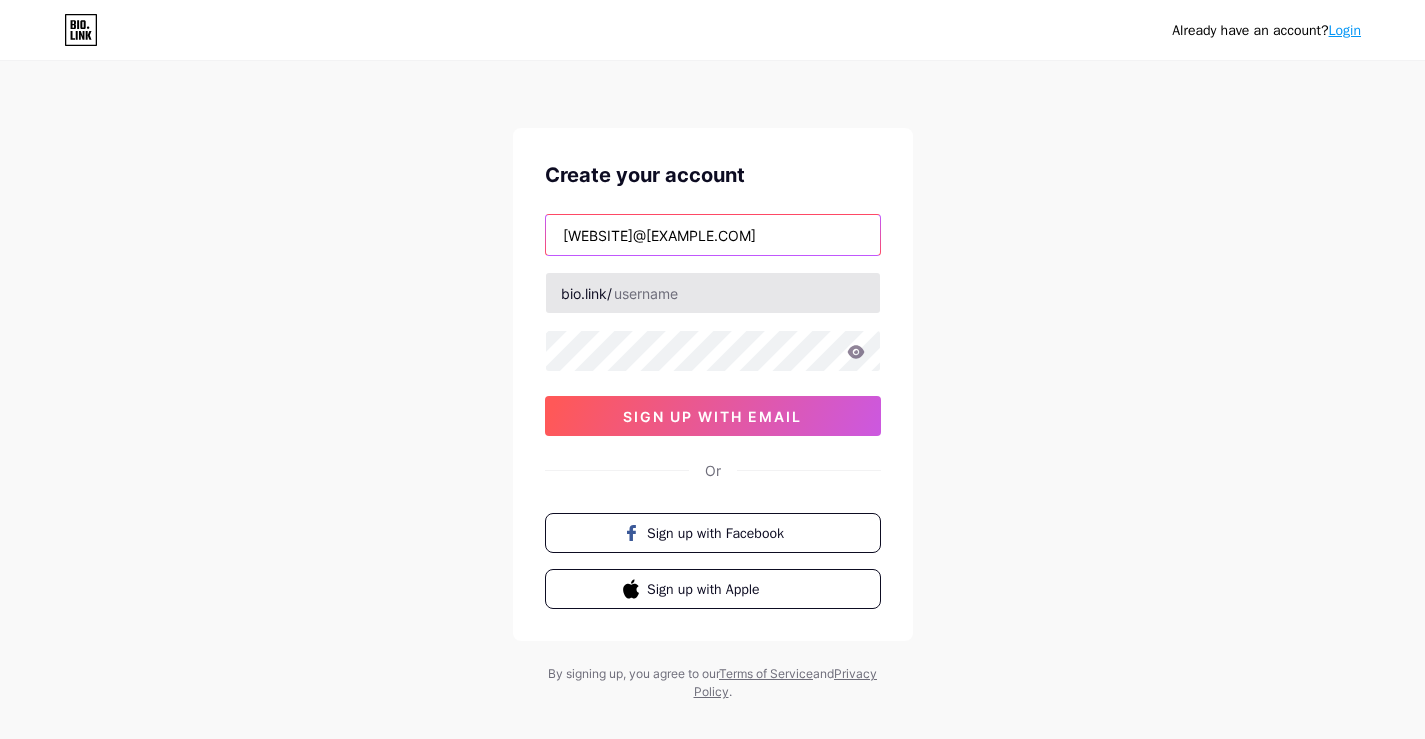 type on "[WEBSITE]@[EXAMPLE.COM]" 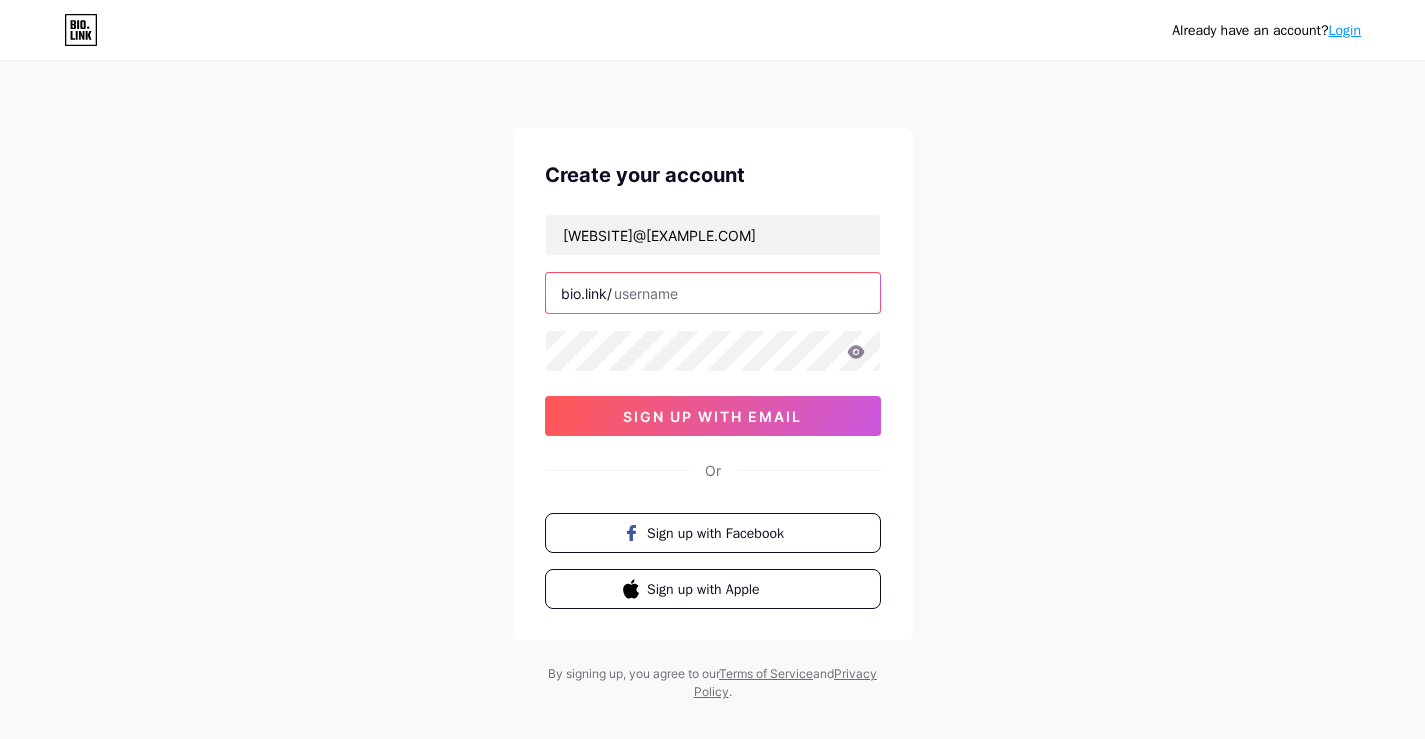 click at bounding box center (713, 293) 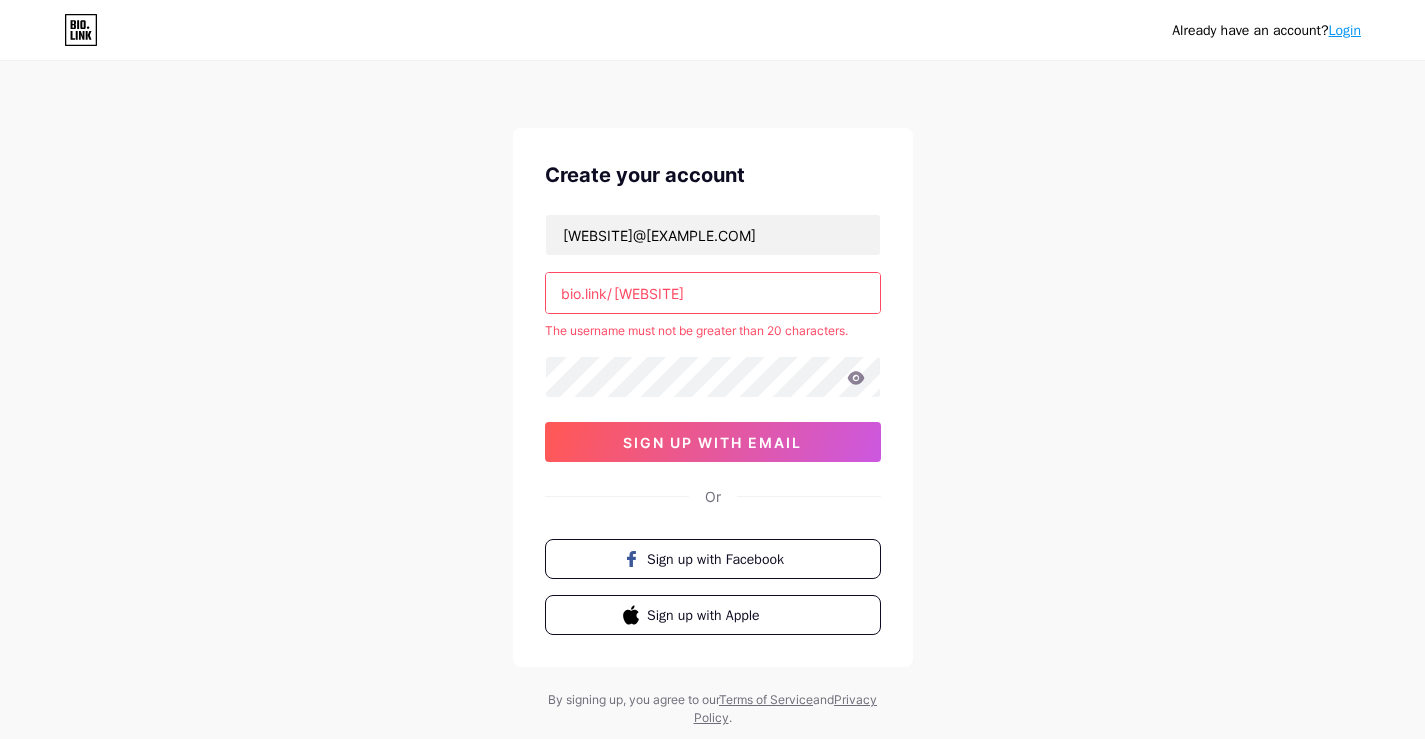 click on "[WEBSITE]" at bounding box center (713, 293) 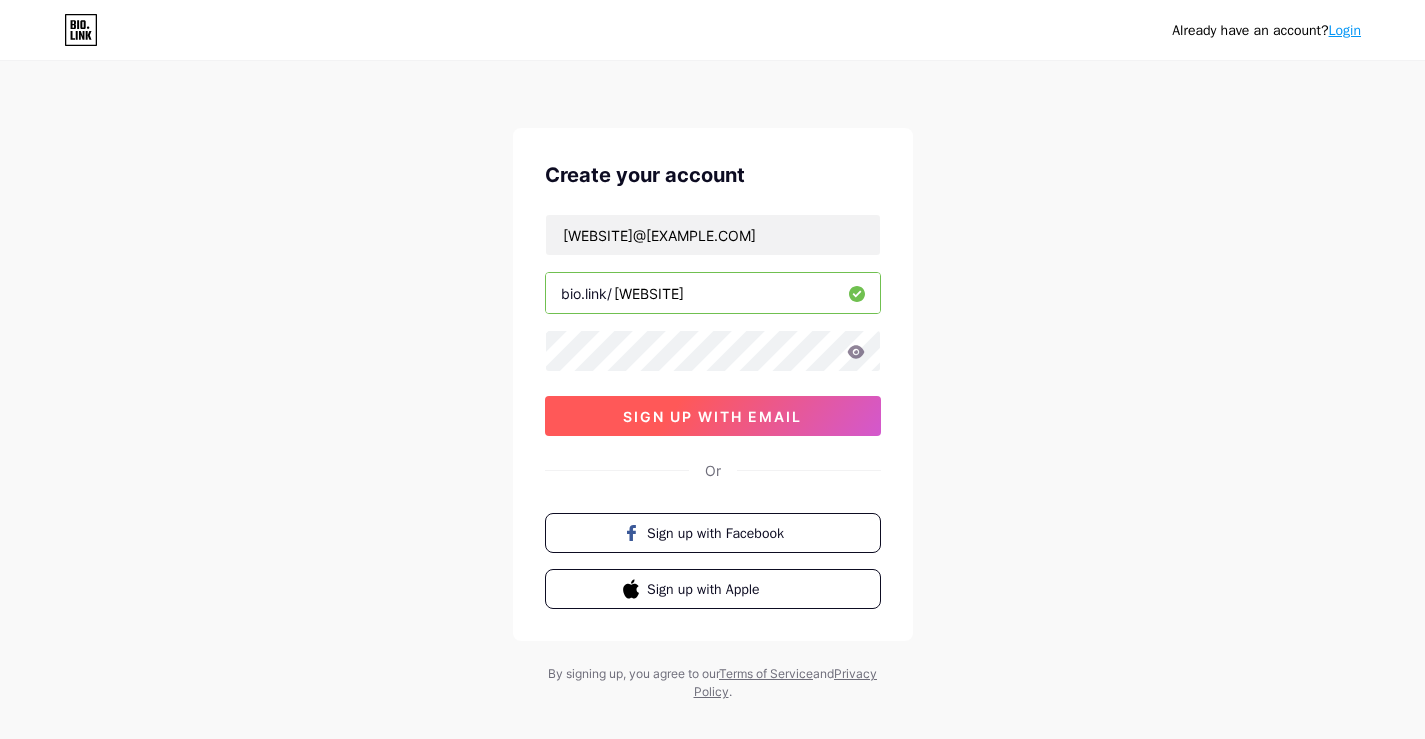 type on "[WEBSITE]" 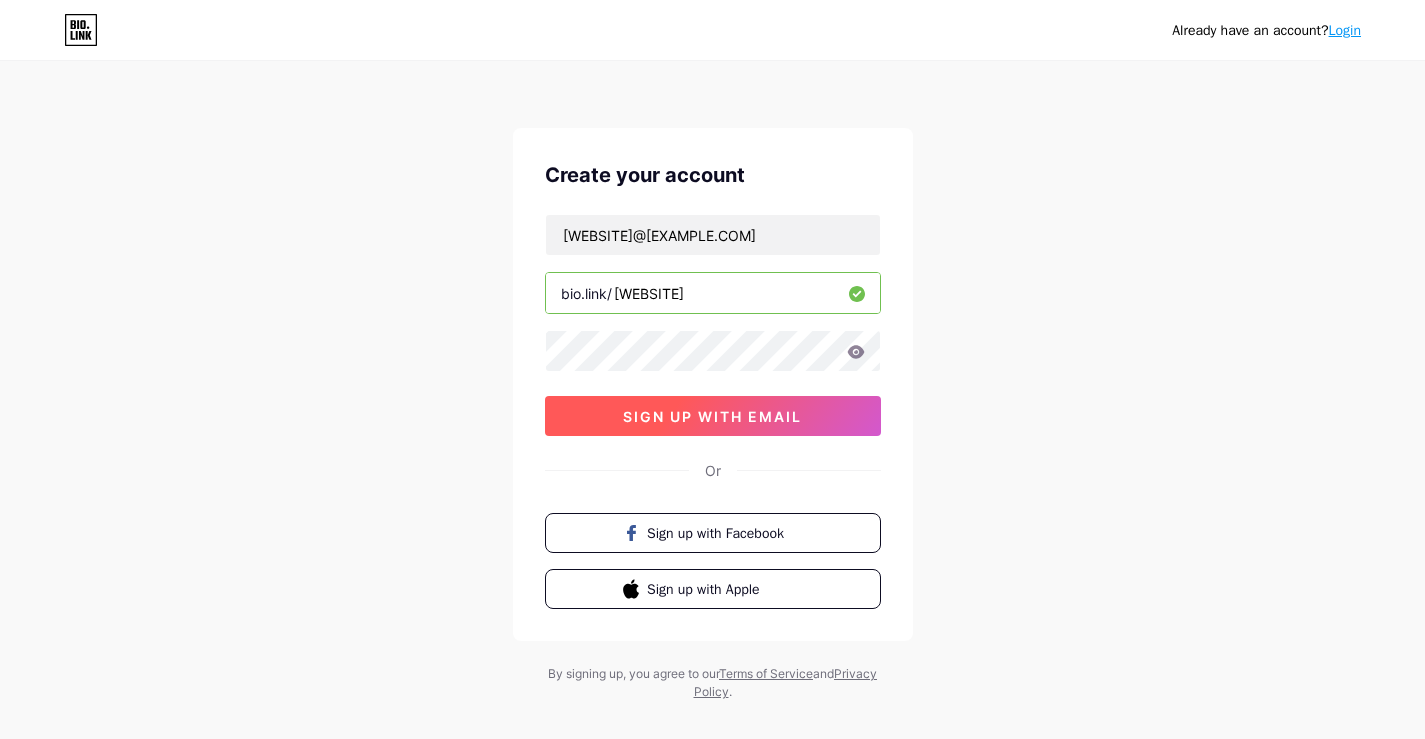 click on "sign up with email" at bounding box center (712, 416) 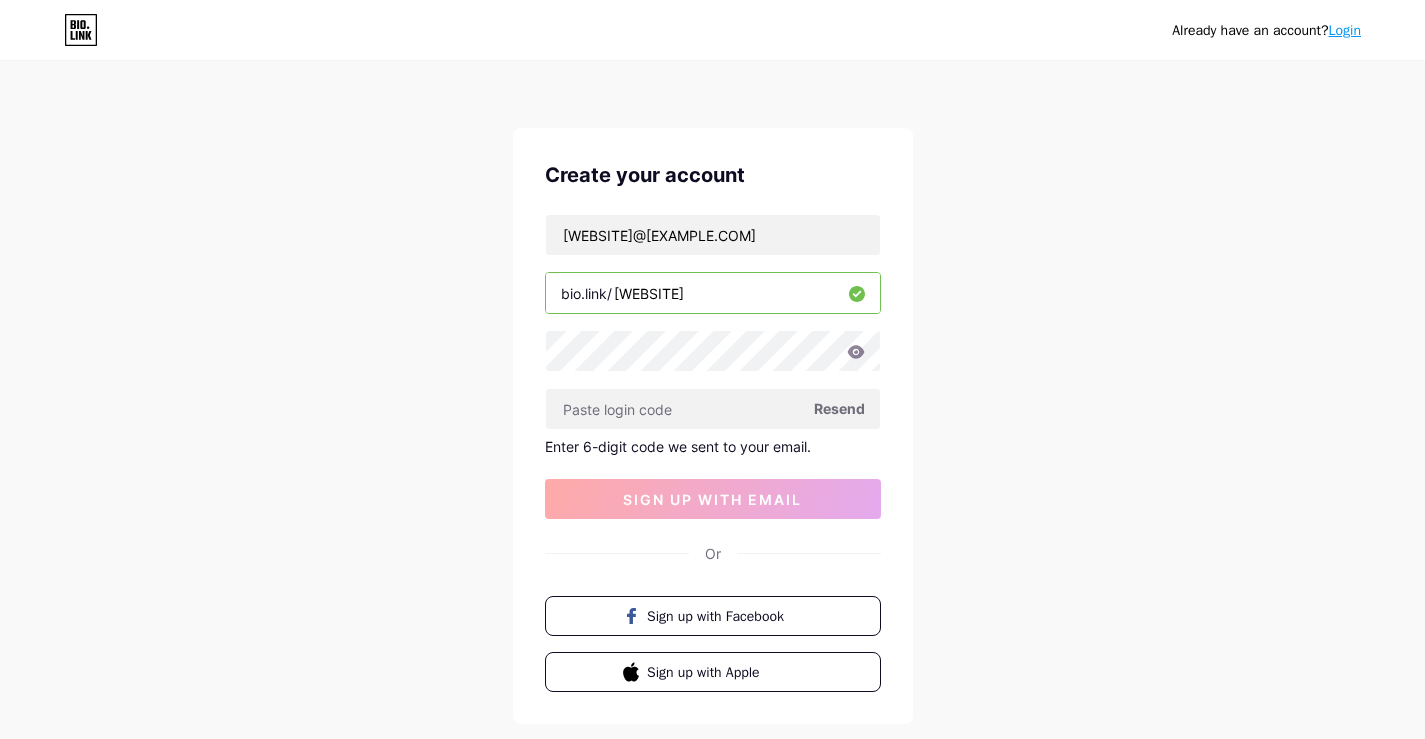 click on "Resend" at bounding box center (839, 408) 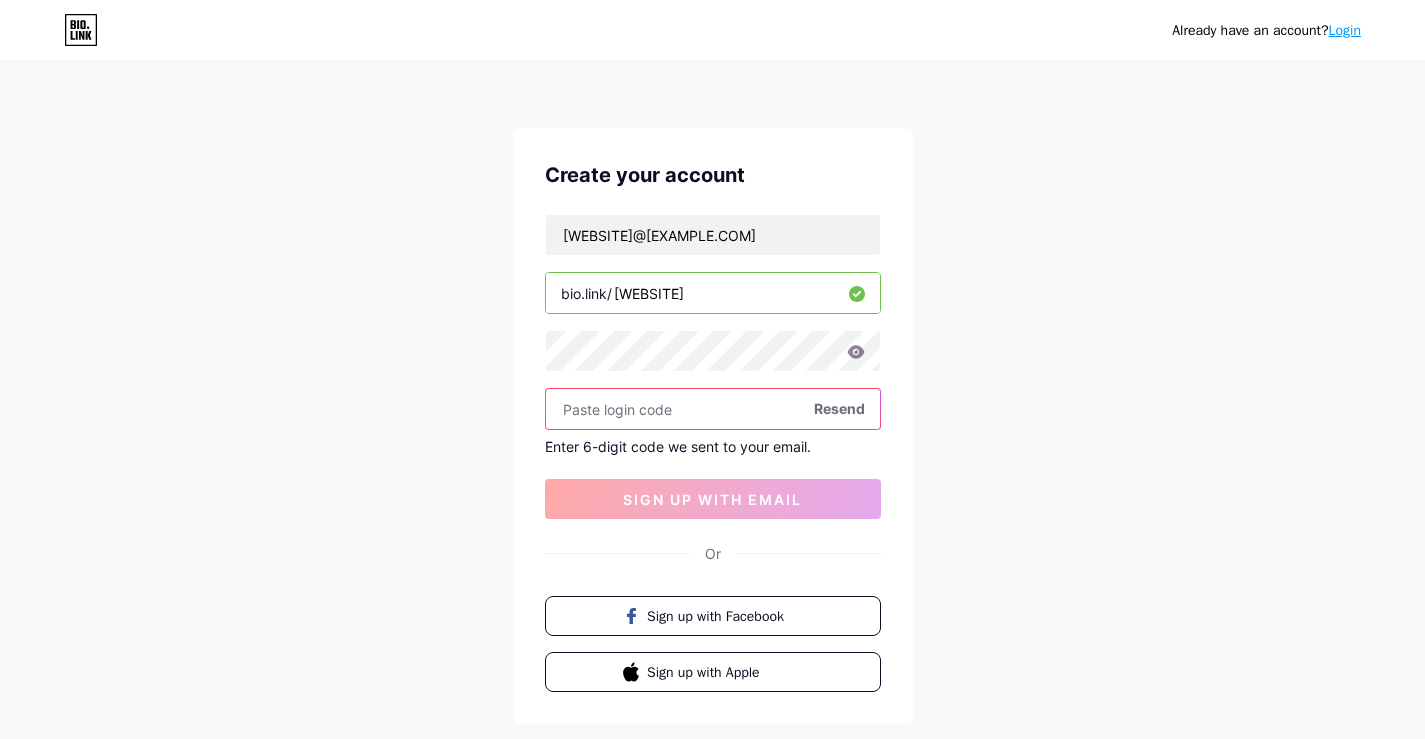 paste on "284667" 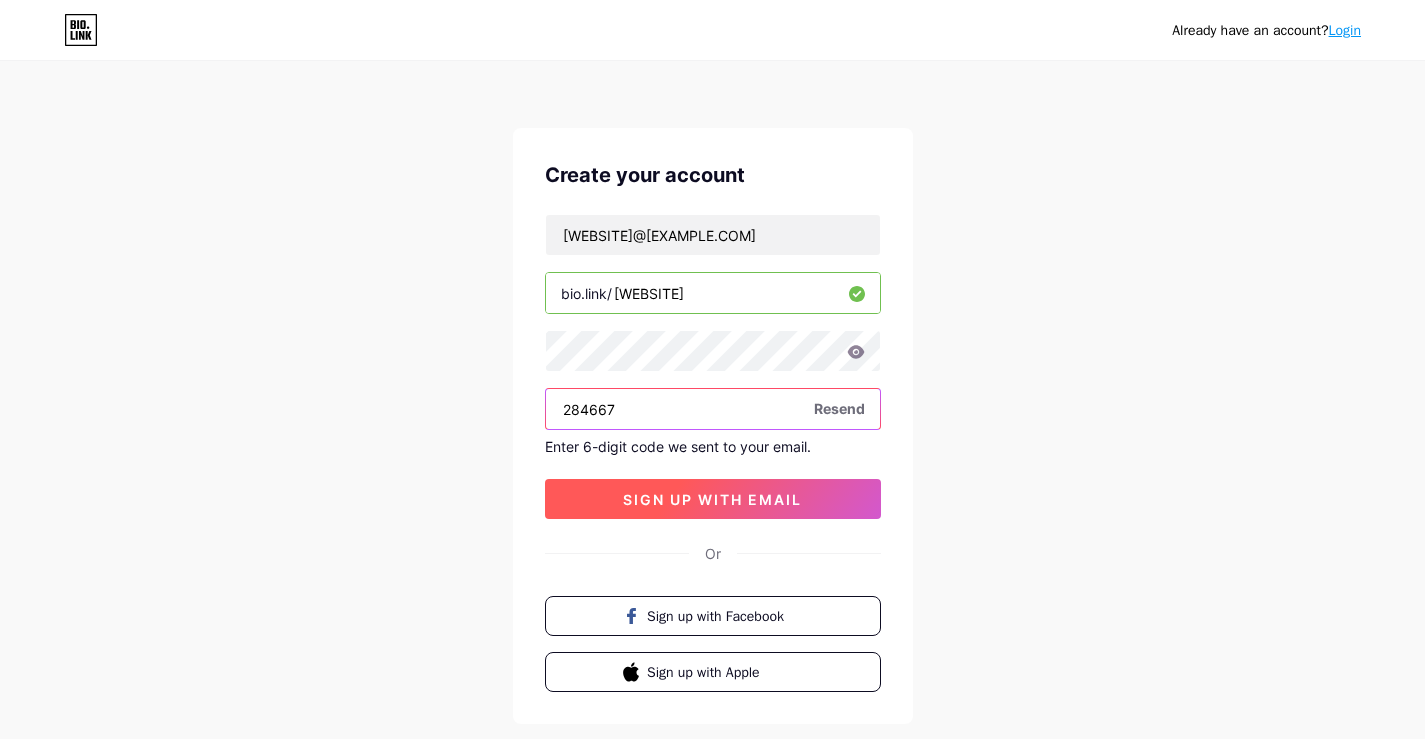 type on "284667" 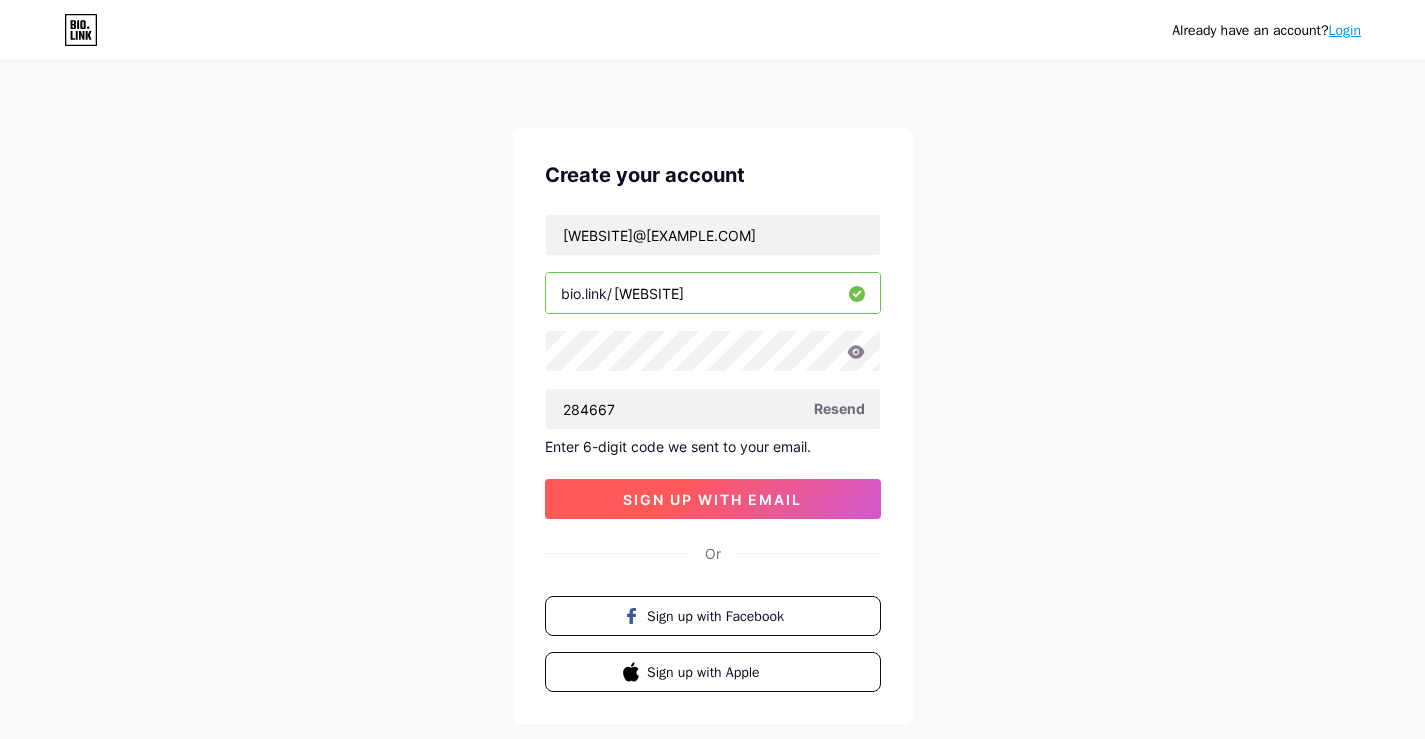 click on "sign up with email" at bounding box center [712, 499] 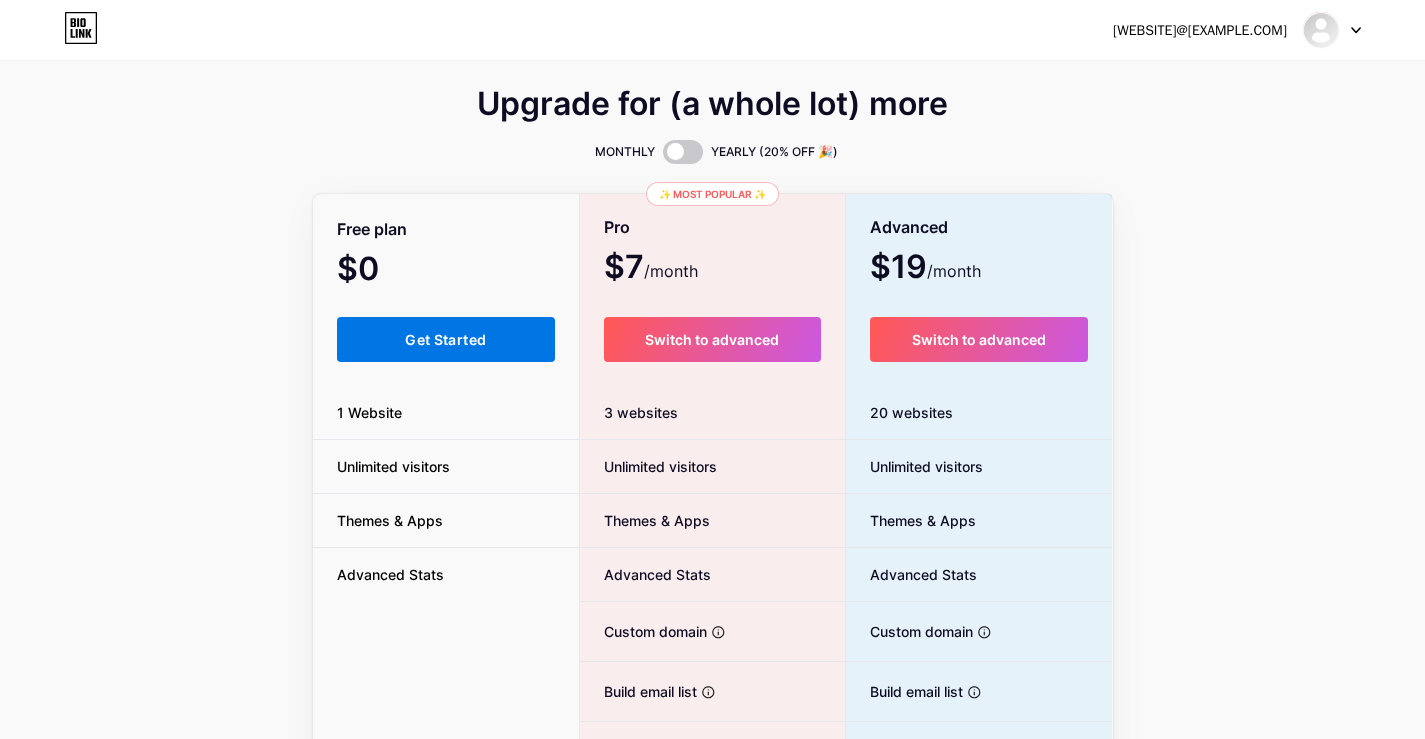 click on "Get Started" at bounding box center [445, 339] 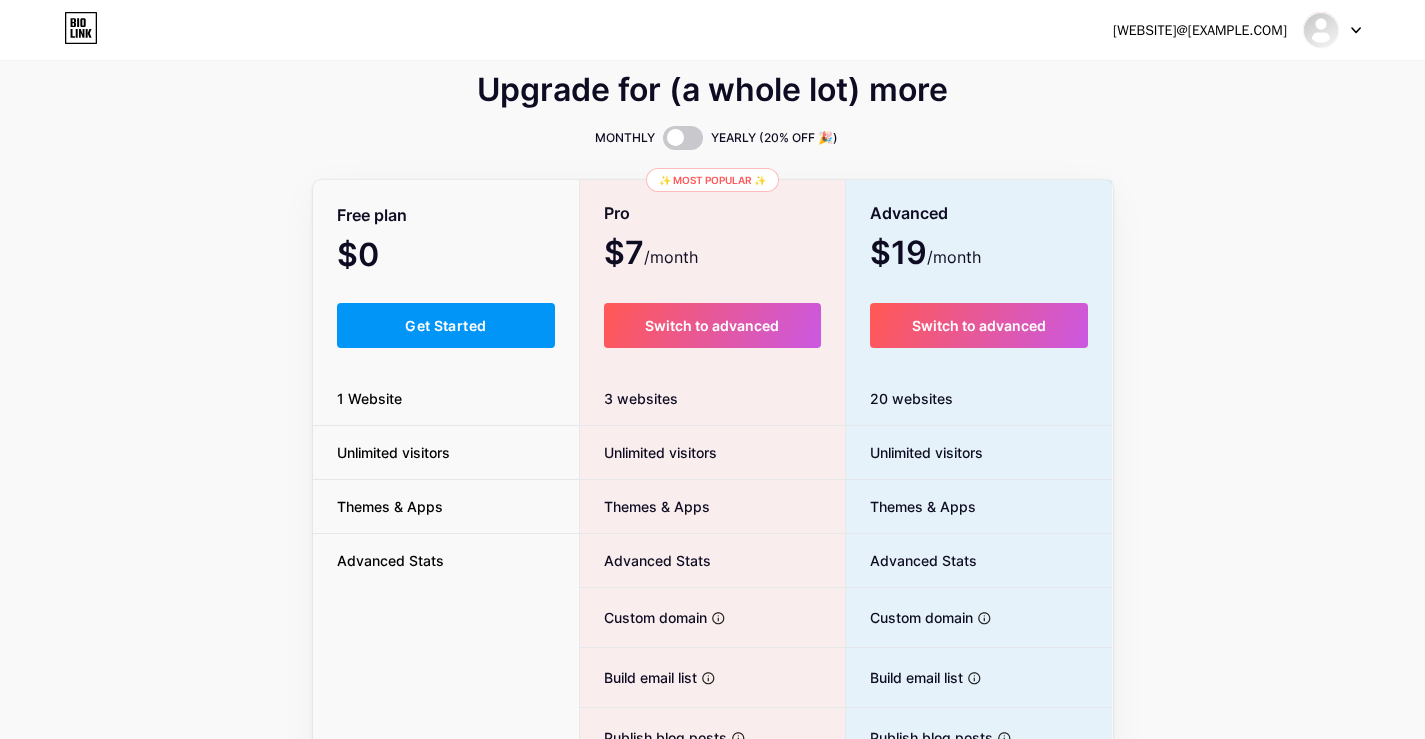 scroll, scrollTop: 0, scrollLeft: 0, axis: both 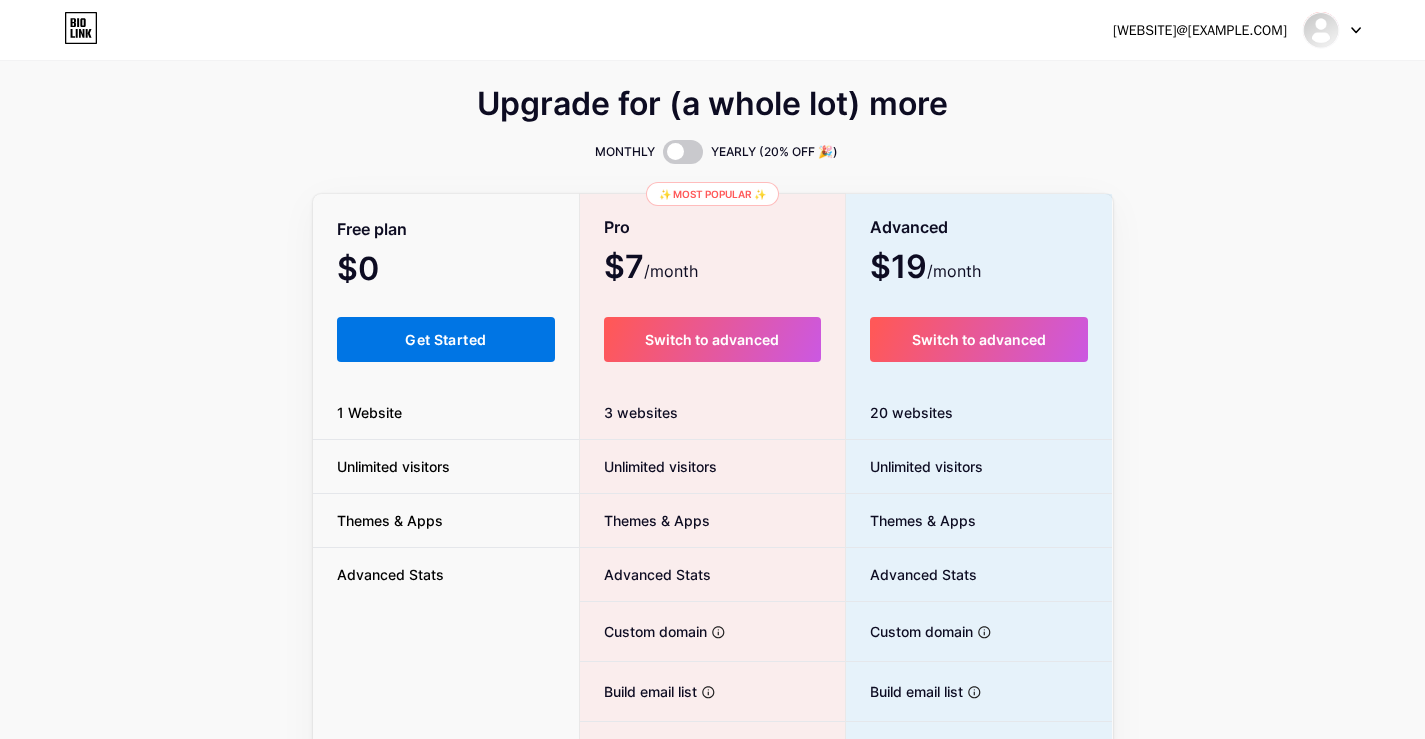 click on "Get Started" at bounding box center [445, 339] 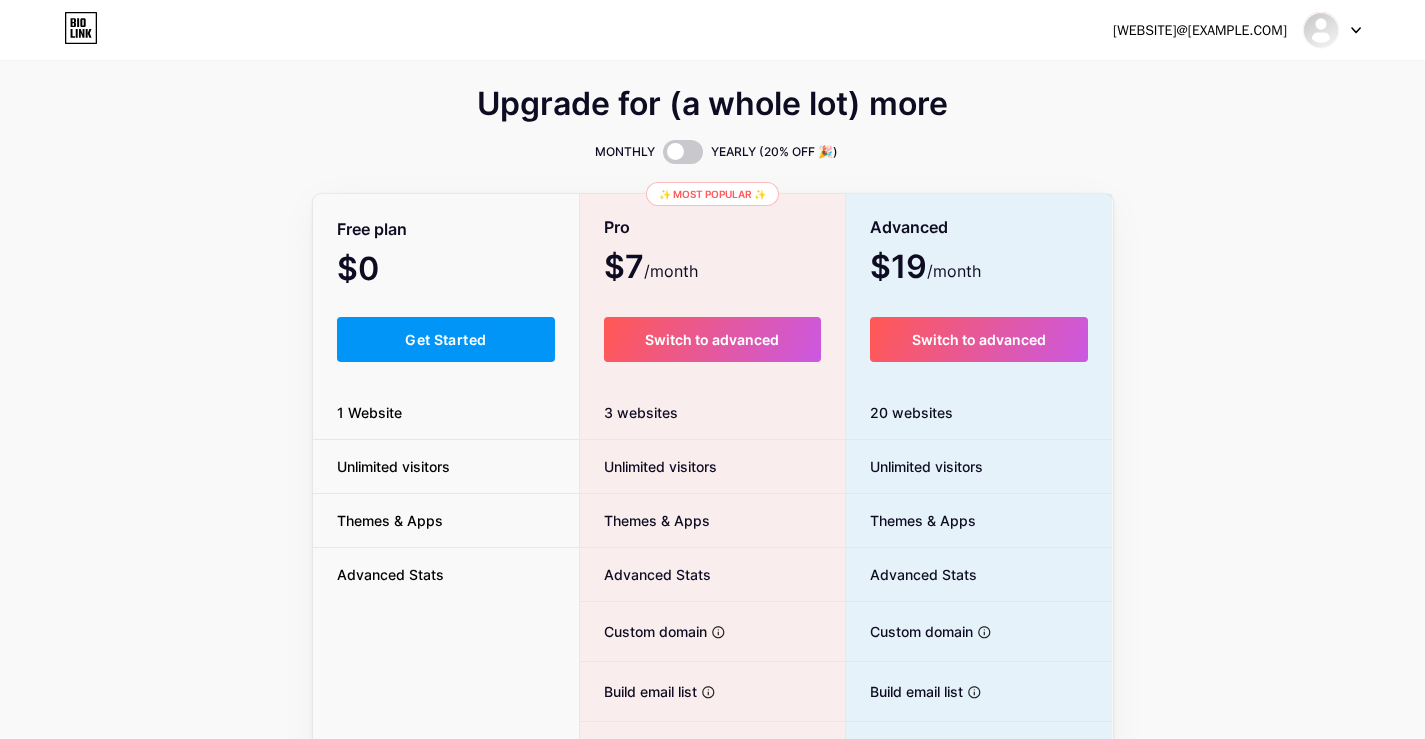 click on "[WEBSITE]@[EXAMPLE.COM]" at bounding box center [1200, 30] 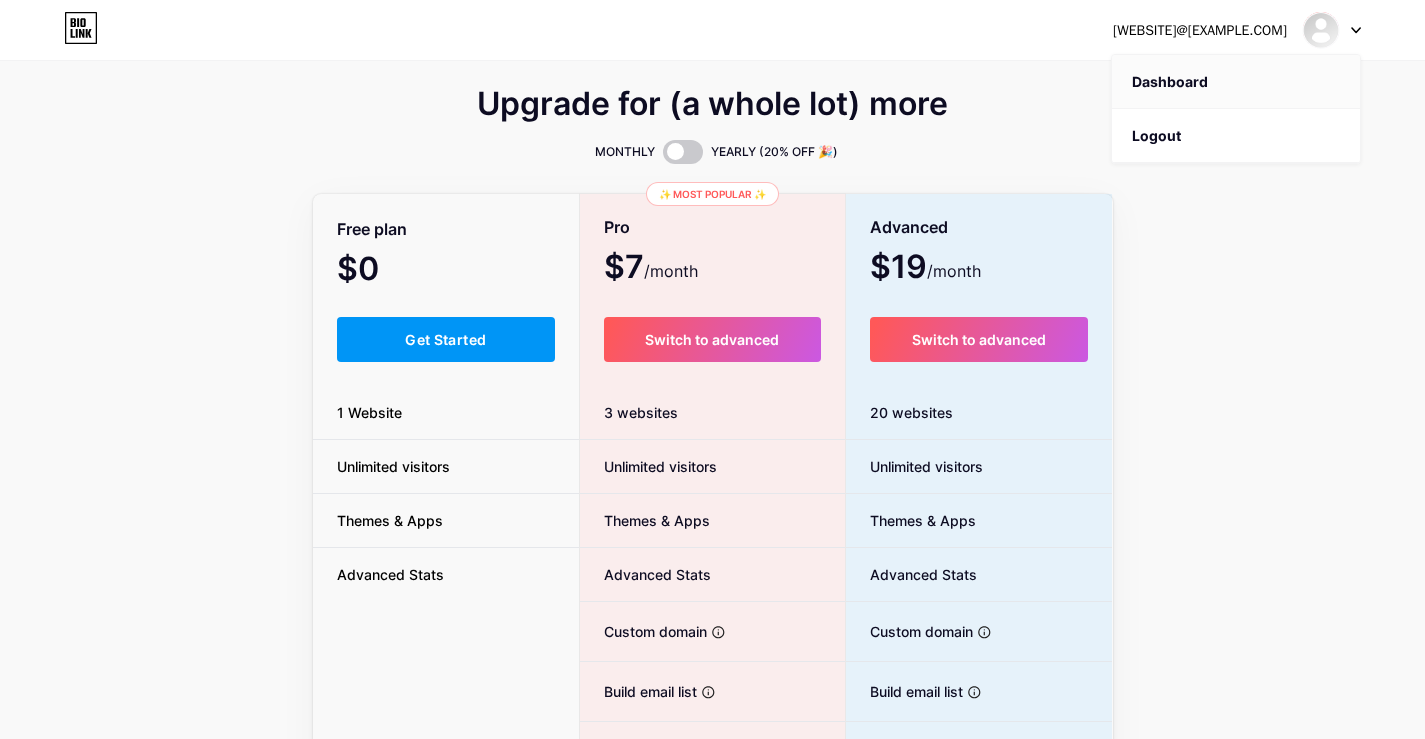 click on "Dashboard" at bounding box center [1236, 82] 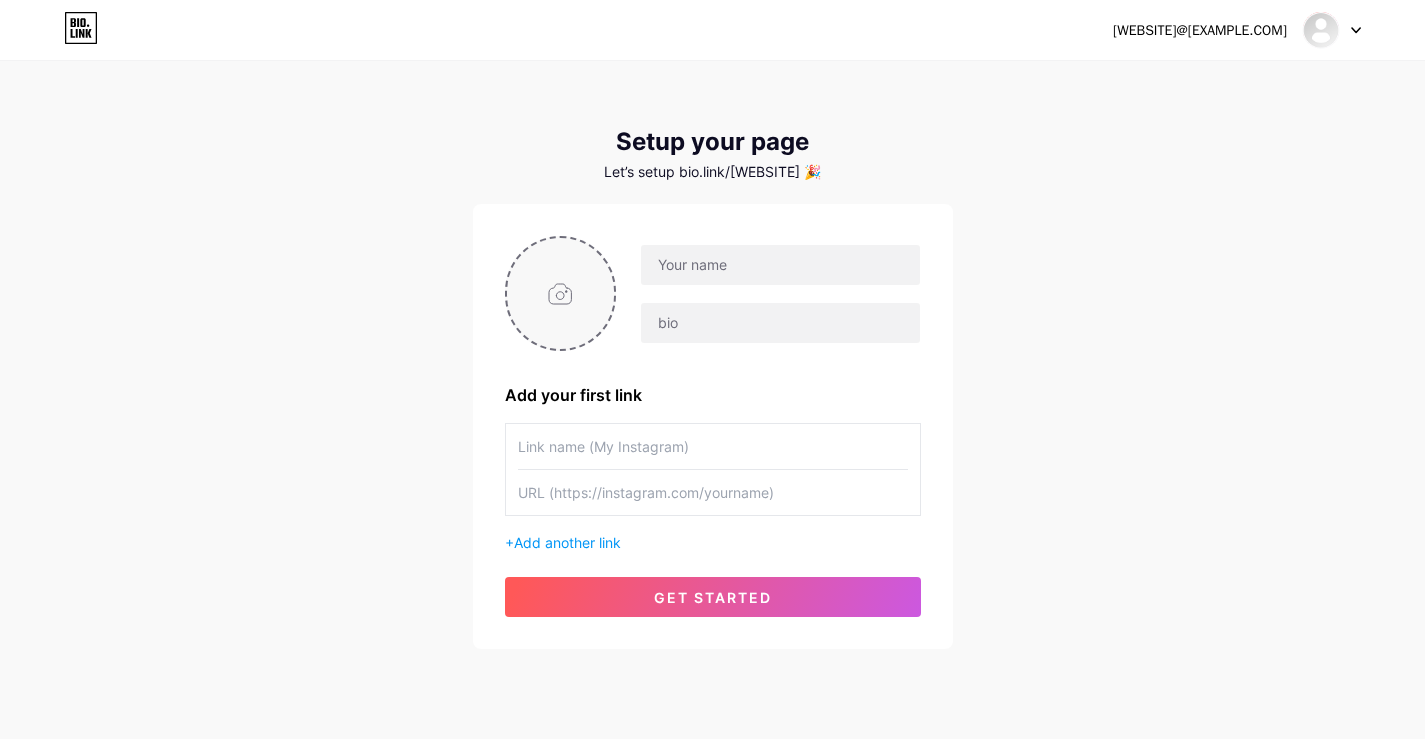 click at bounding box center (561, 293) 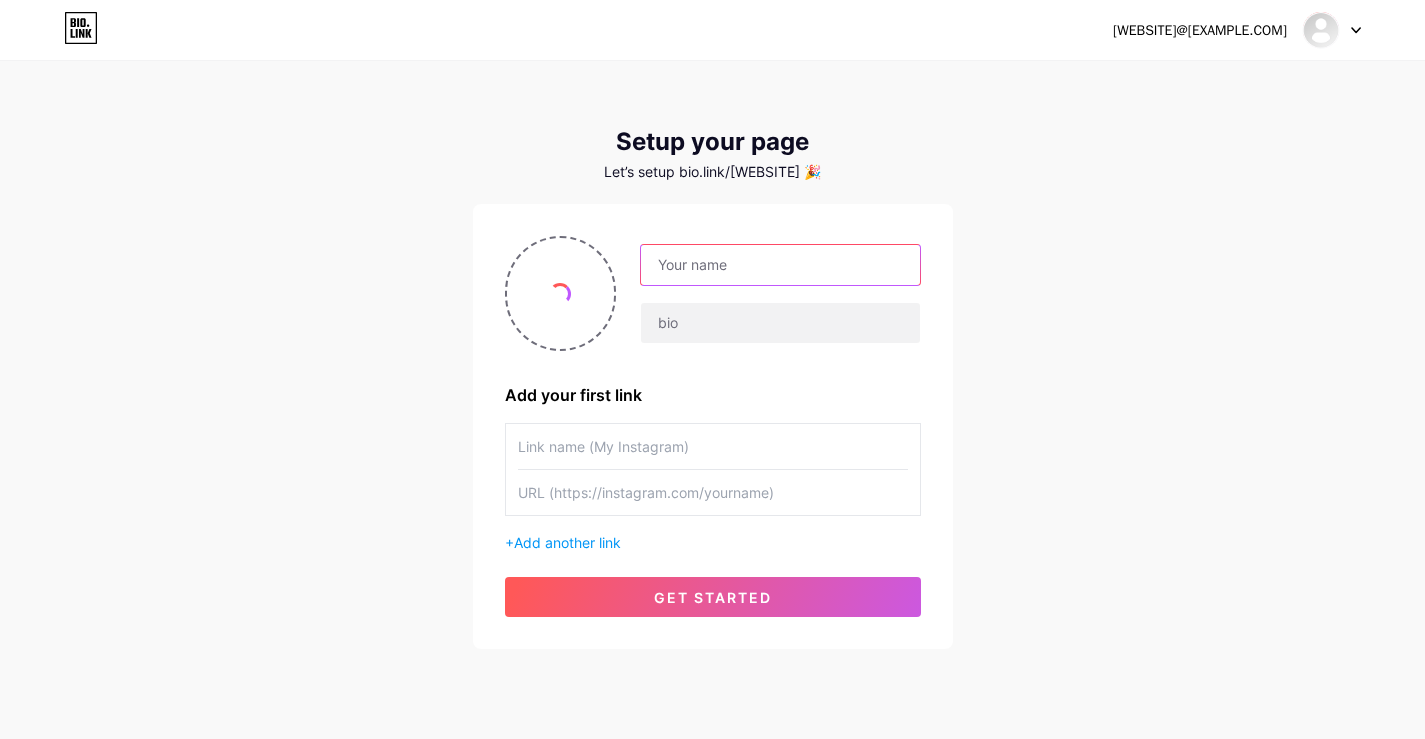 click at bounding box center (780, 265) 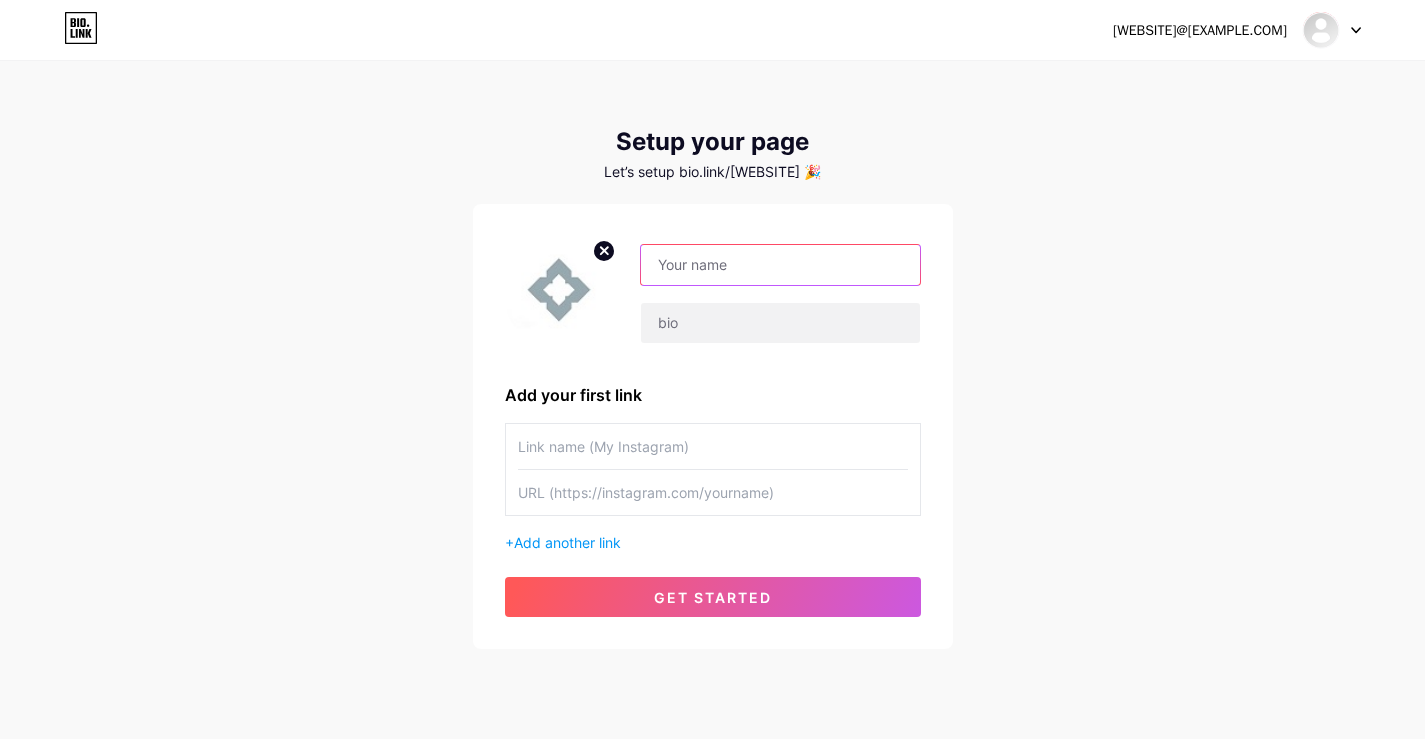 paste on "[STATE] Tiling And Renovations" 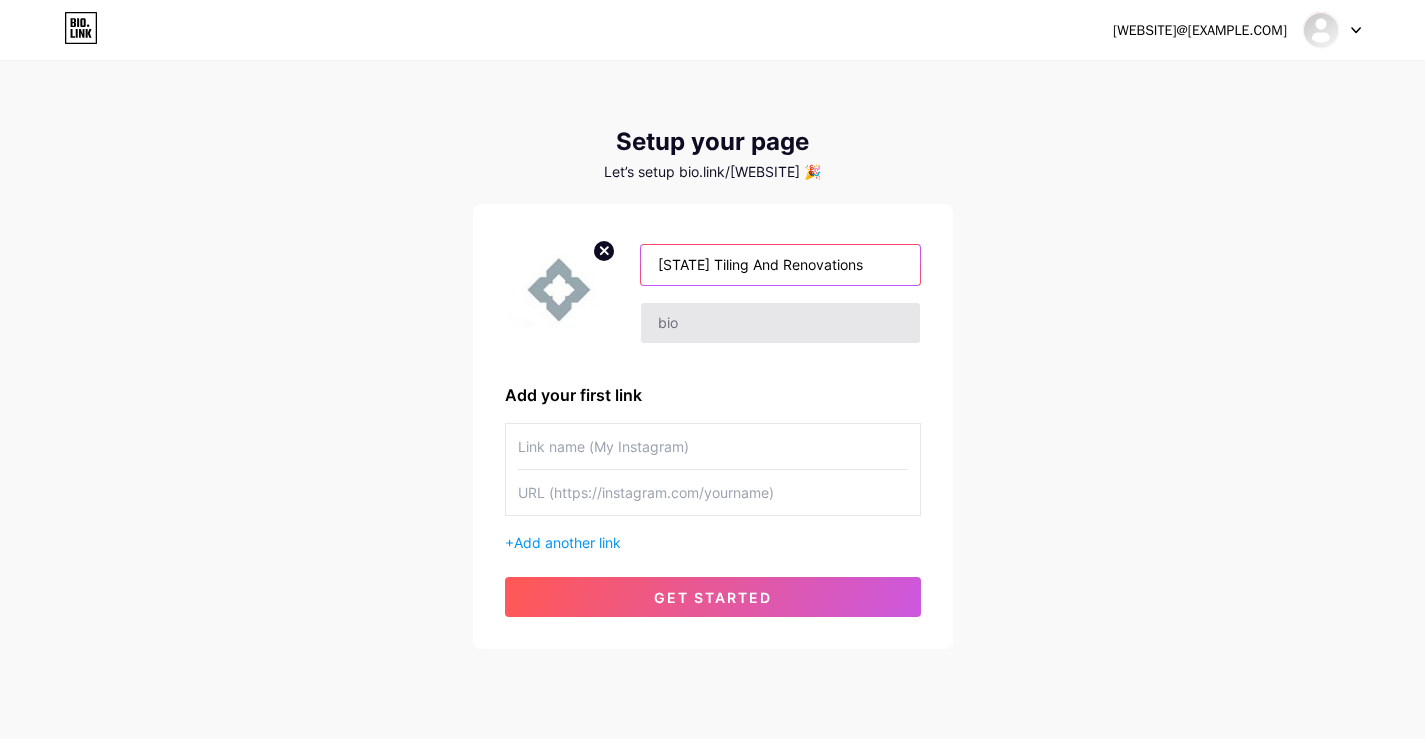 type on "[STATE] Tiling And Renovations" 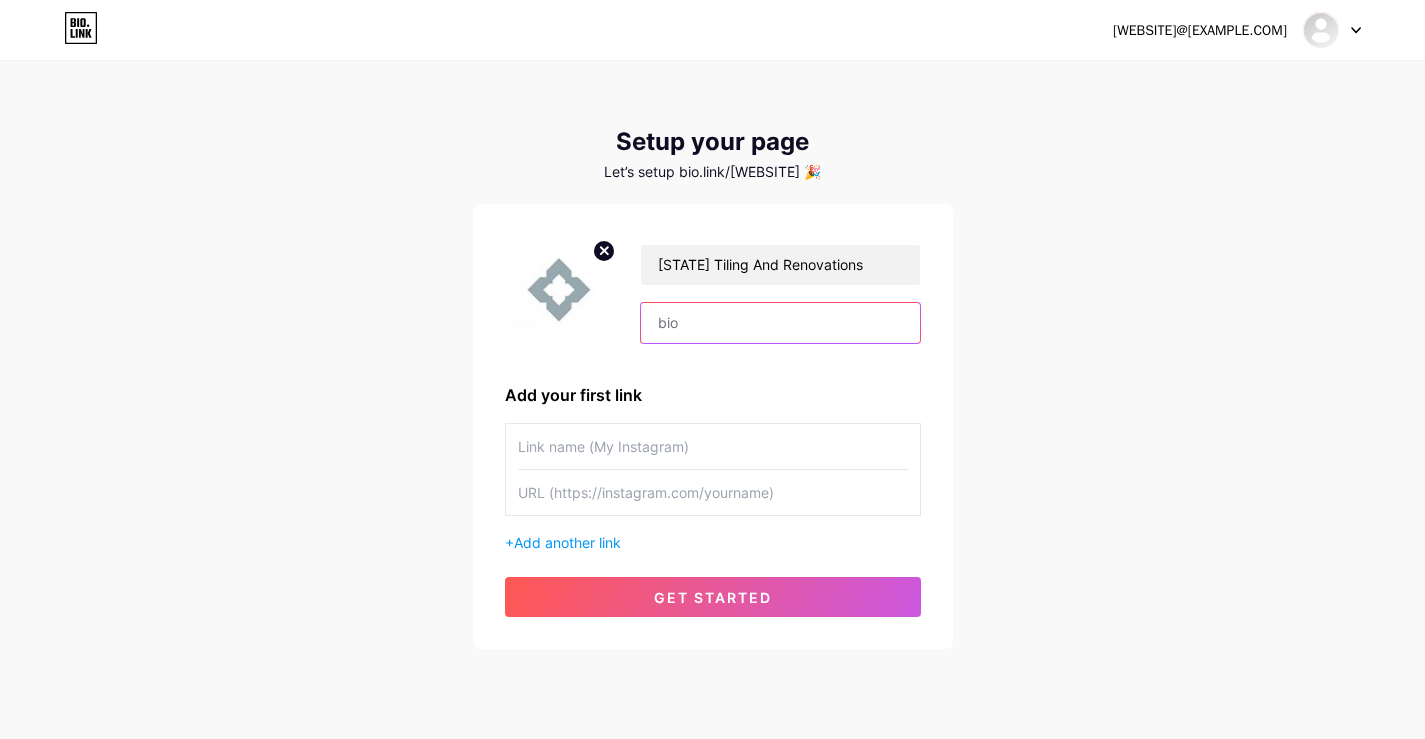 click at bounding box center [780, 323] 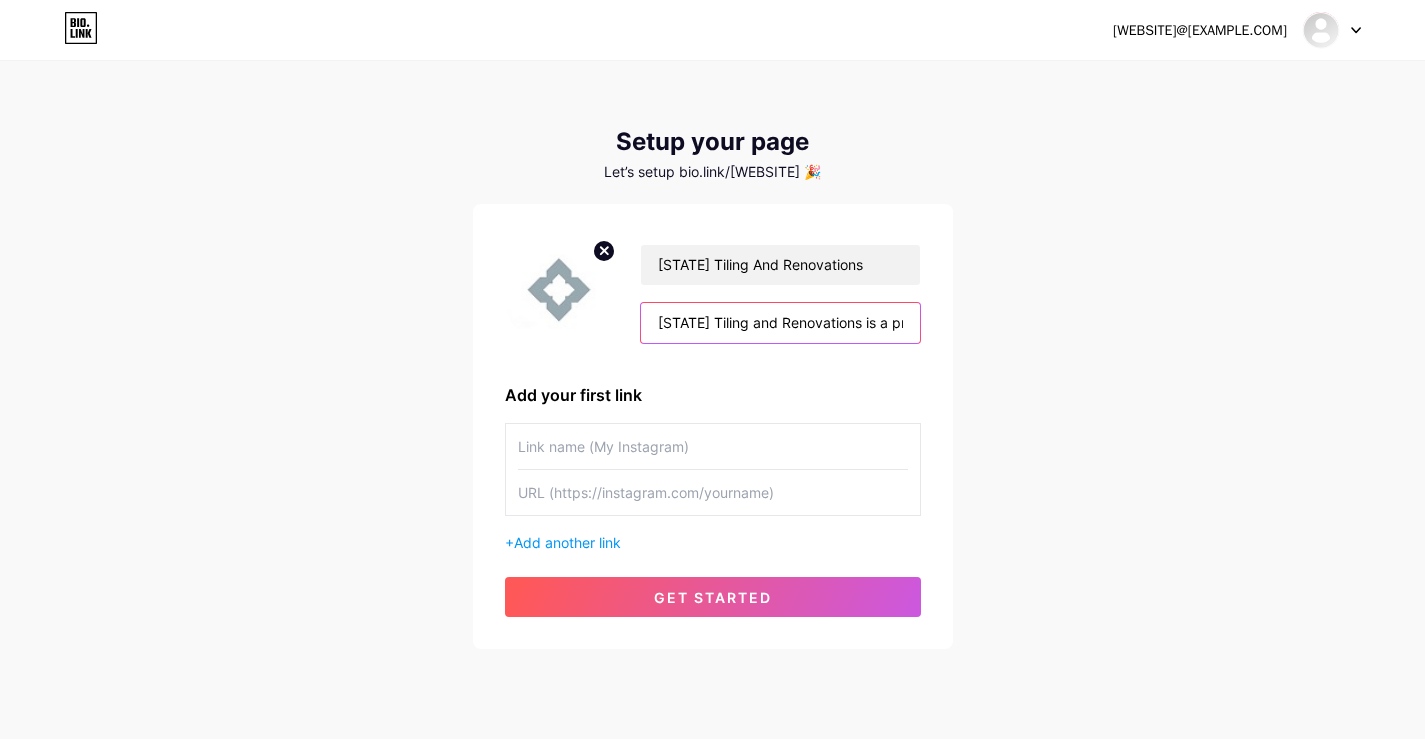scroll, scrollTop: 0, scrollLeft: 699, axis: horizontal 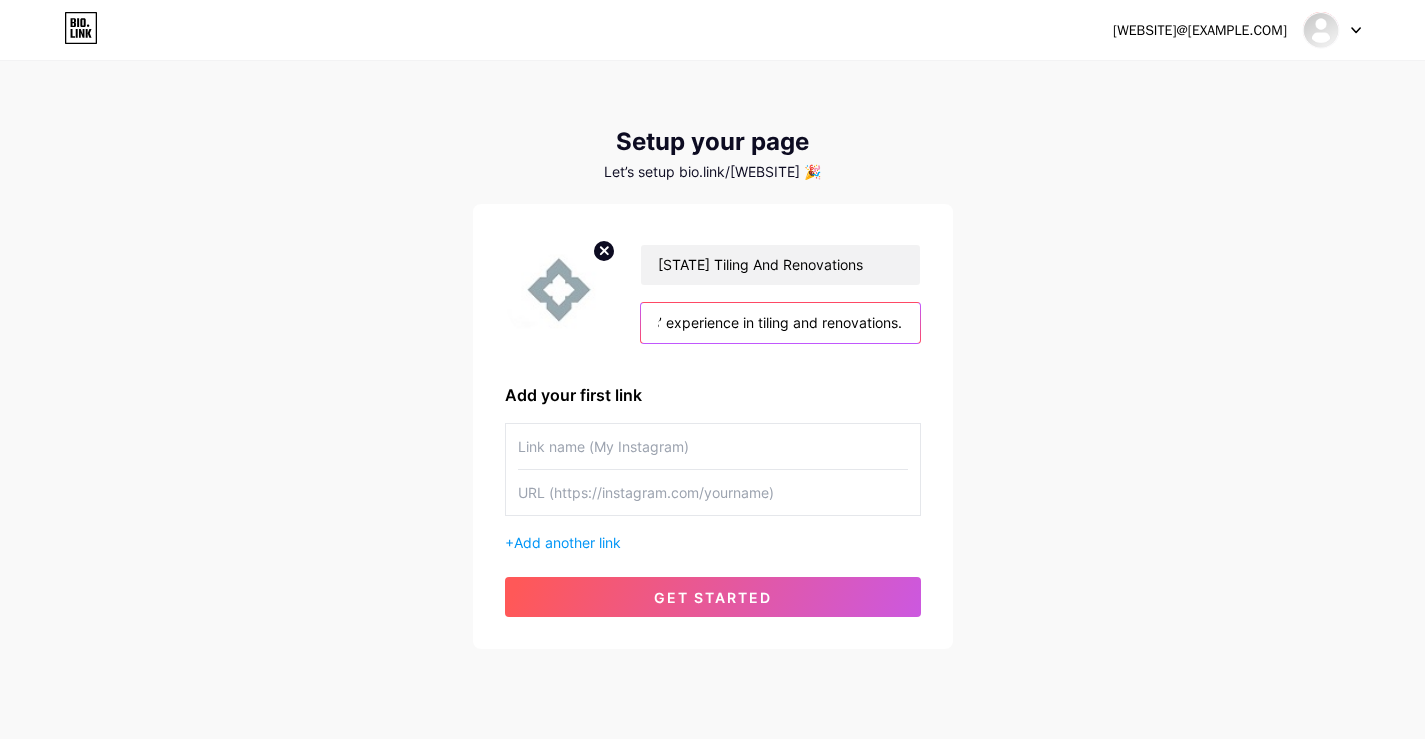 type on "[STATE] Tiling and Renovations is a proudly [STATE] family-owned business. We have over 25 years’ experience in tiling and renovations." 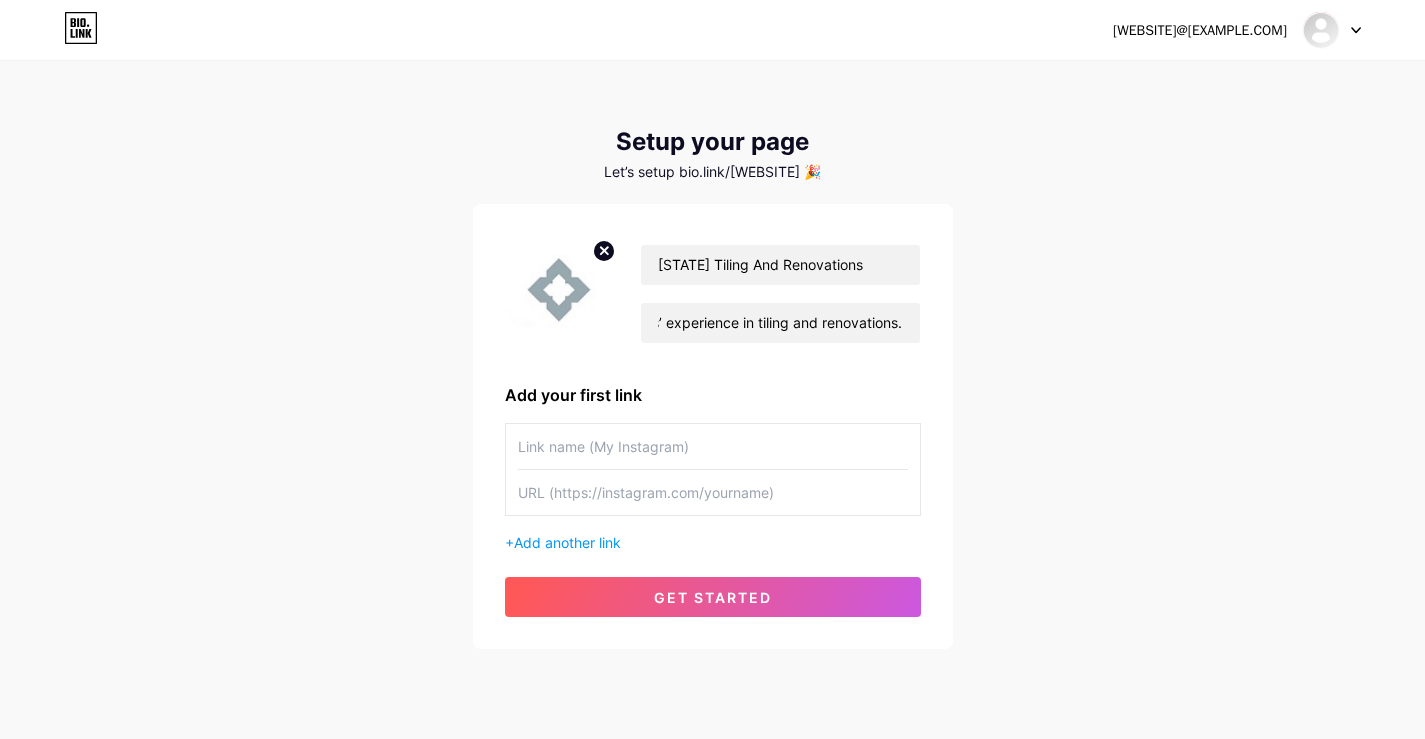 click at bounding box center (713, 446) 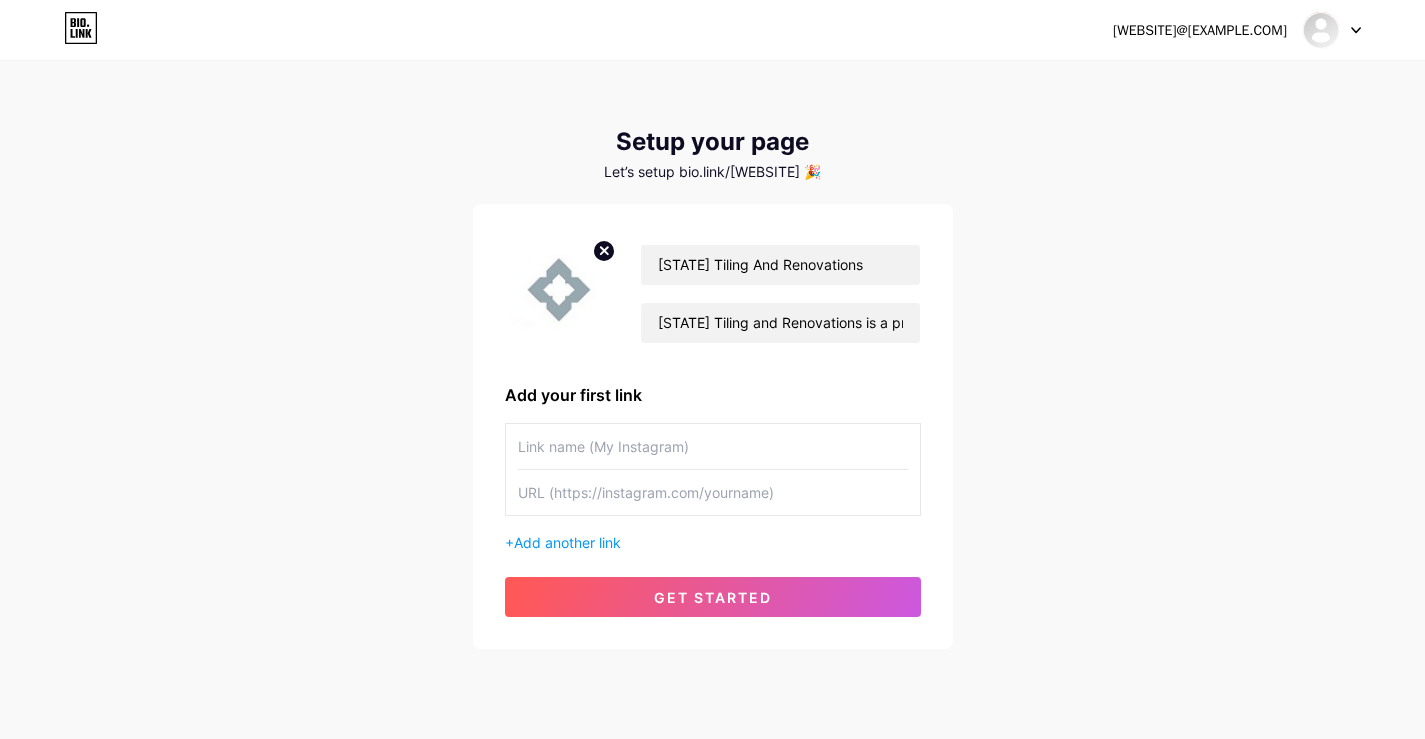 paste on "Bathroom Renovations [CITY] - [STATE] Tiling And Renovations" 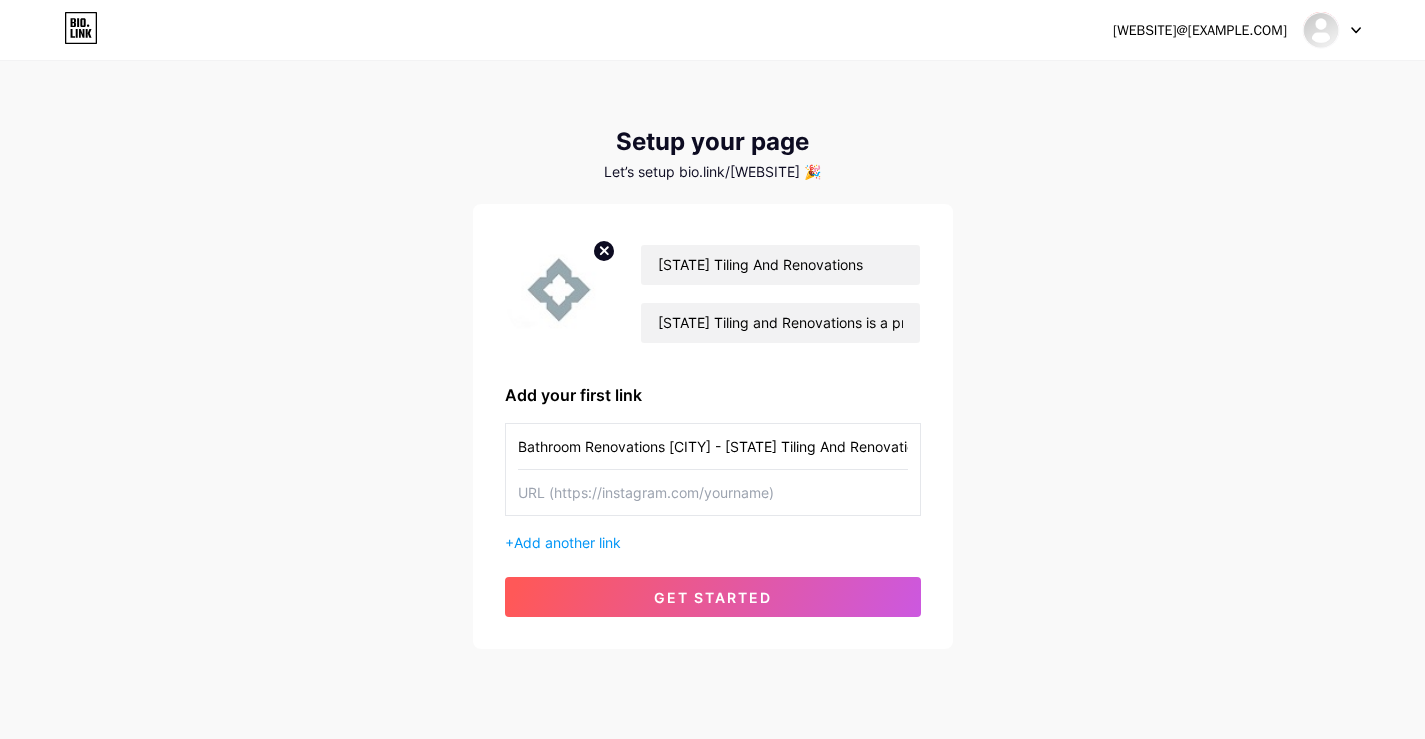 scroll, scrollTop: 0, scrollLeft: 23, axis: horizontal 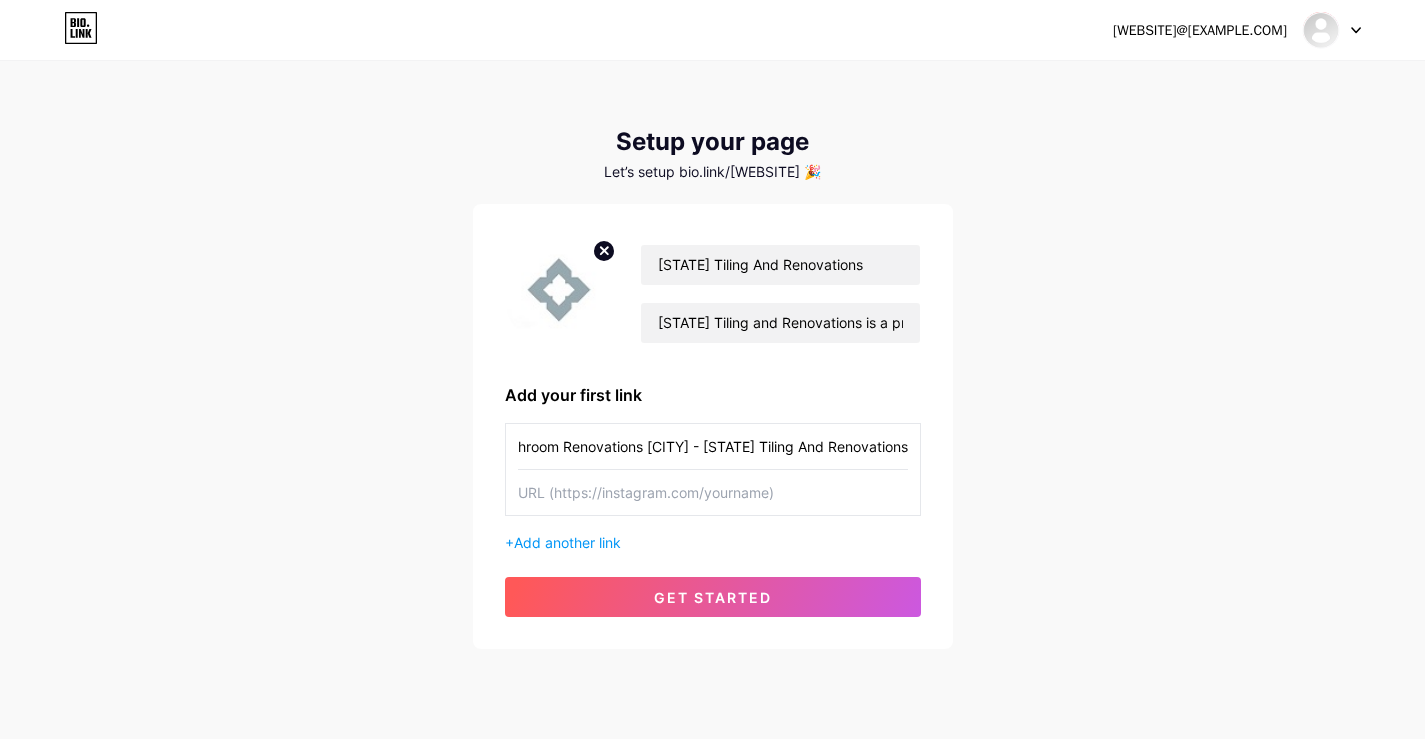 type on "Bathroom Renovations [CITY] - [STATE] Tiling And Renovations" 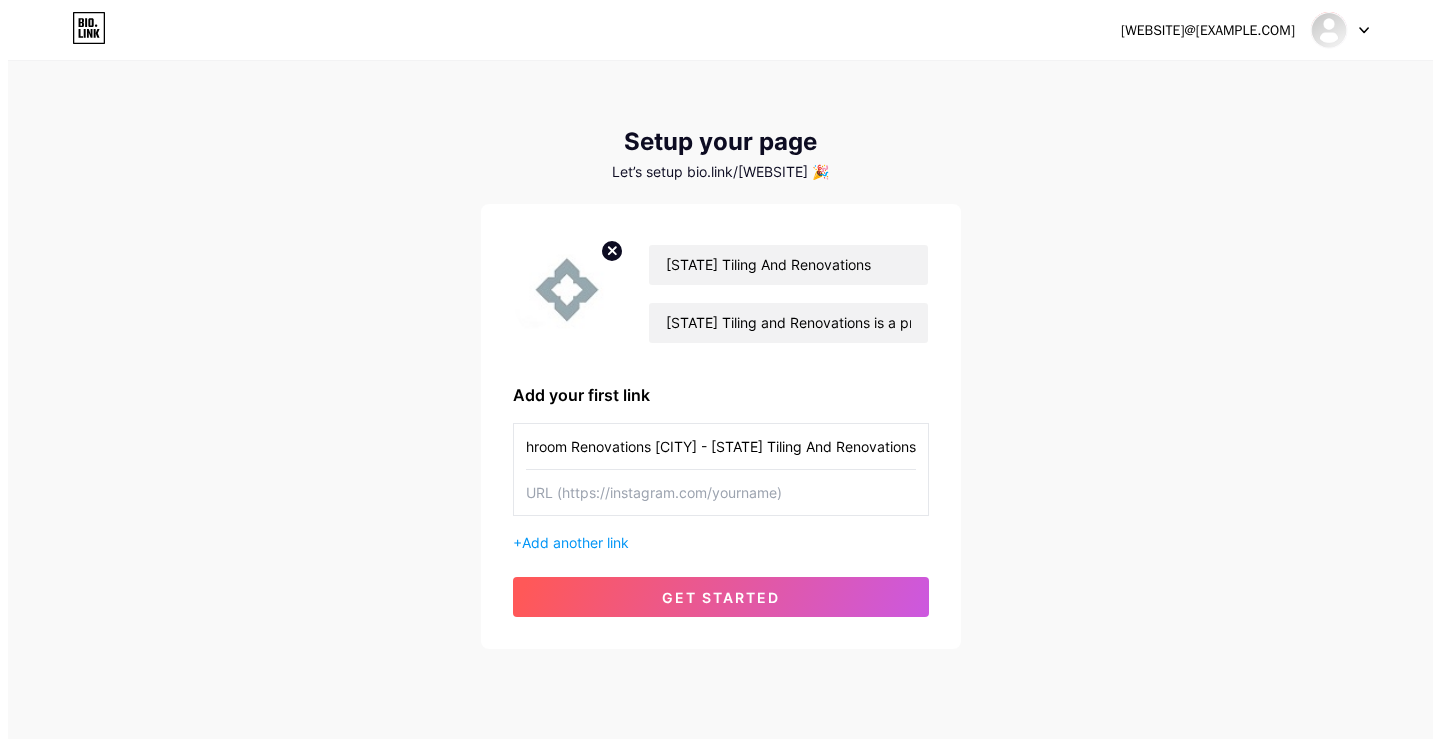 scroll, scrollTop: 0, scrollLeft: 0, axis: both 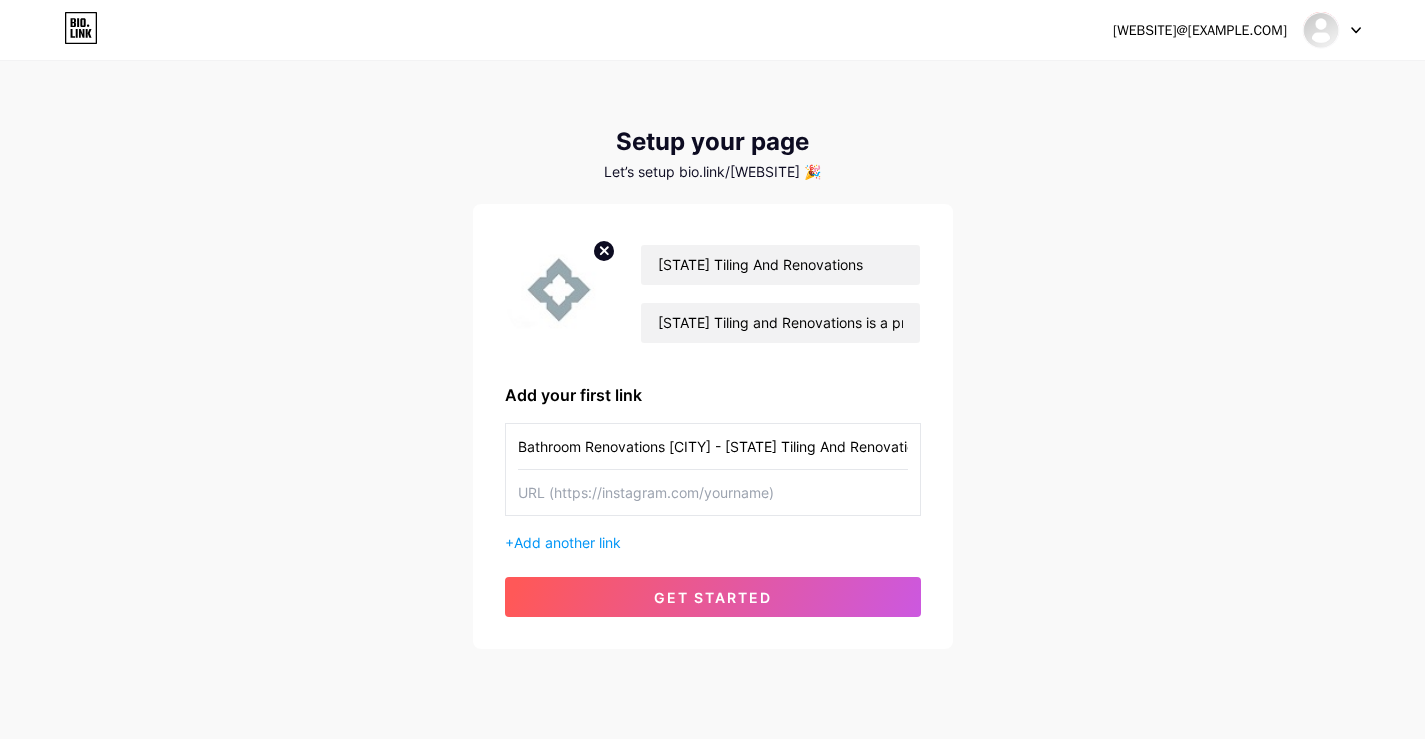 paste on "https://[WEBSITE].com.au/" 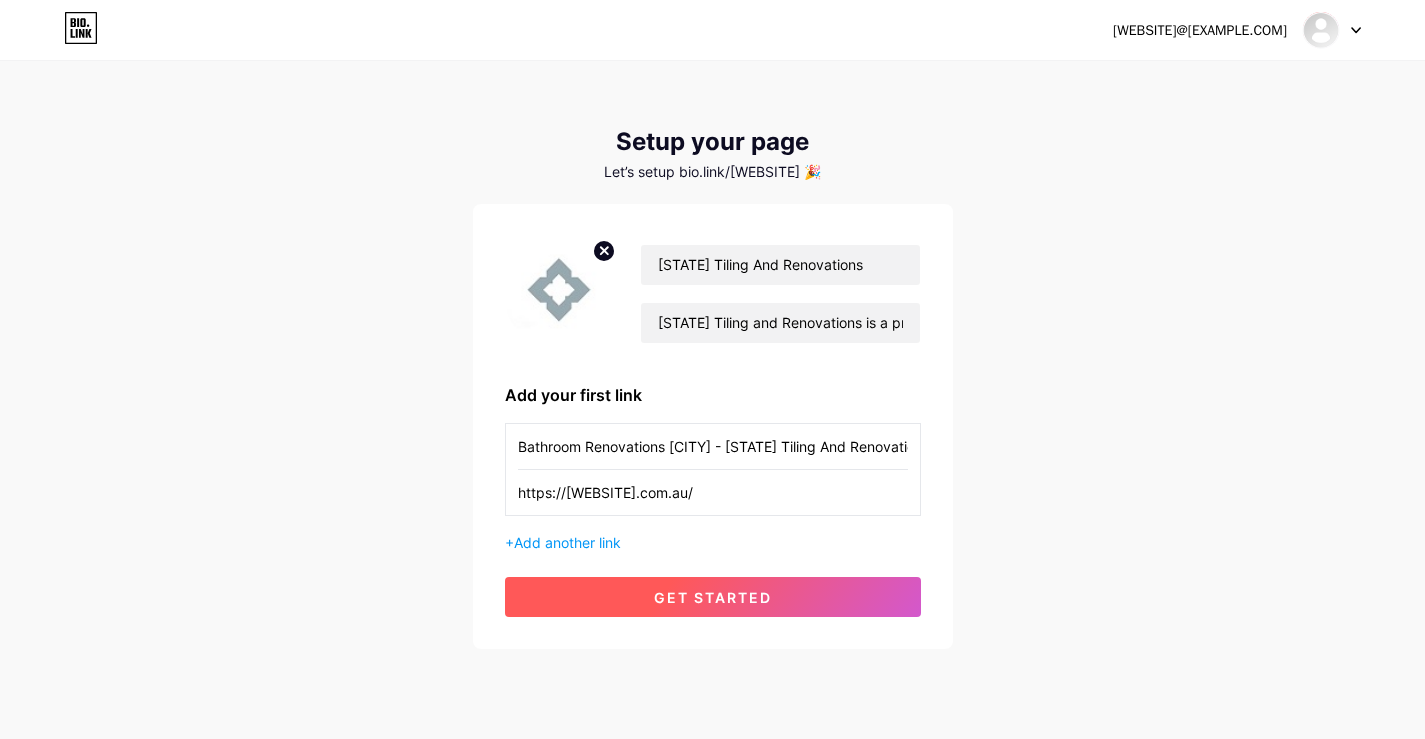 type on "https://[WEBSITE].com.au/" 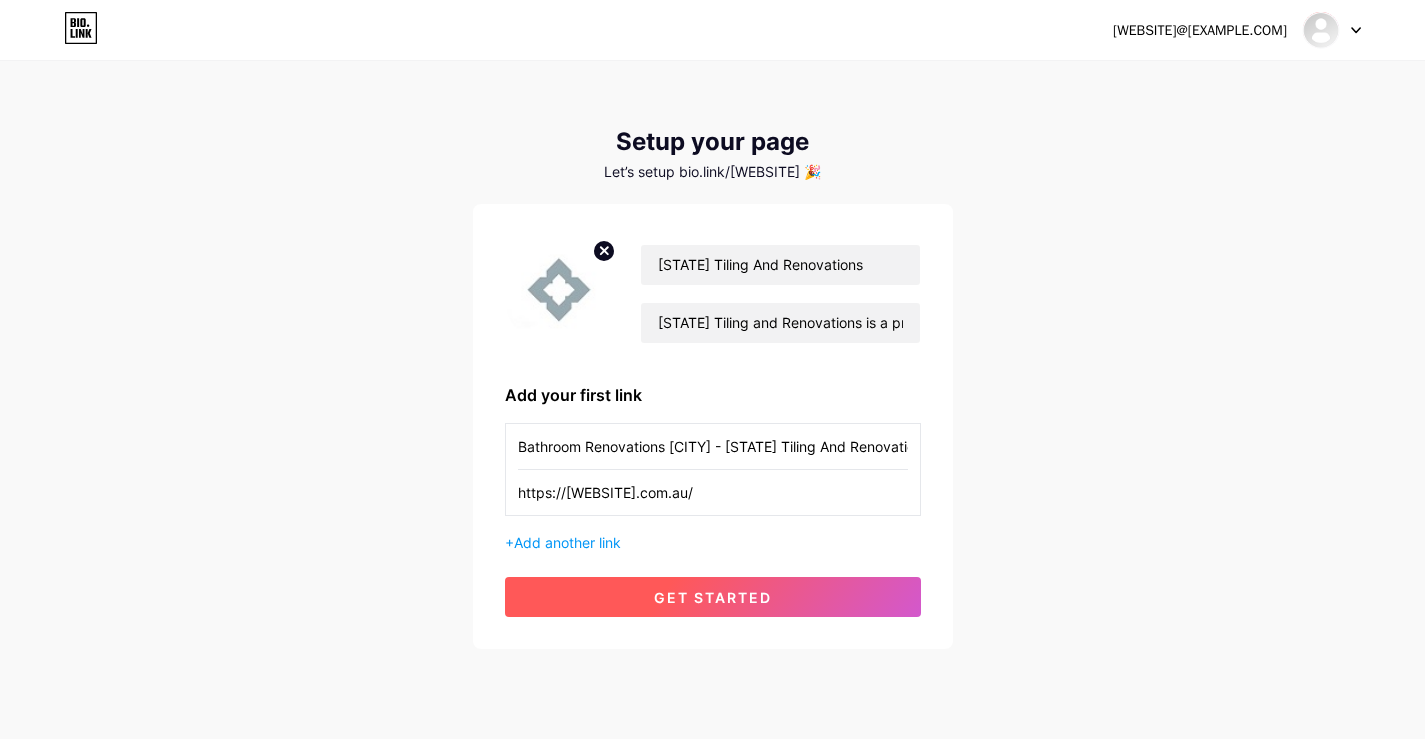 click on "get started" at bounding box center [713, 597] 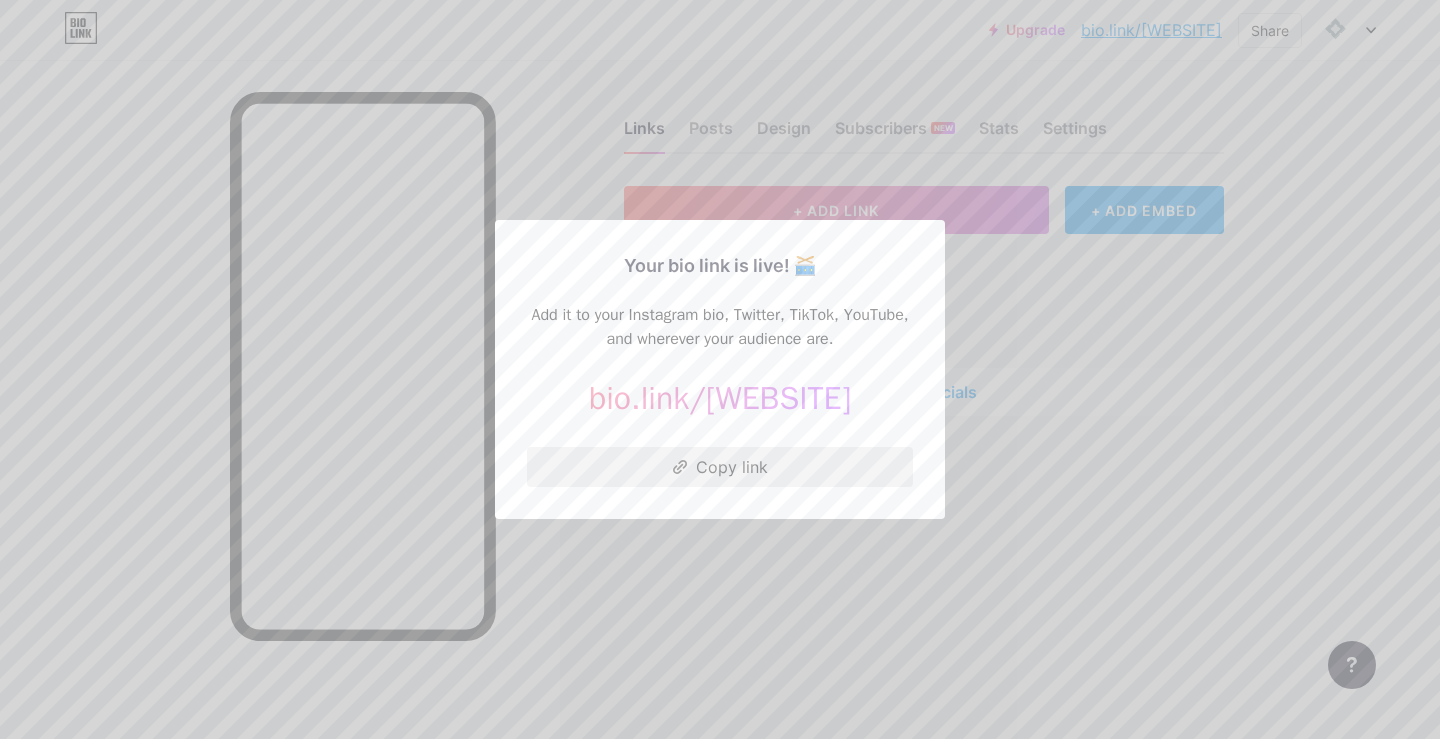 click on "Copy link" at bounding box center (720, 467) 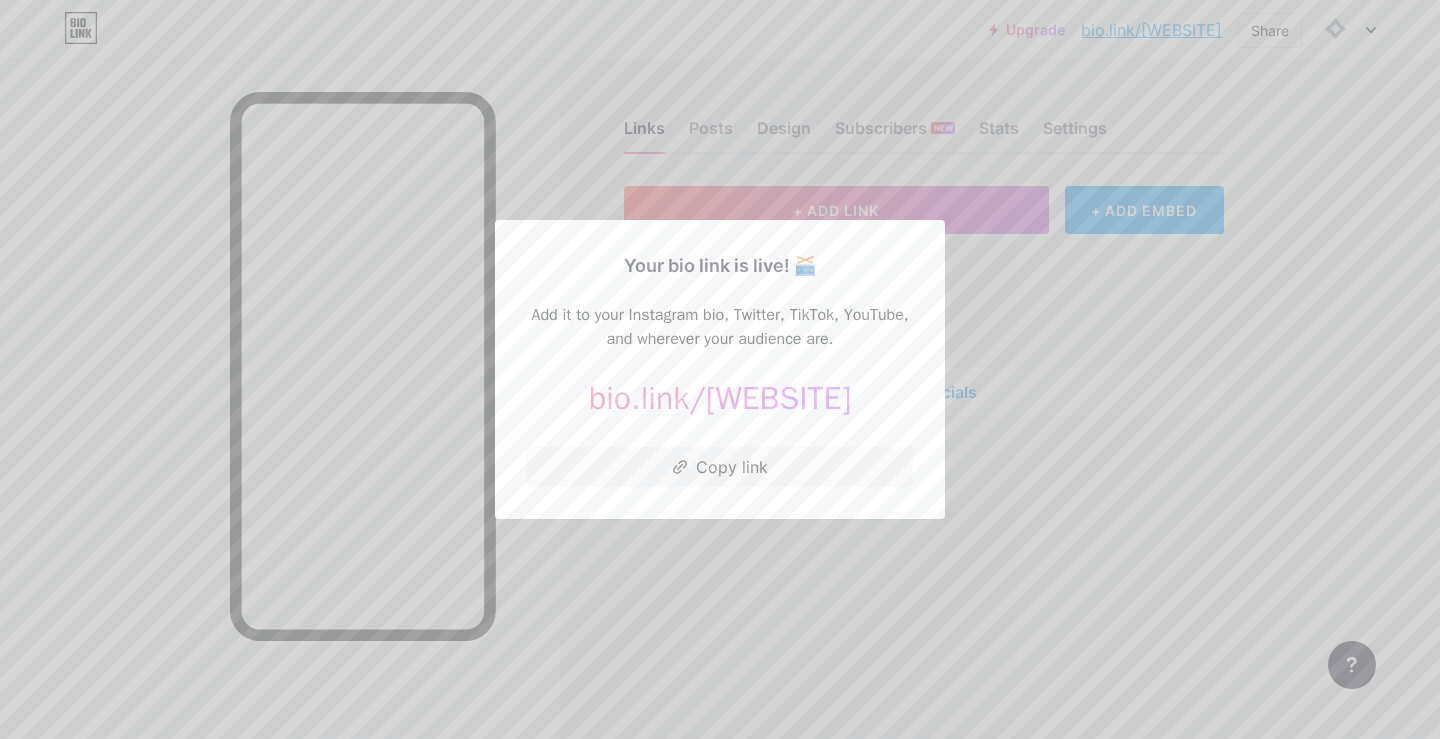 click at bounding box center (720, 369) 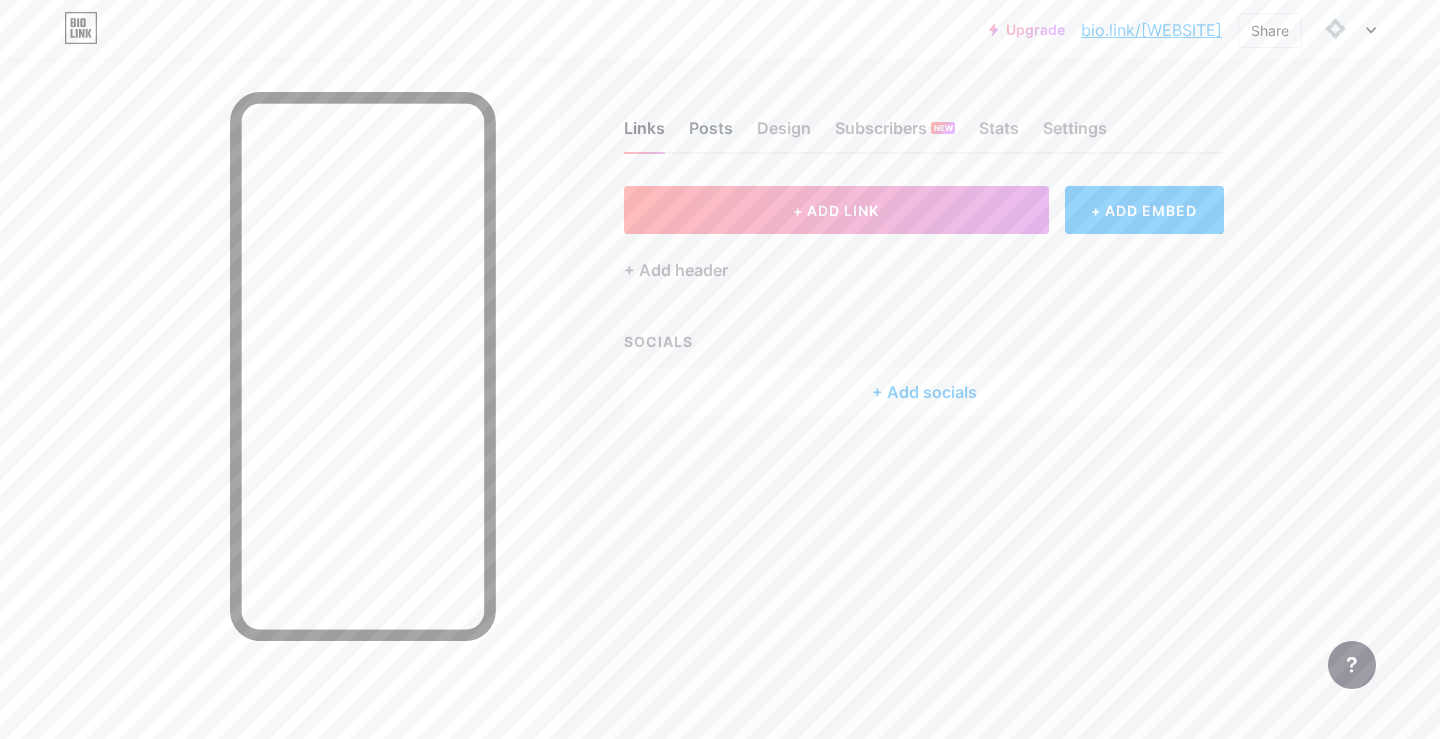 click on "Posts" at bounding box center (711, 134) 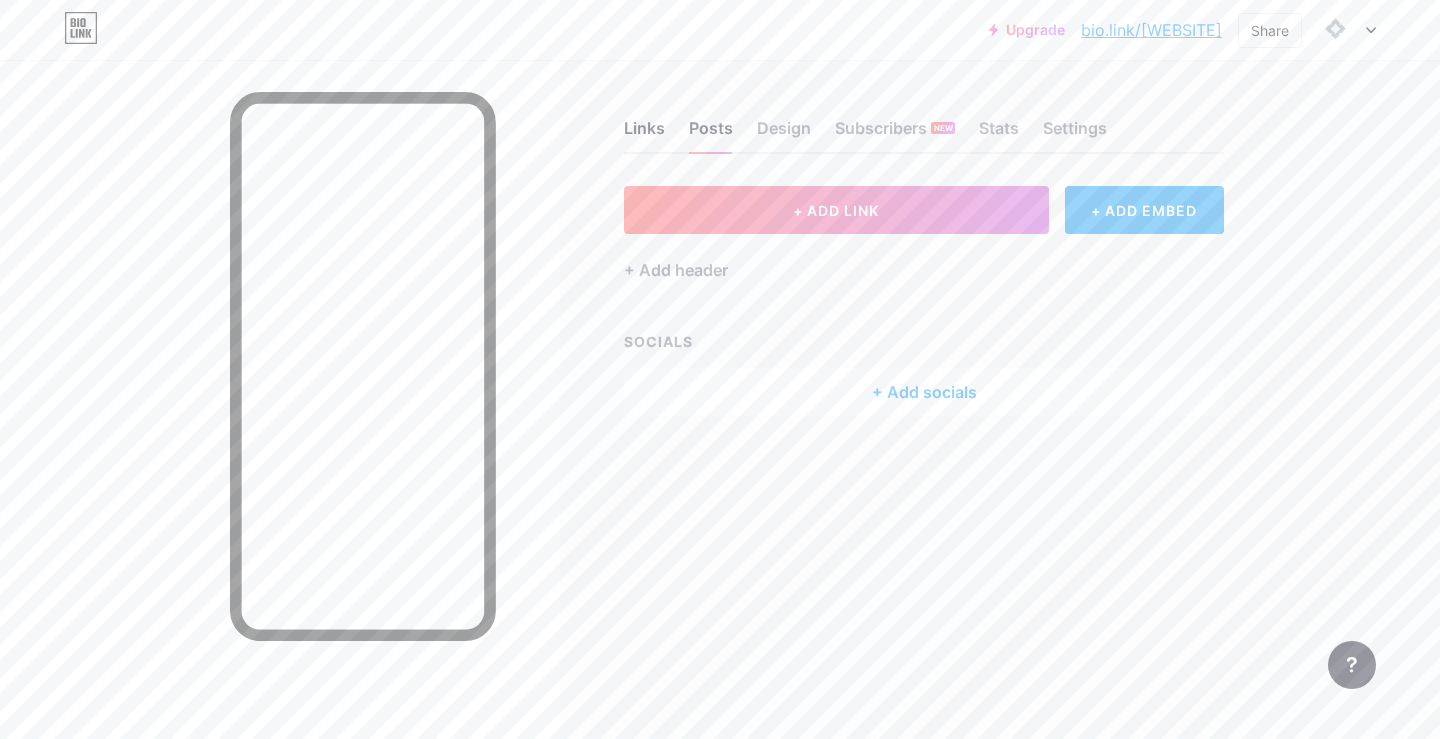 click on "+ Add socials" at bounding box center [924, 392] 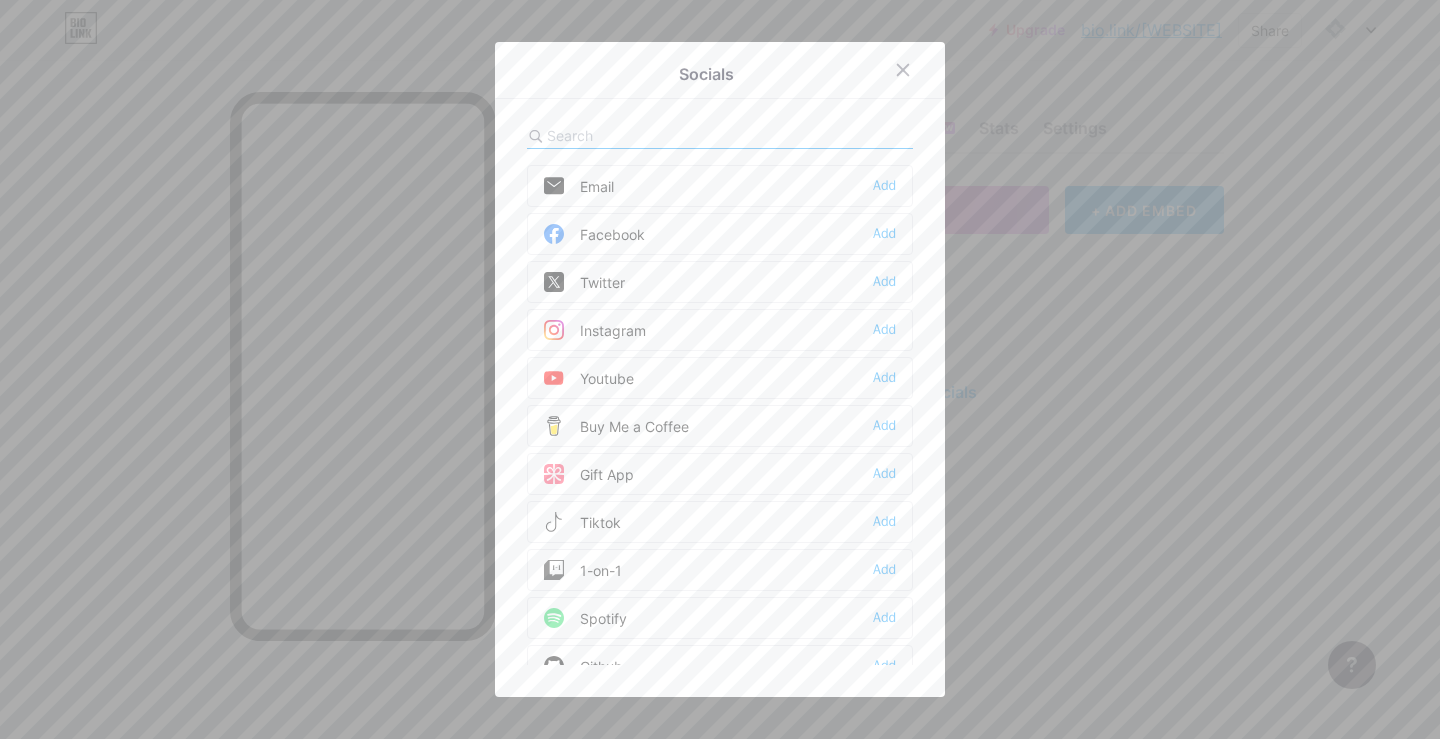 click on "Email
Add" at bounding box center (720, 186) 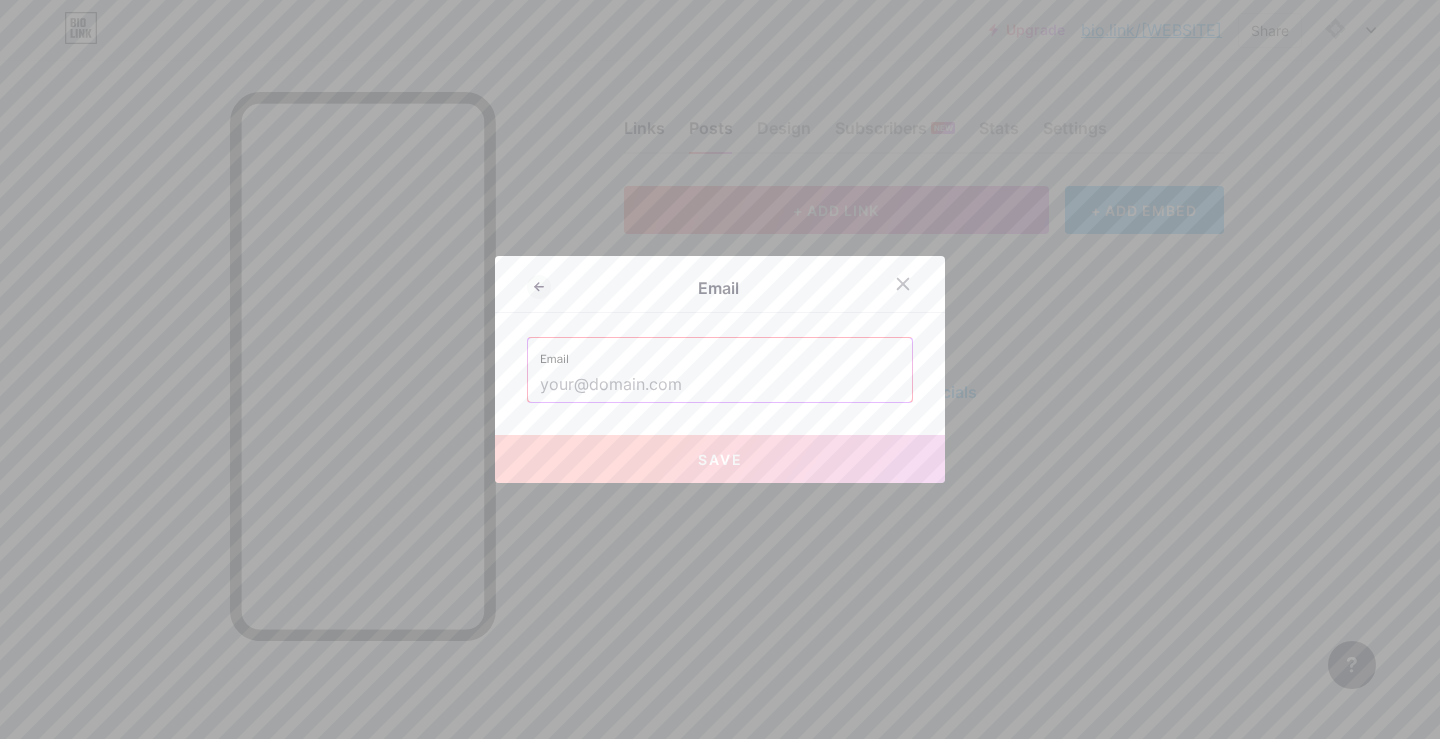 click at bounding box center [720, 385] 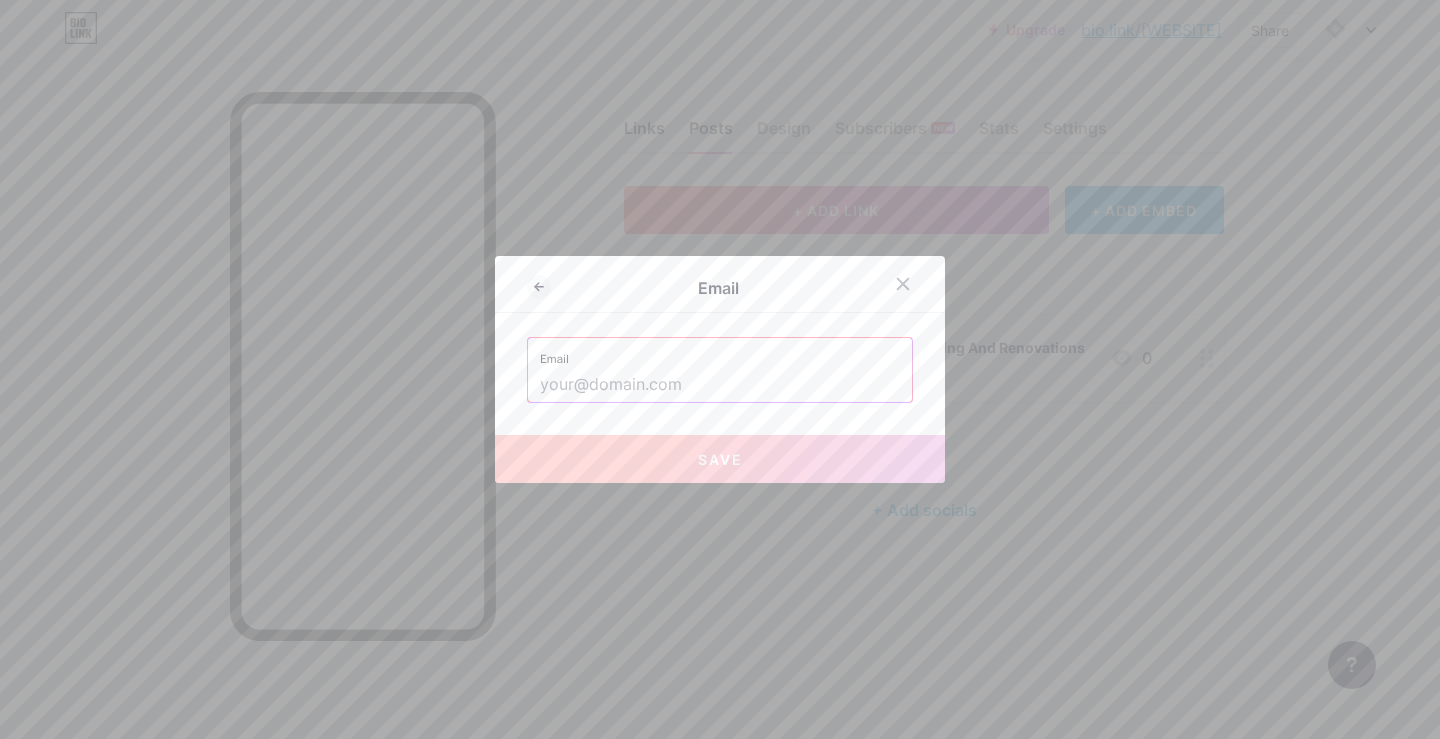 paste on "info@[EXAMPLE.COM].au" 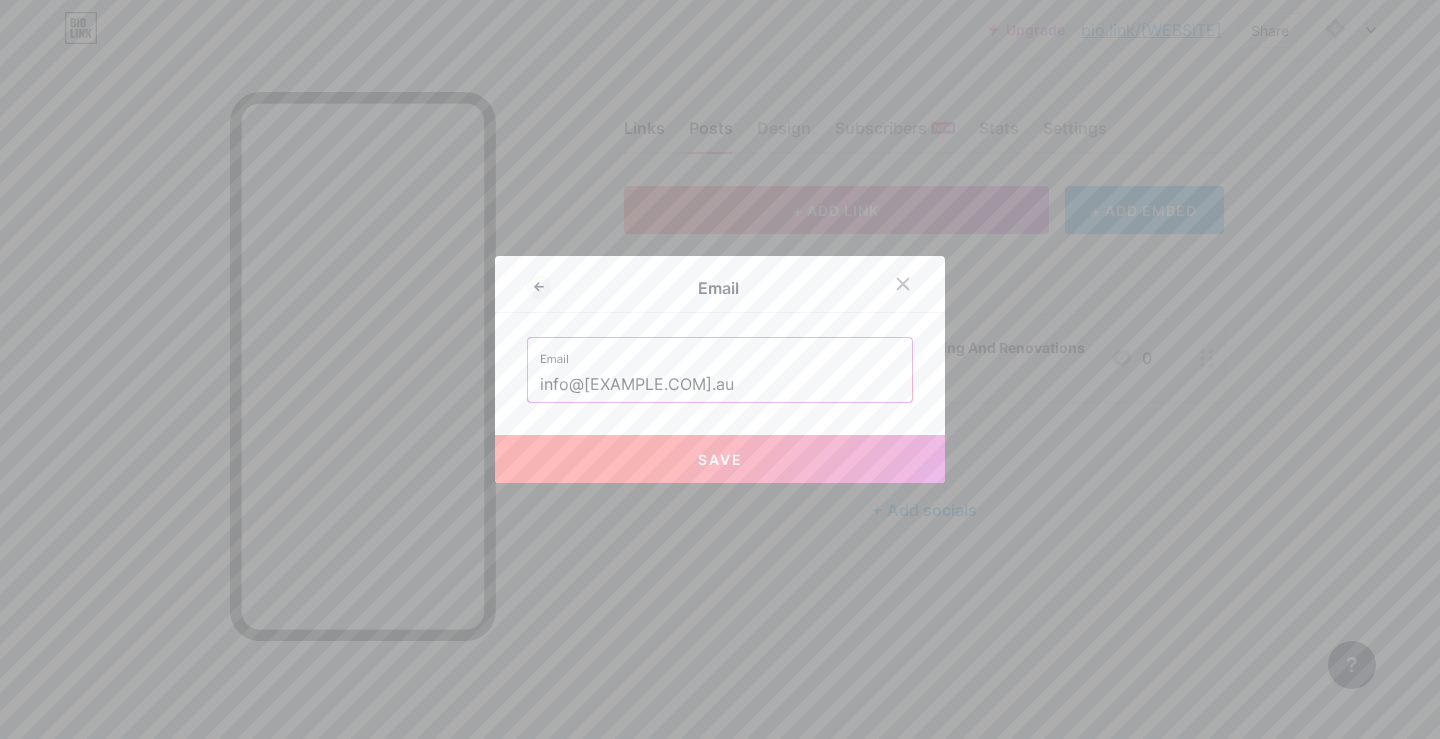 click on "Save" at bounding box center (720, 459) 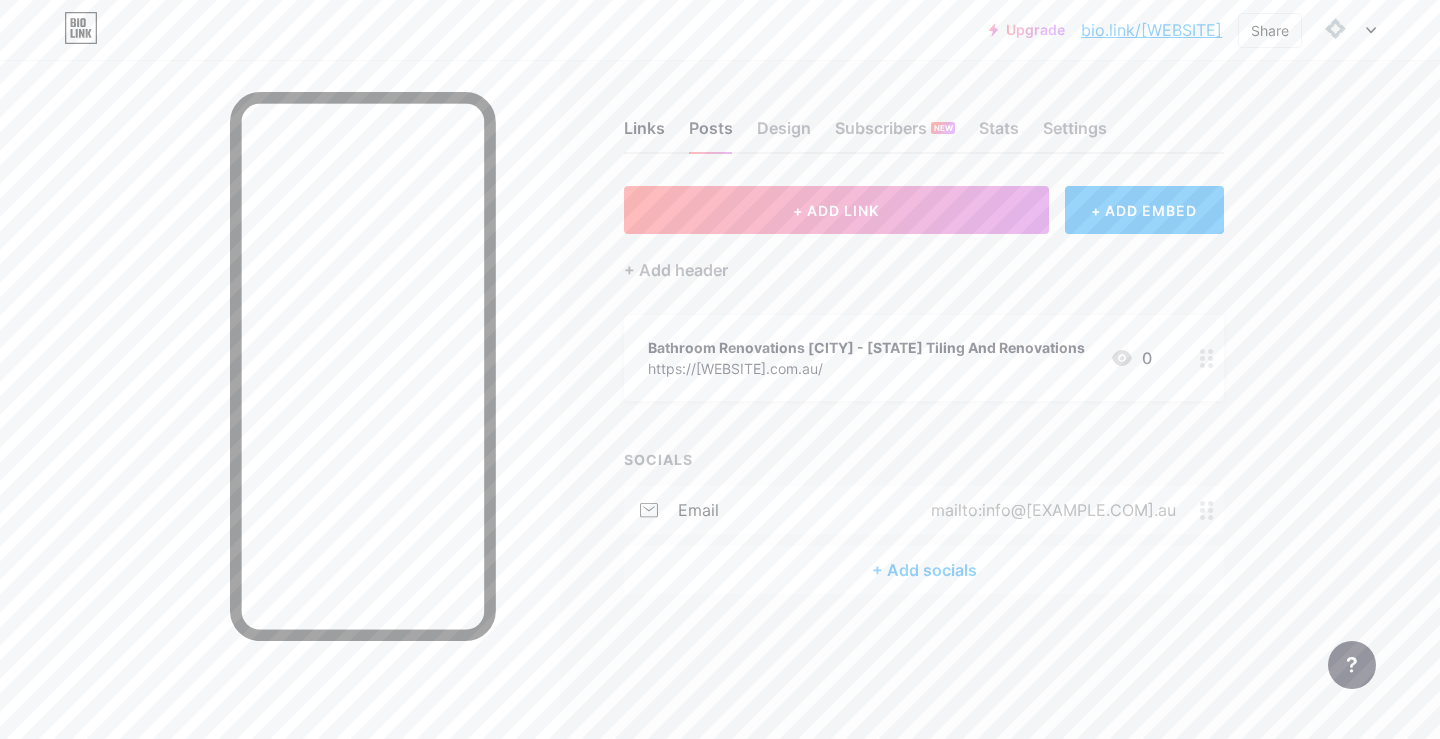 click on "+ ADD LINK" at bounding box center [836, 210] 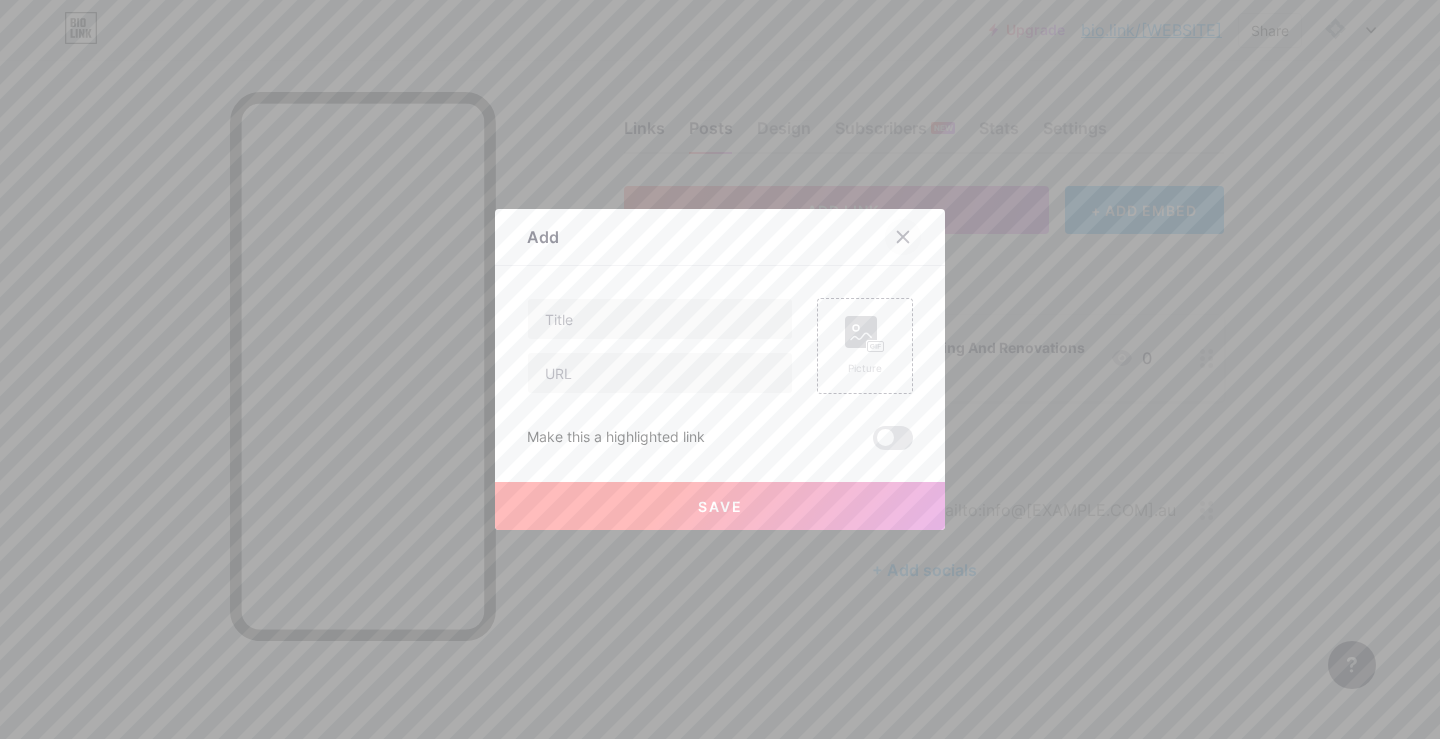 click 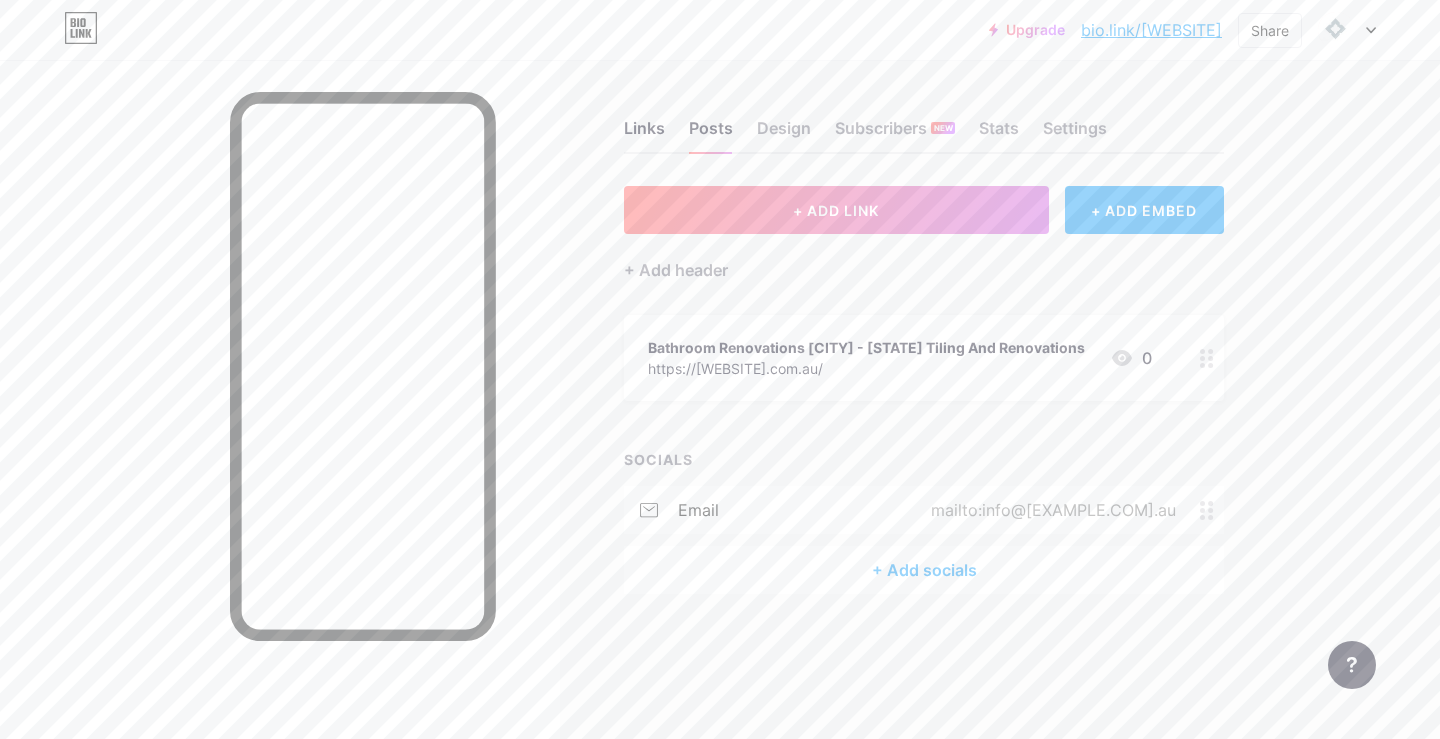 click on "+ Add socials" at bounding box center (924, 570) 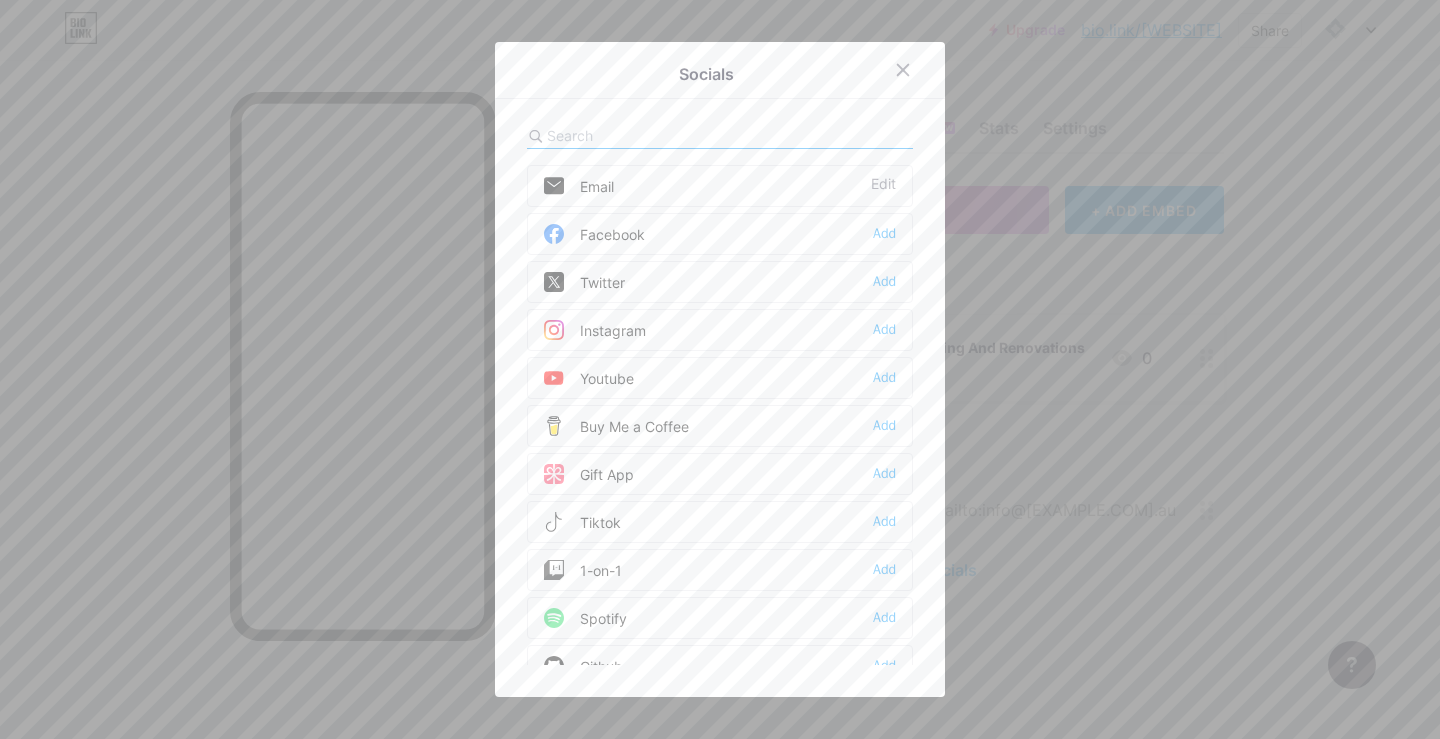 click on "Facebook
Add" at bounding box center [720, 234] 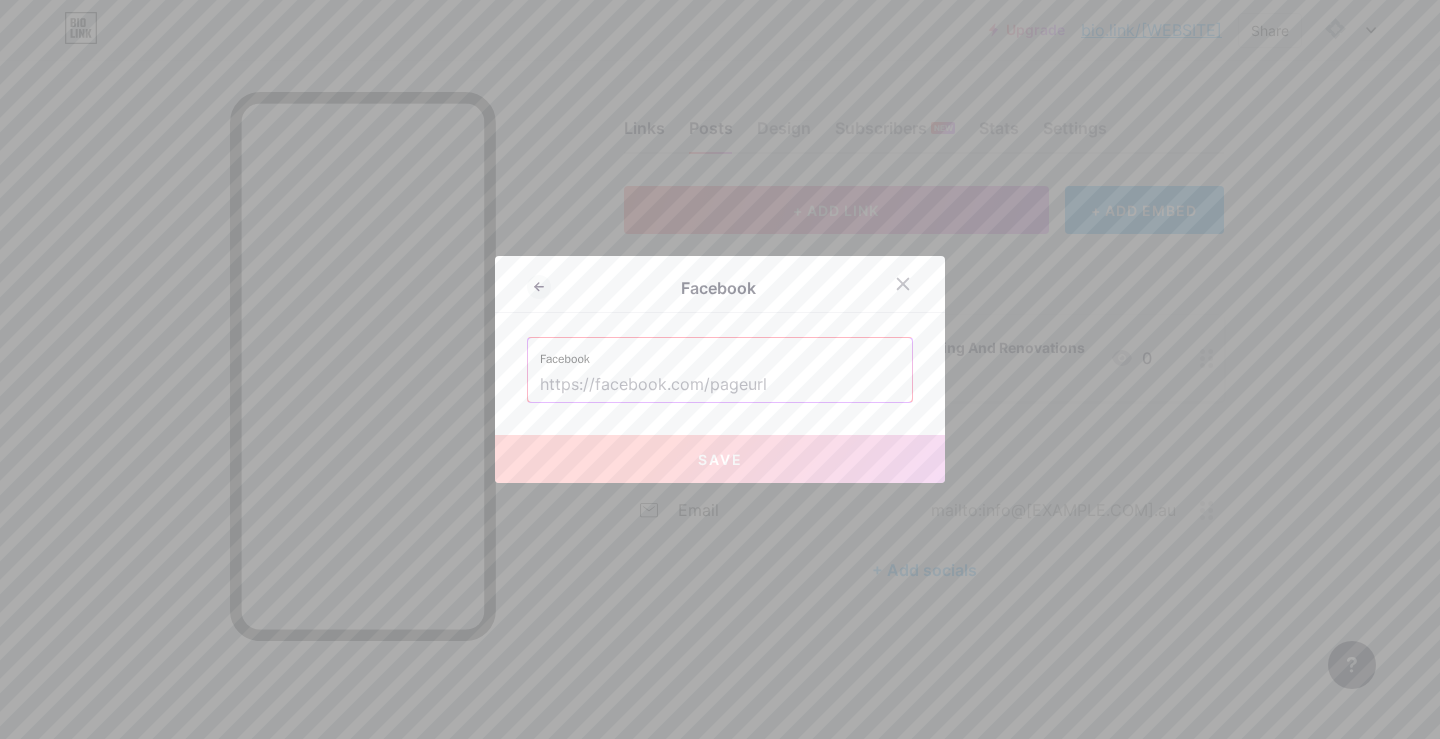 click at bounding box center [720, 385] 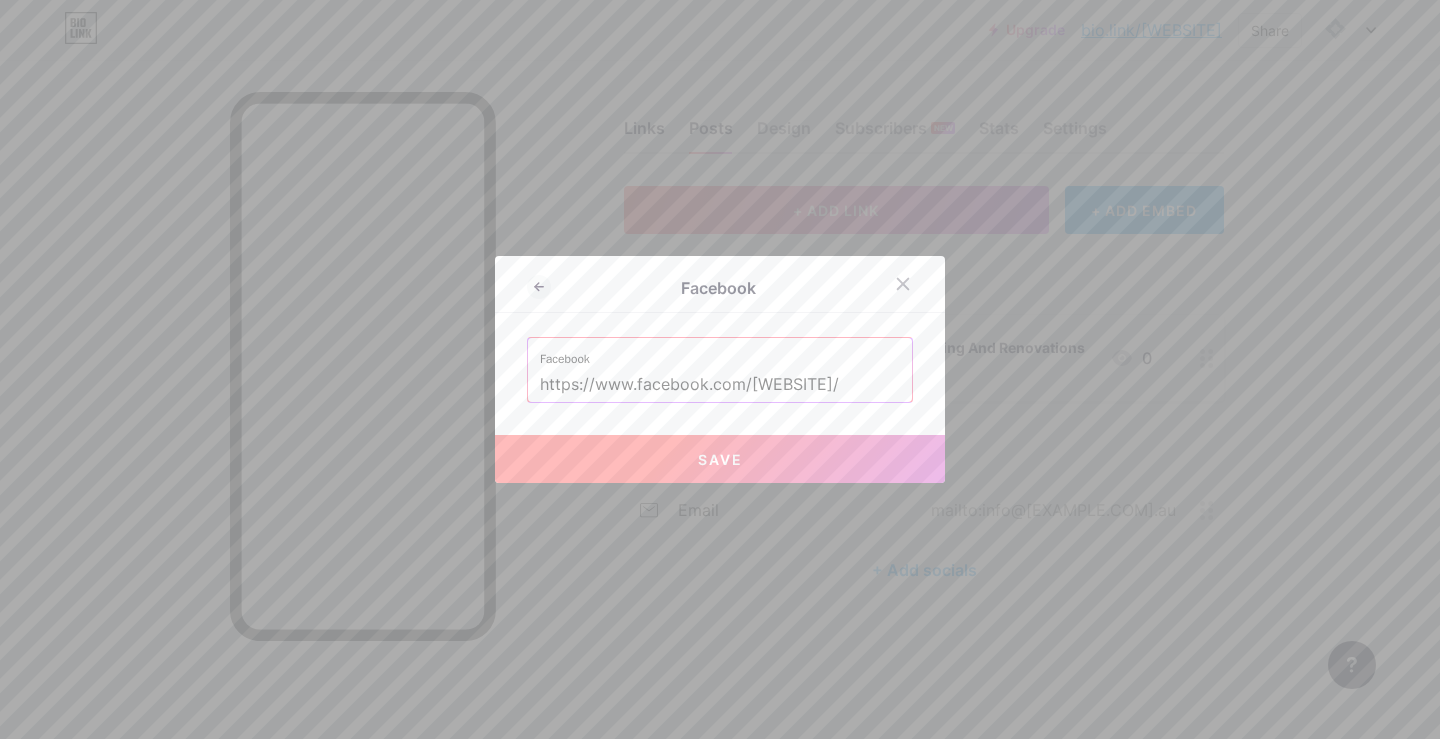 scroll, scrollTop: 0, scrollLeft: 35, axis: horizontal 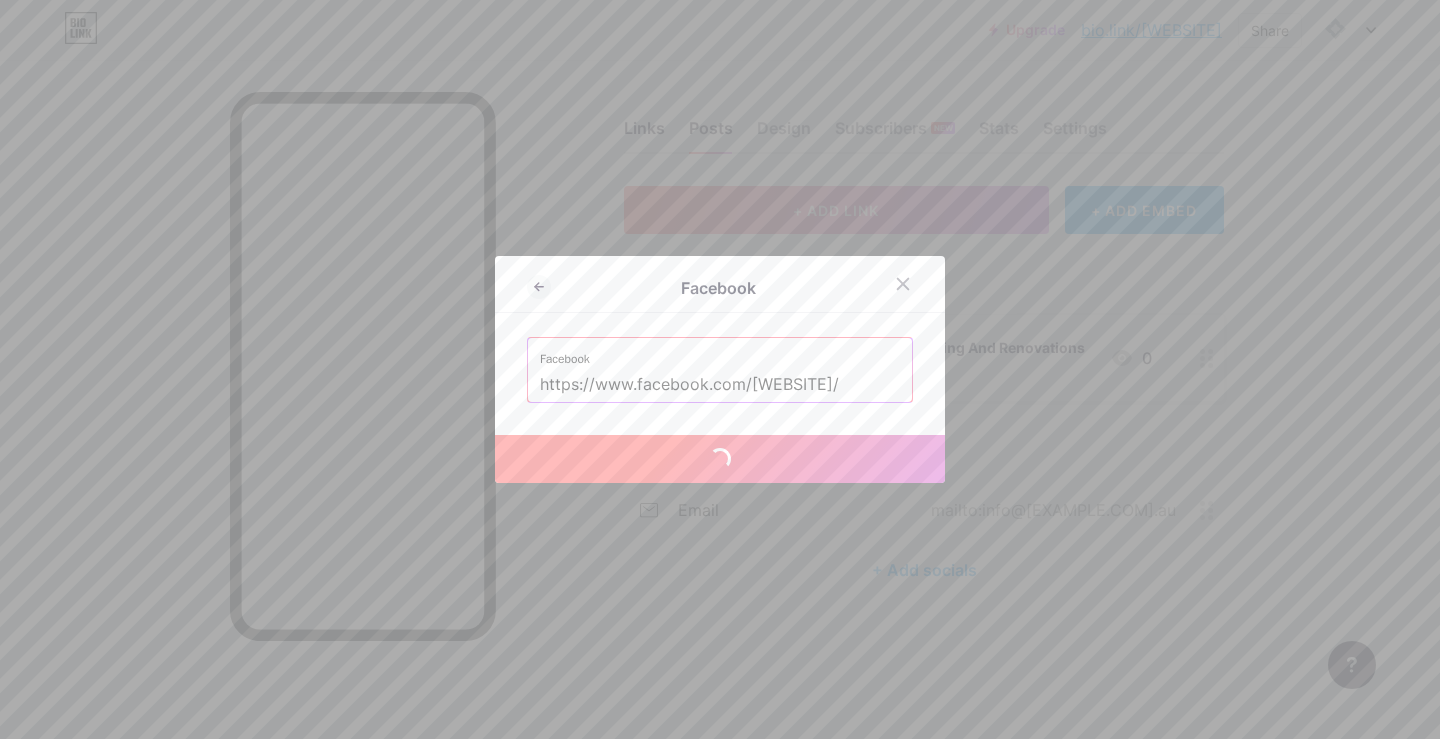 drag, startPoint x: 747, startPoint y: 387, endPoint x: 343, endPoint y: 386, distance: 404.00125 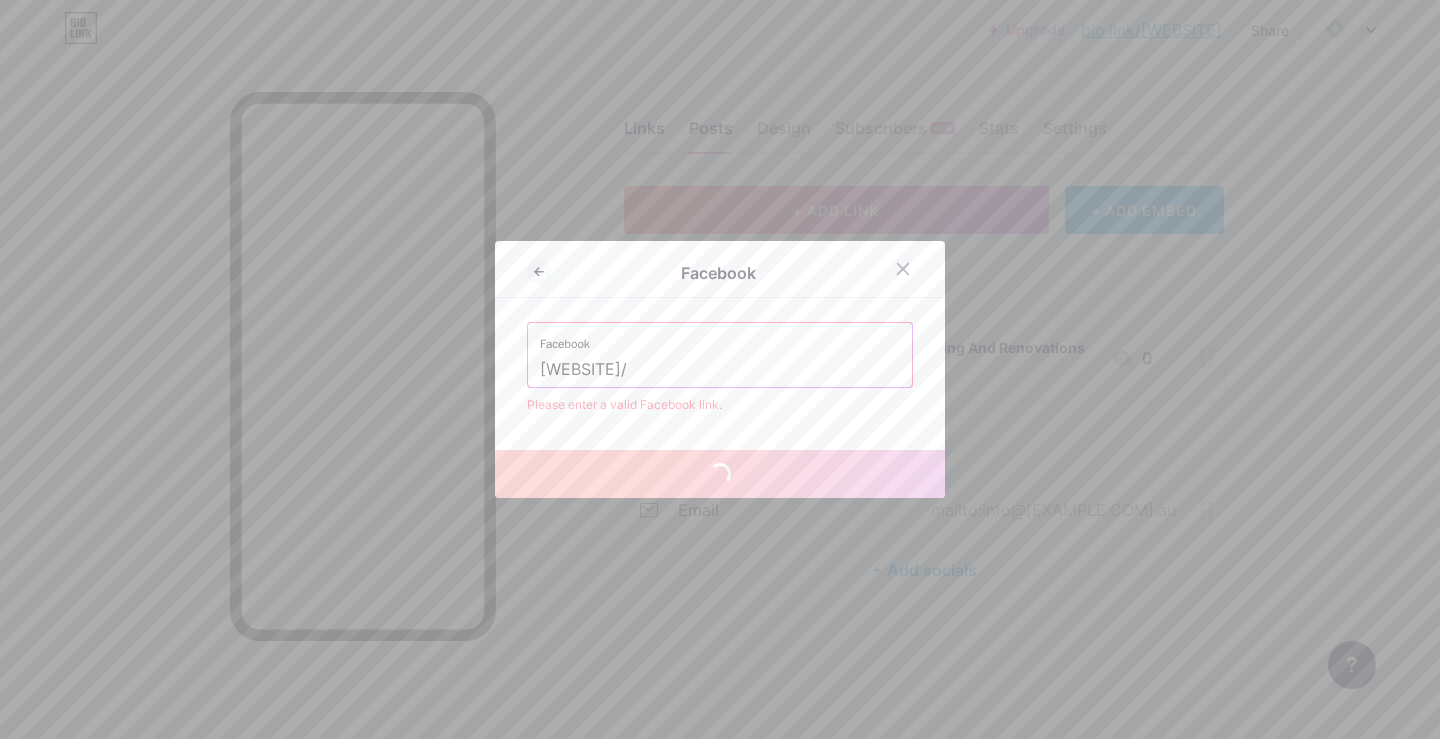 type on "[WEBSITE]/" 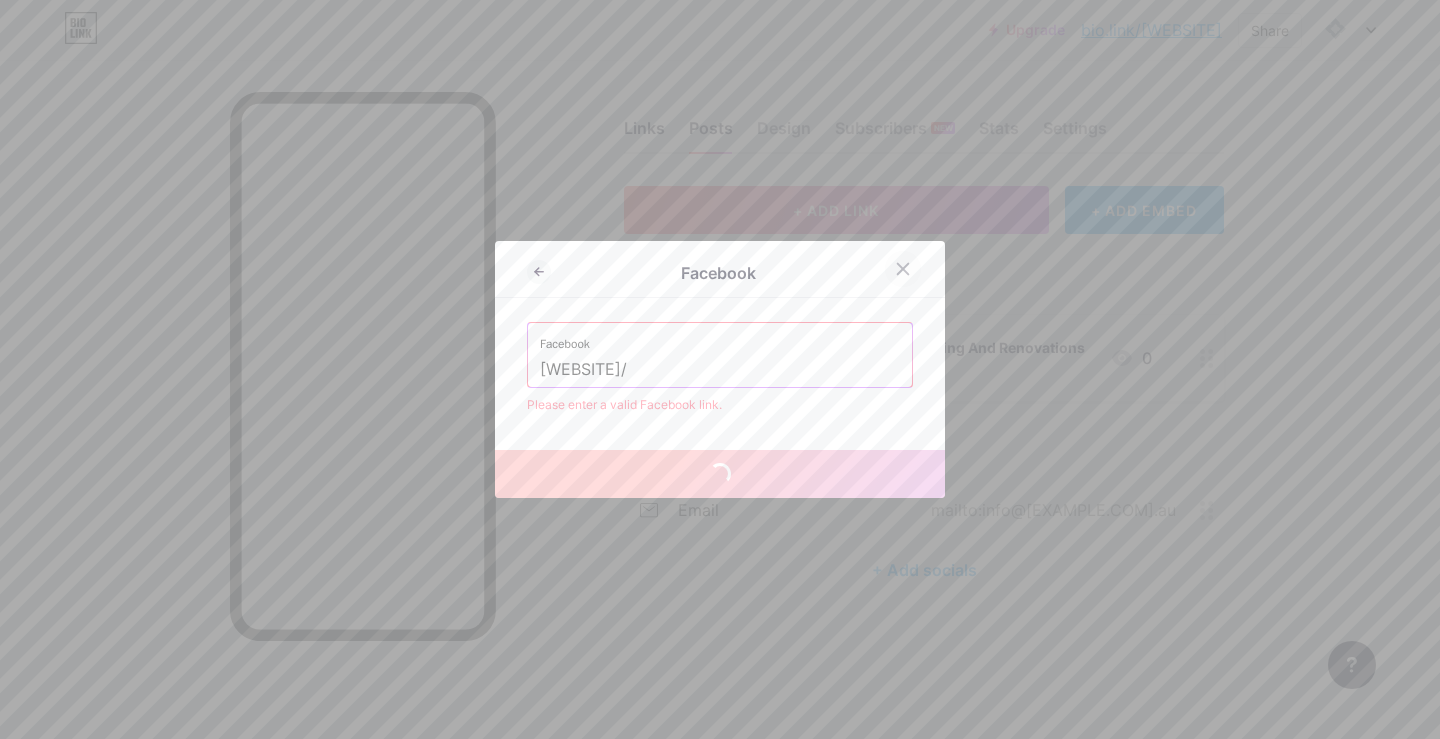 click 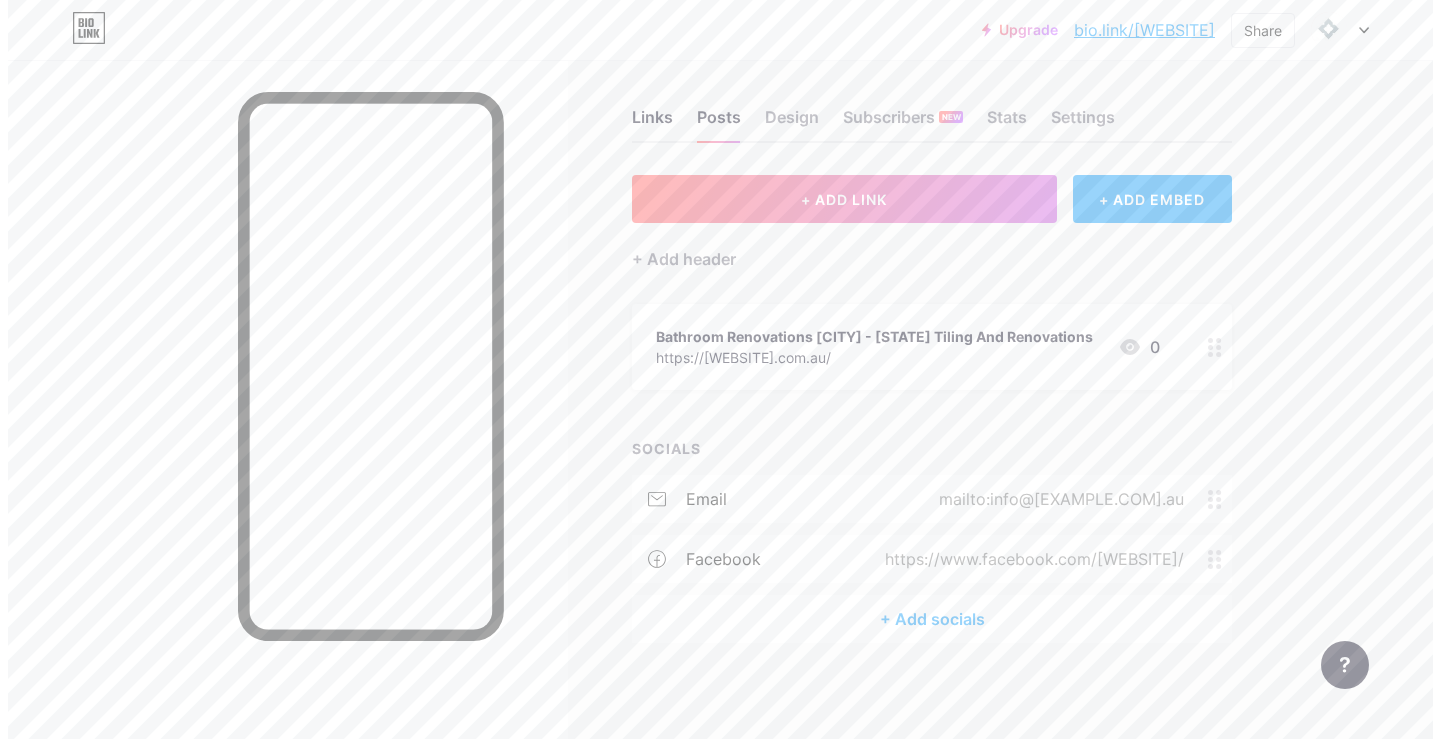scroll, scrollTop: 14, scrollLeft: 0, axis: vertical 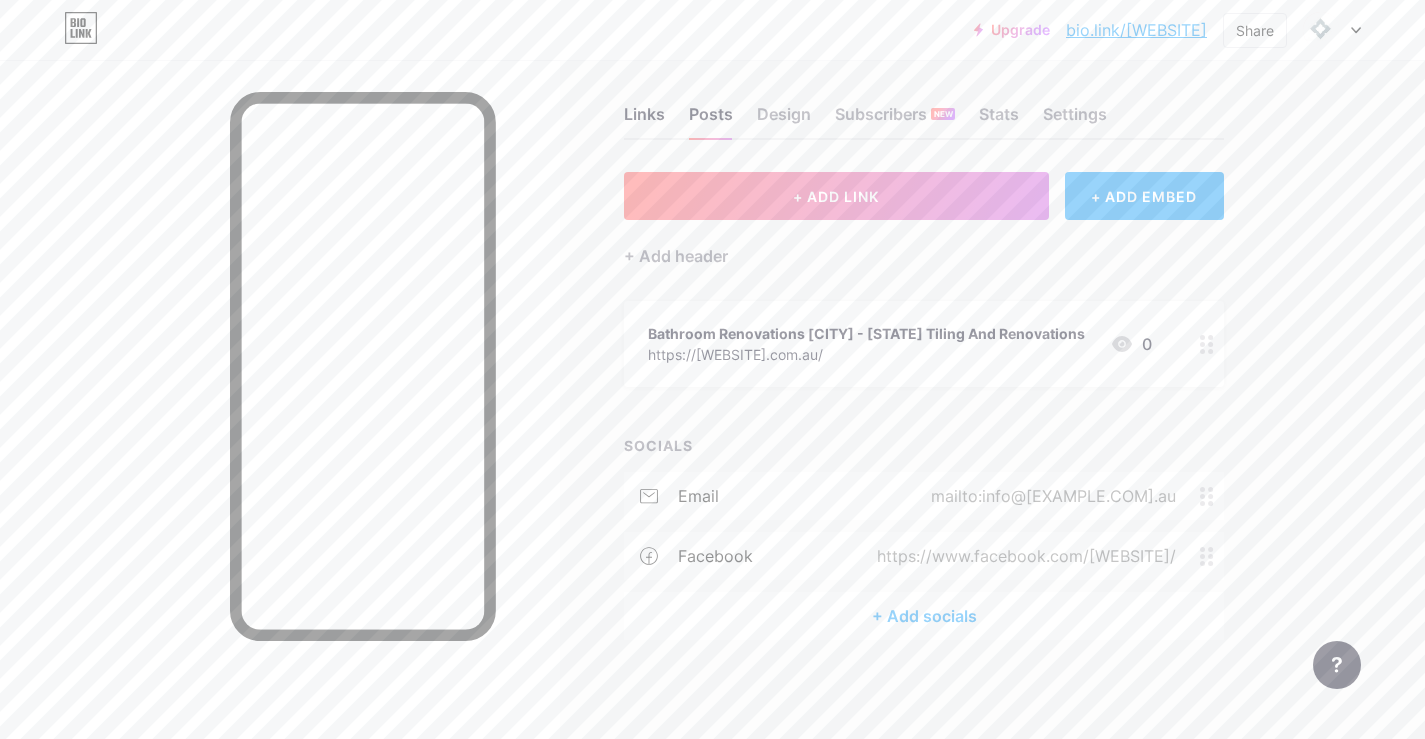 click on "+ Add socials" at bounding box center [924, 616] 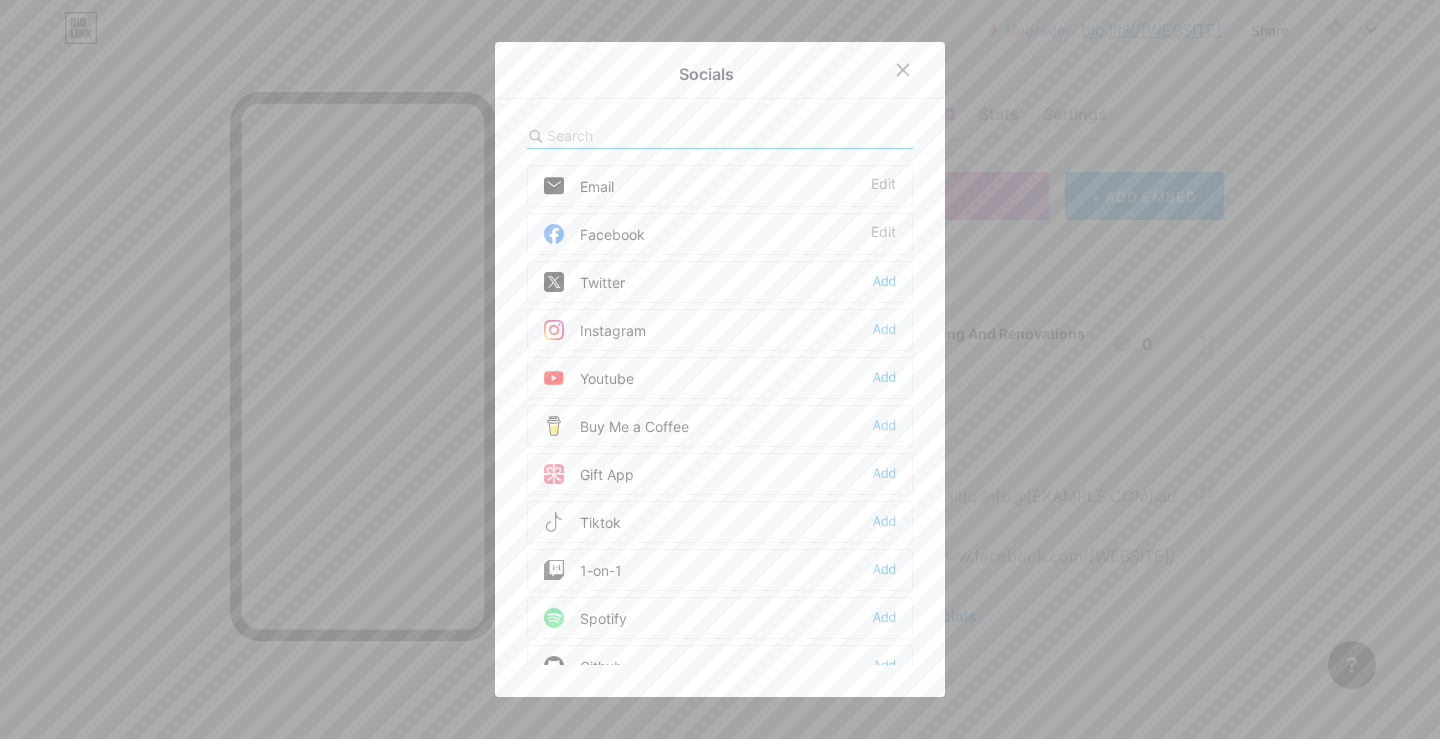 click at bounding box center (657, 135) 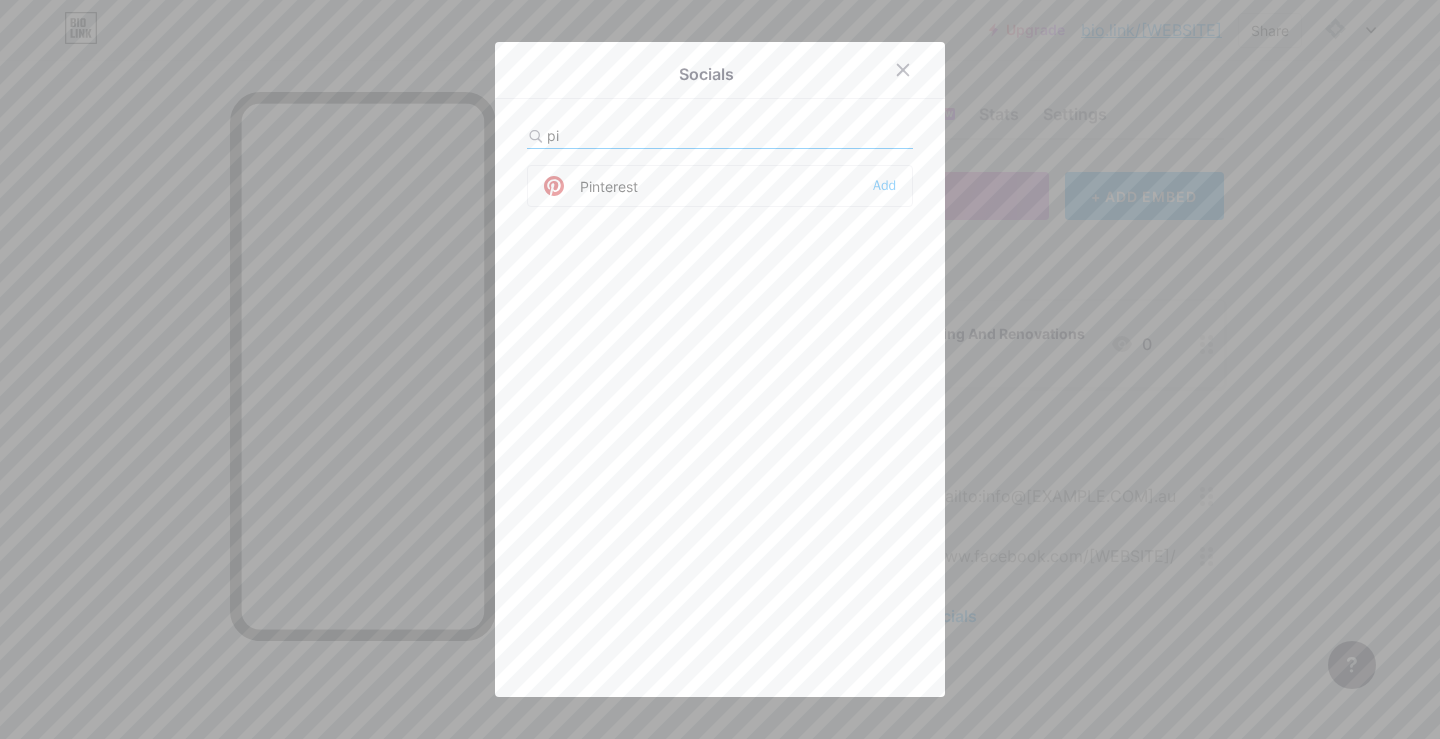 type on "pi" 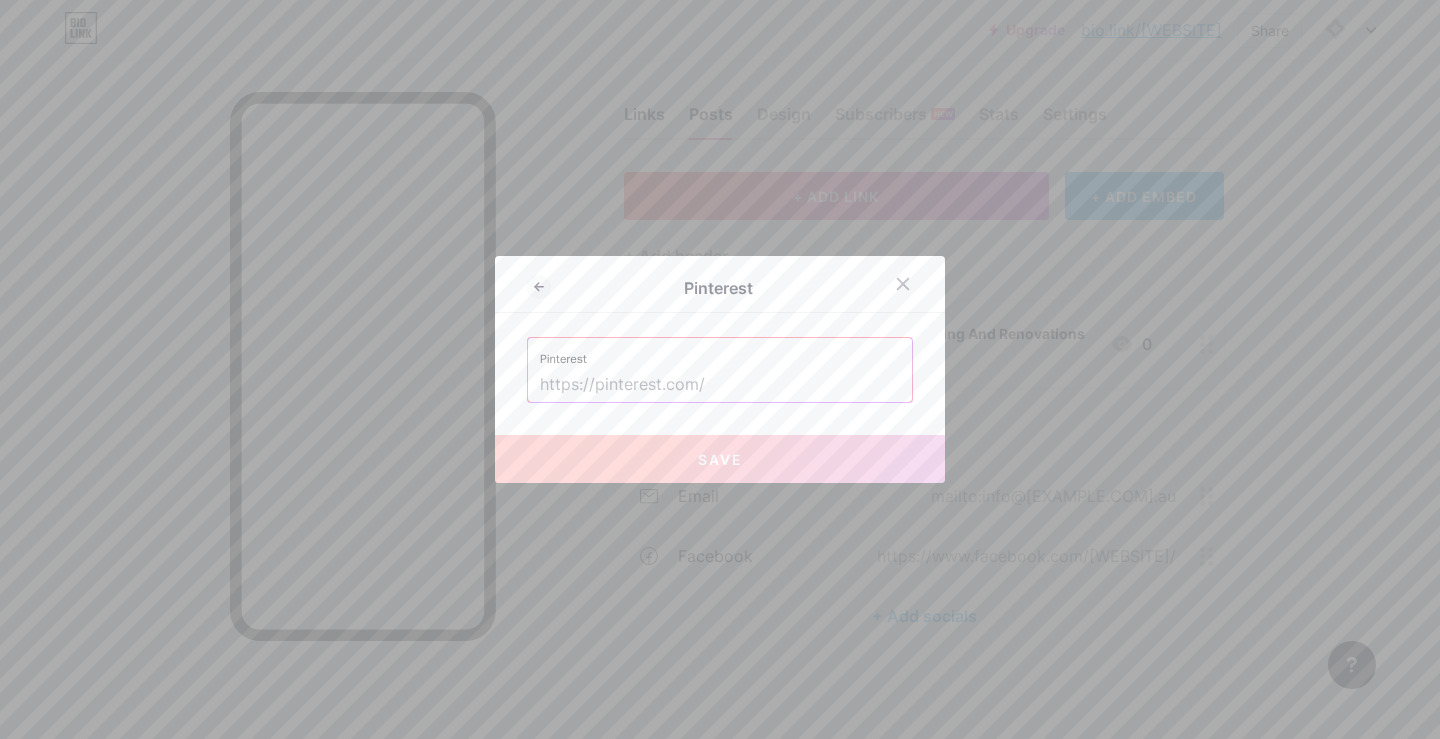 click at bounding box center (720, 385) 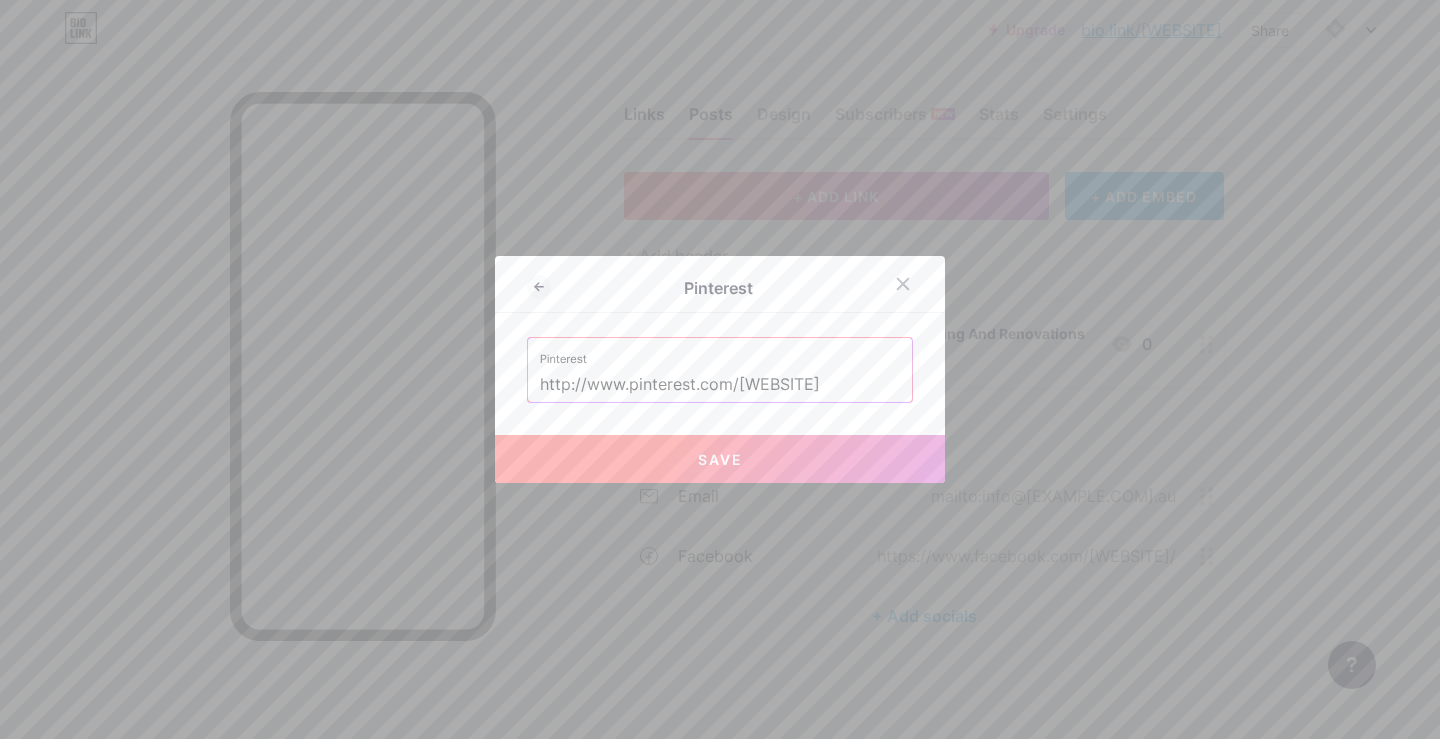 type on "http://www.pinterest.com/[WEBSITE]" 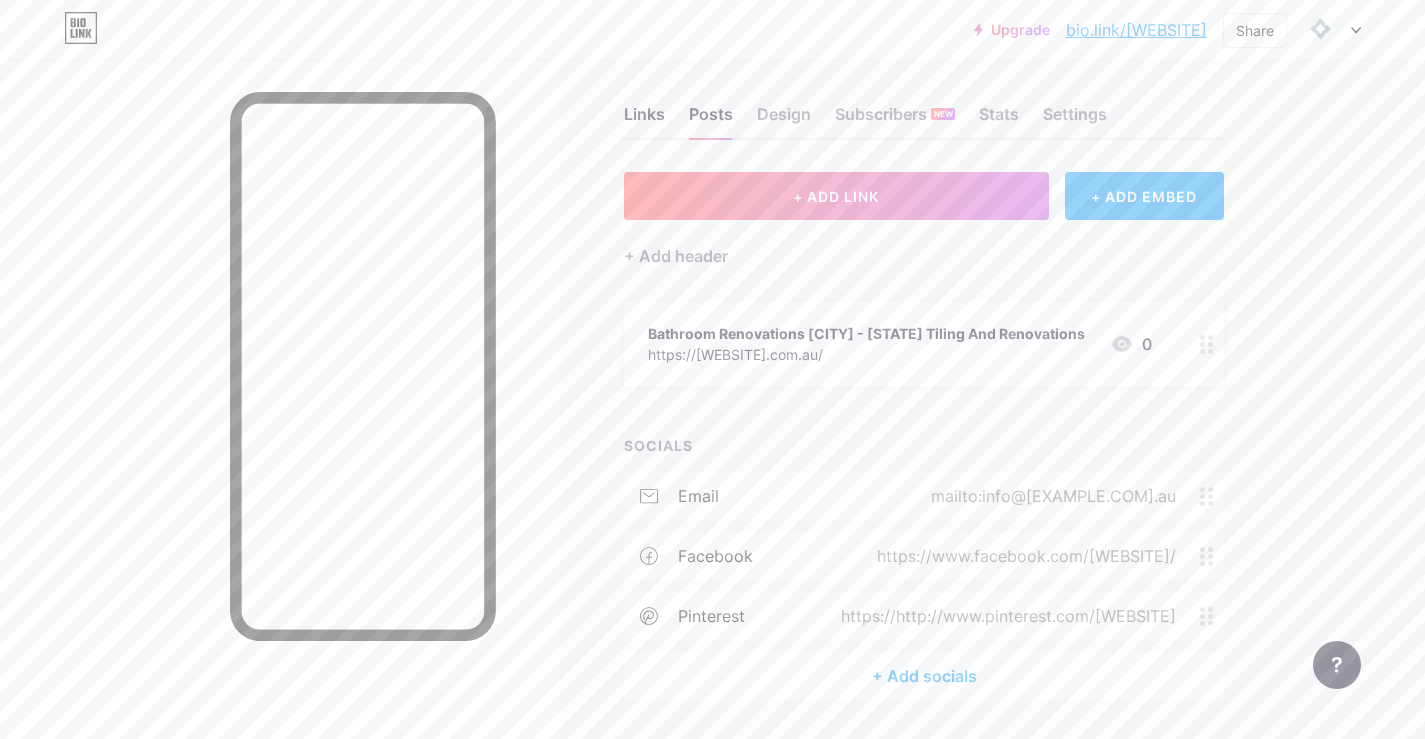 click on "bio.link/[WEBSITE]" at bounding box center (1136, 30) 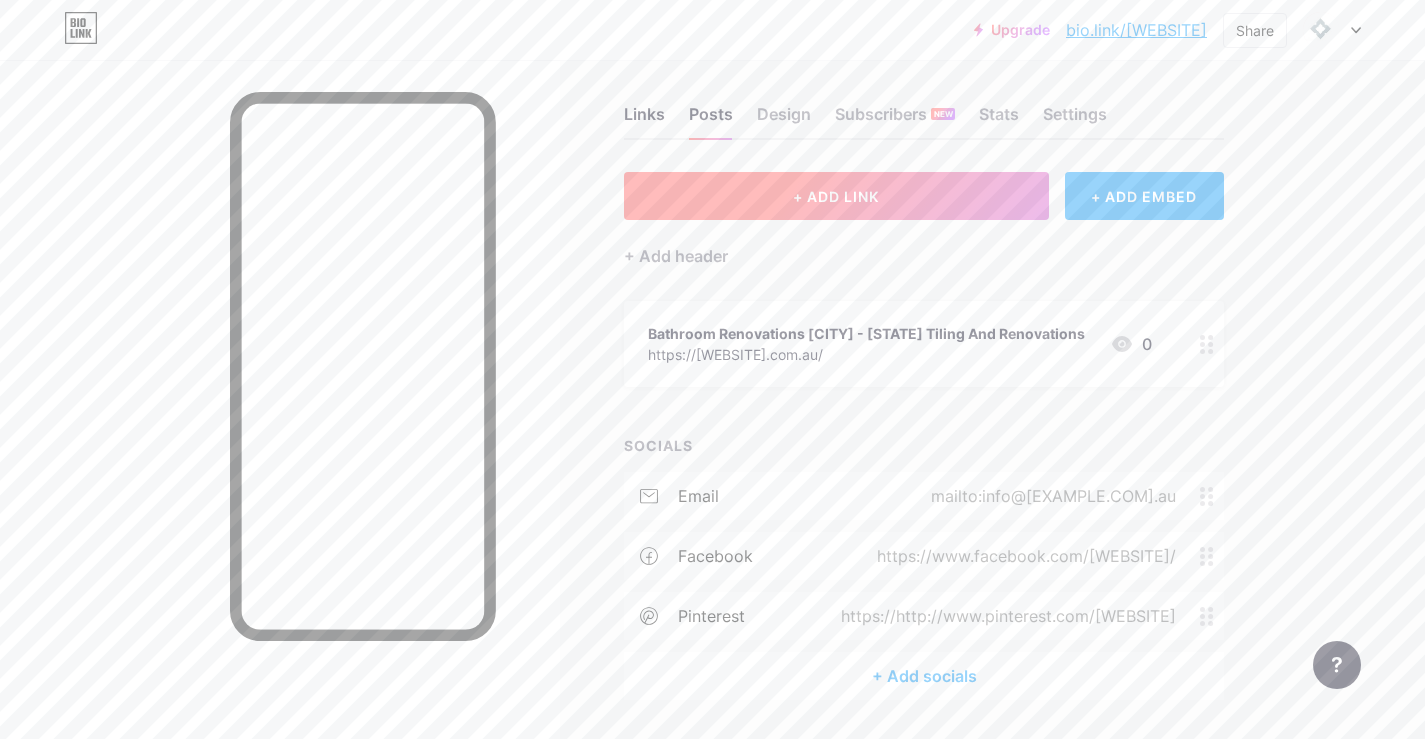 click on "+ ADD LINK" at bounding box center [836, 196] 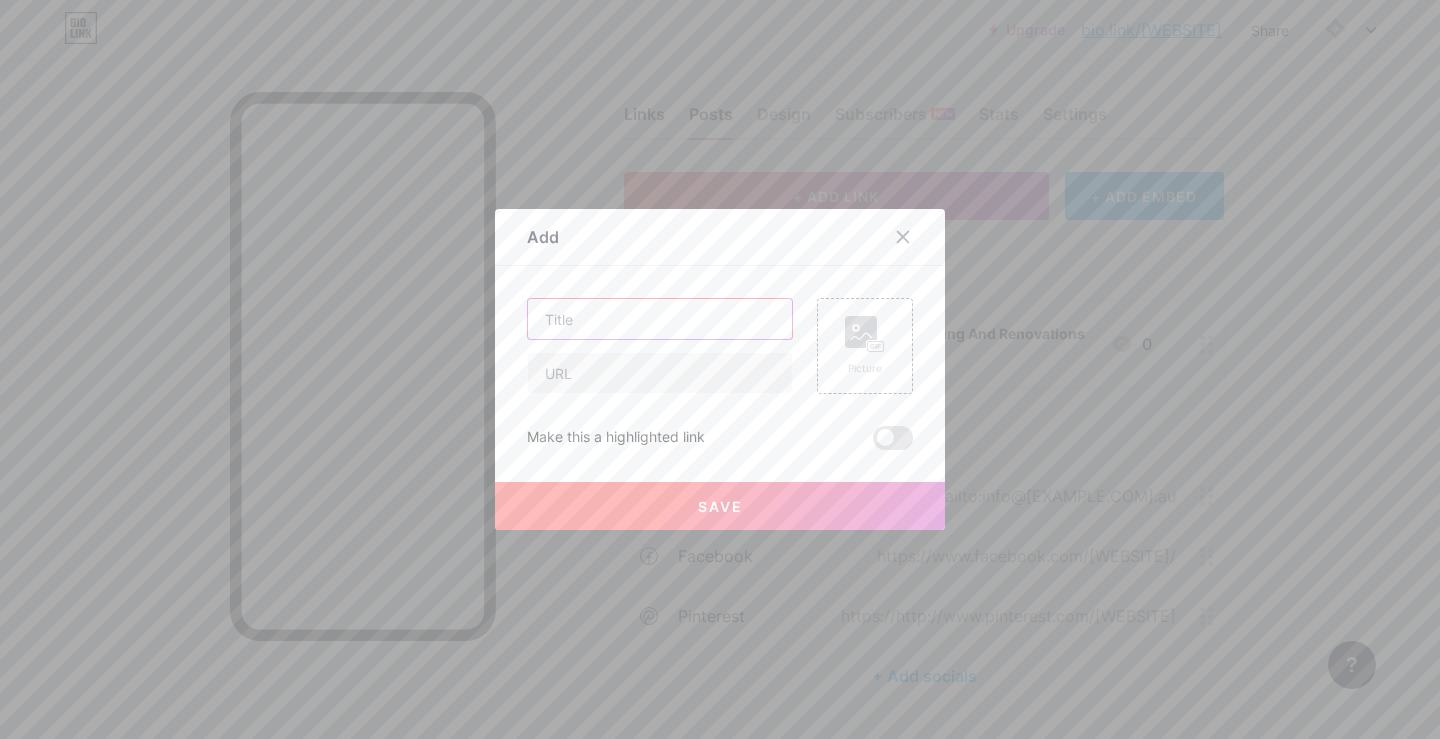 click at bounding box center [660, 319] 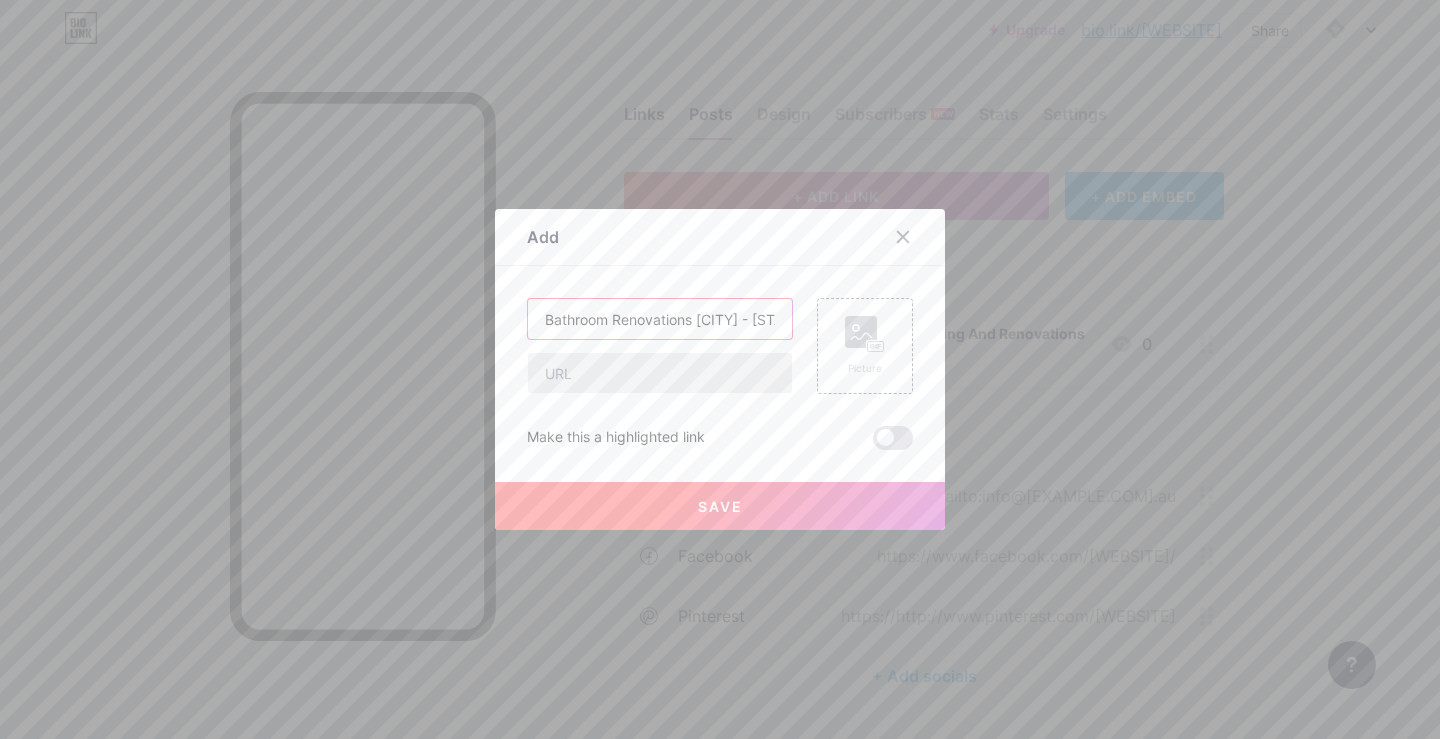 scroll, scrollTop: 0, scrollLeft: 181, axis: horizontal 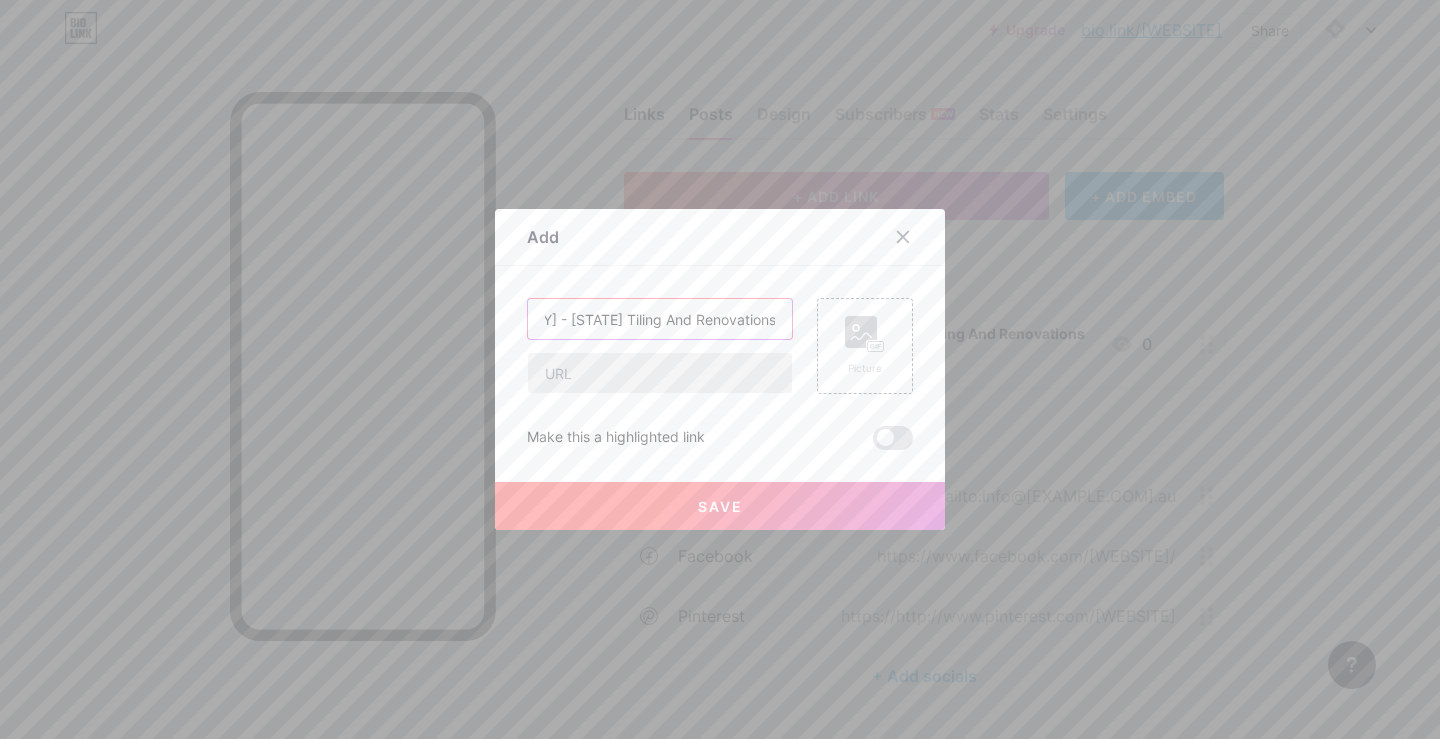type on "Bathroom Renovations [CITY] - [STATE] Tiling And Renovations" 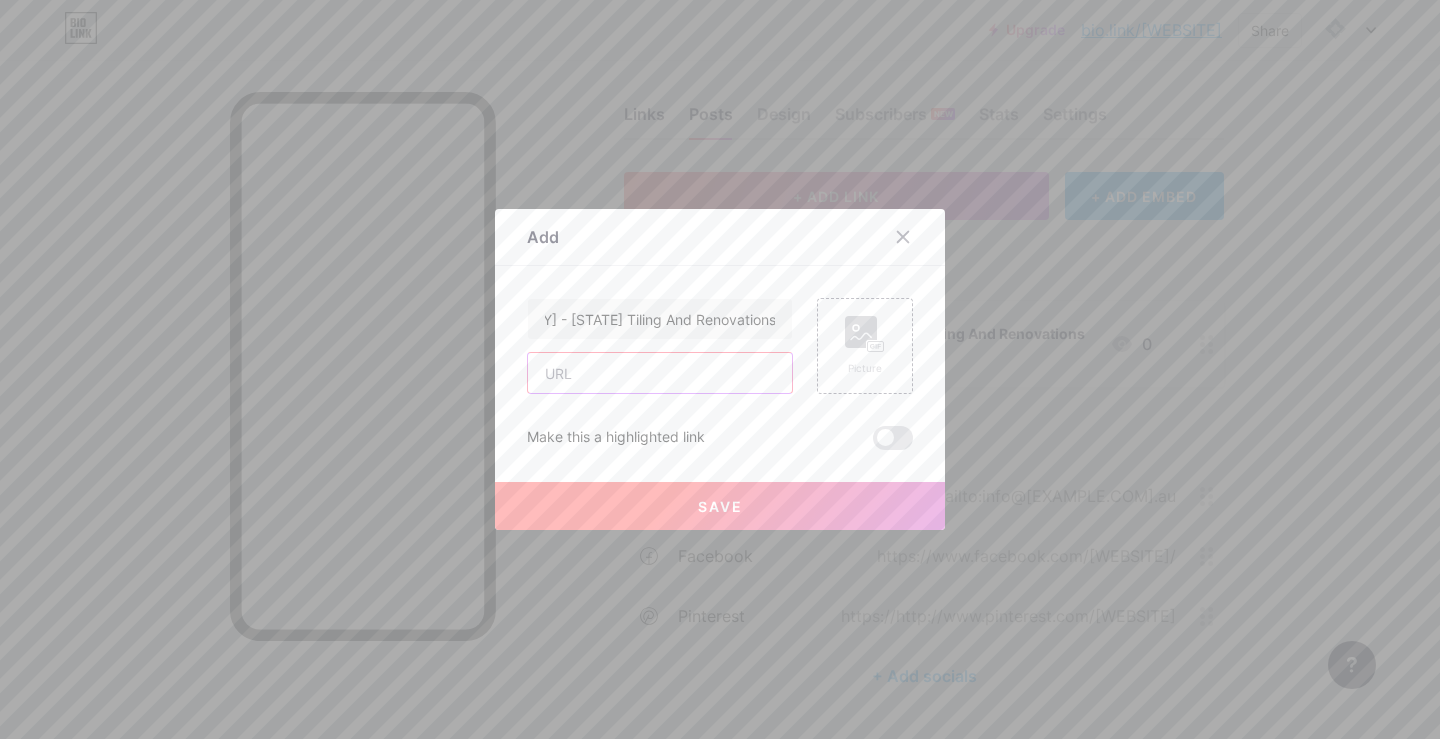 click at bounding box center [660, 373] 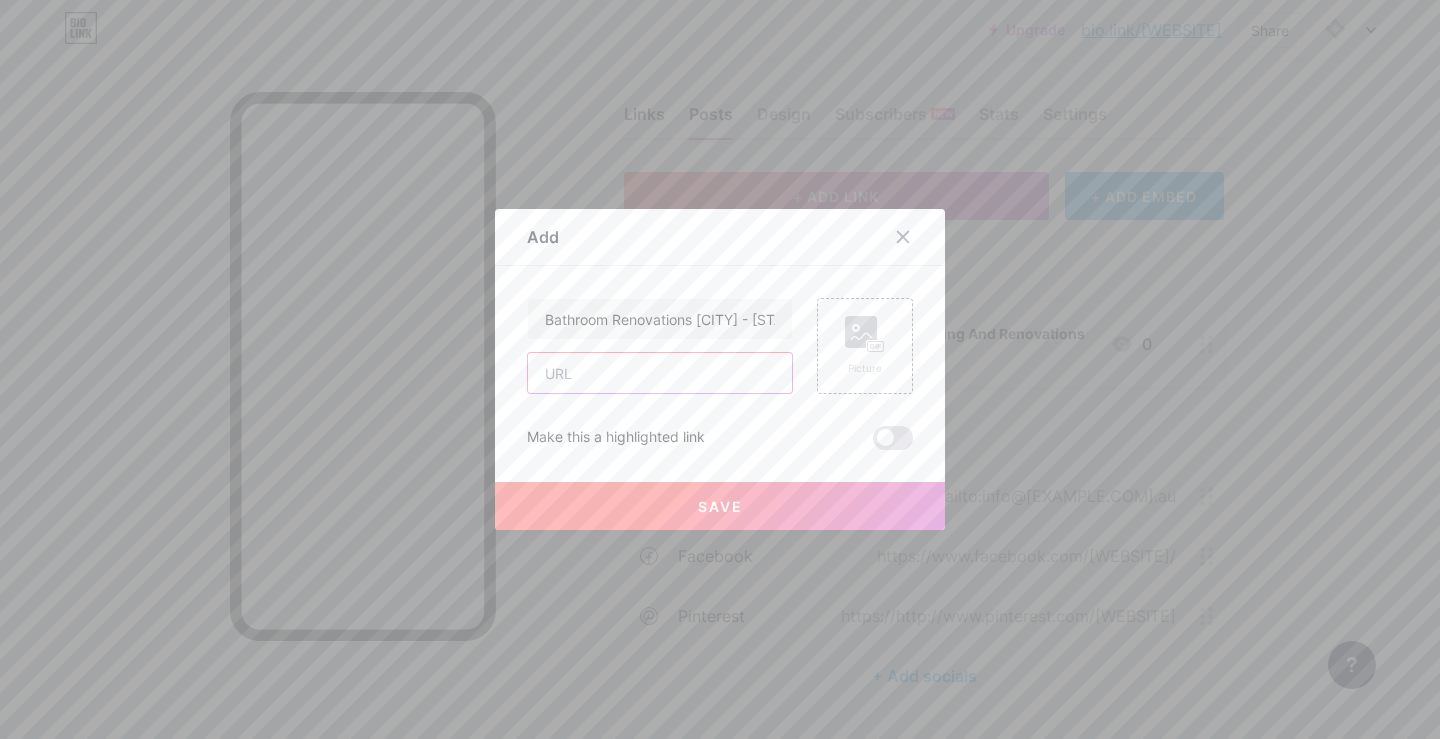 click at bounding box center [660, 373] 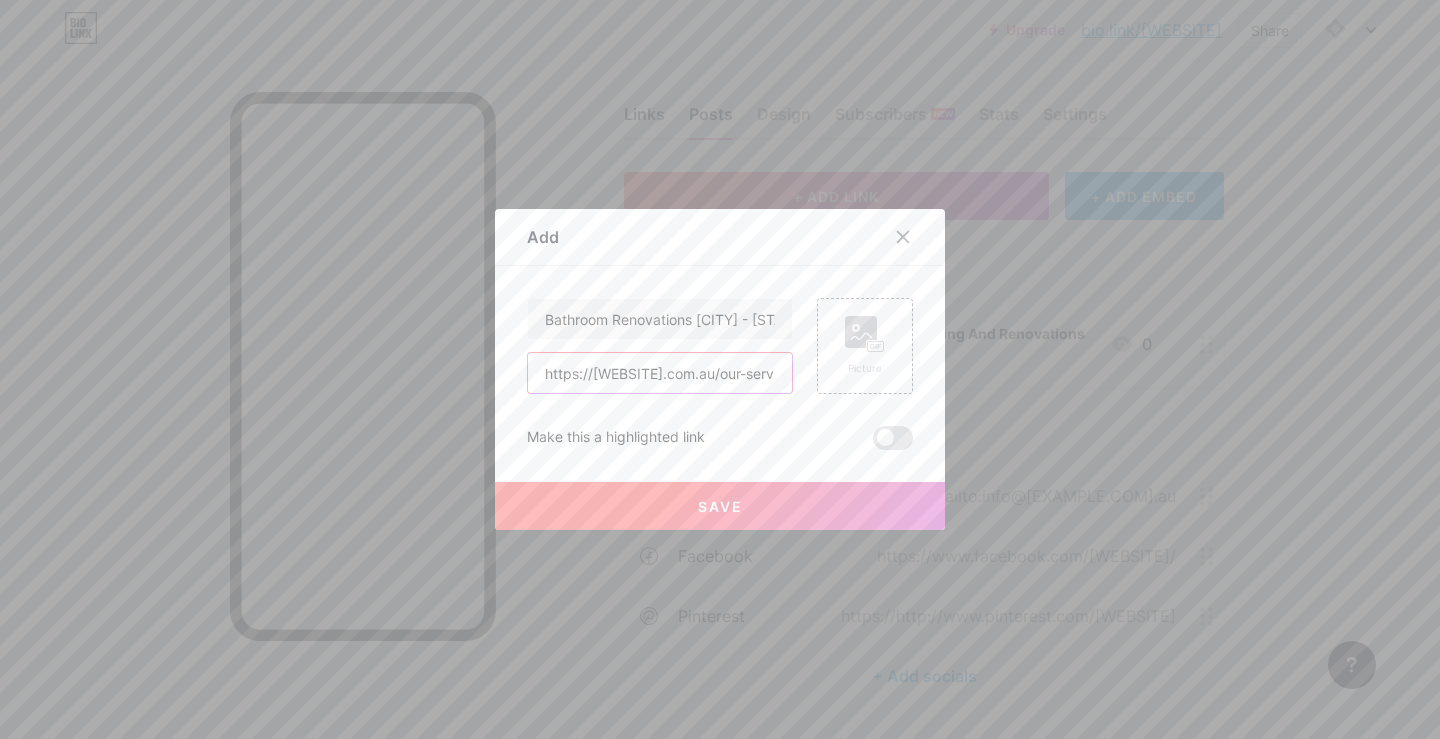scroll, scrollTop: 0, scrollLeft: 269, axis: horizontal 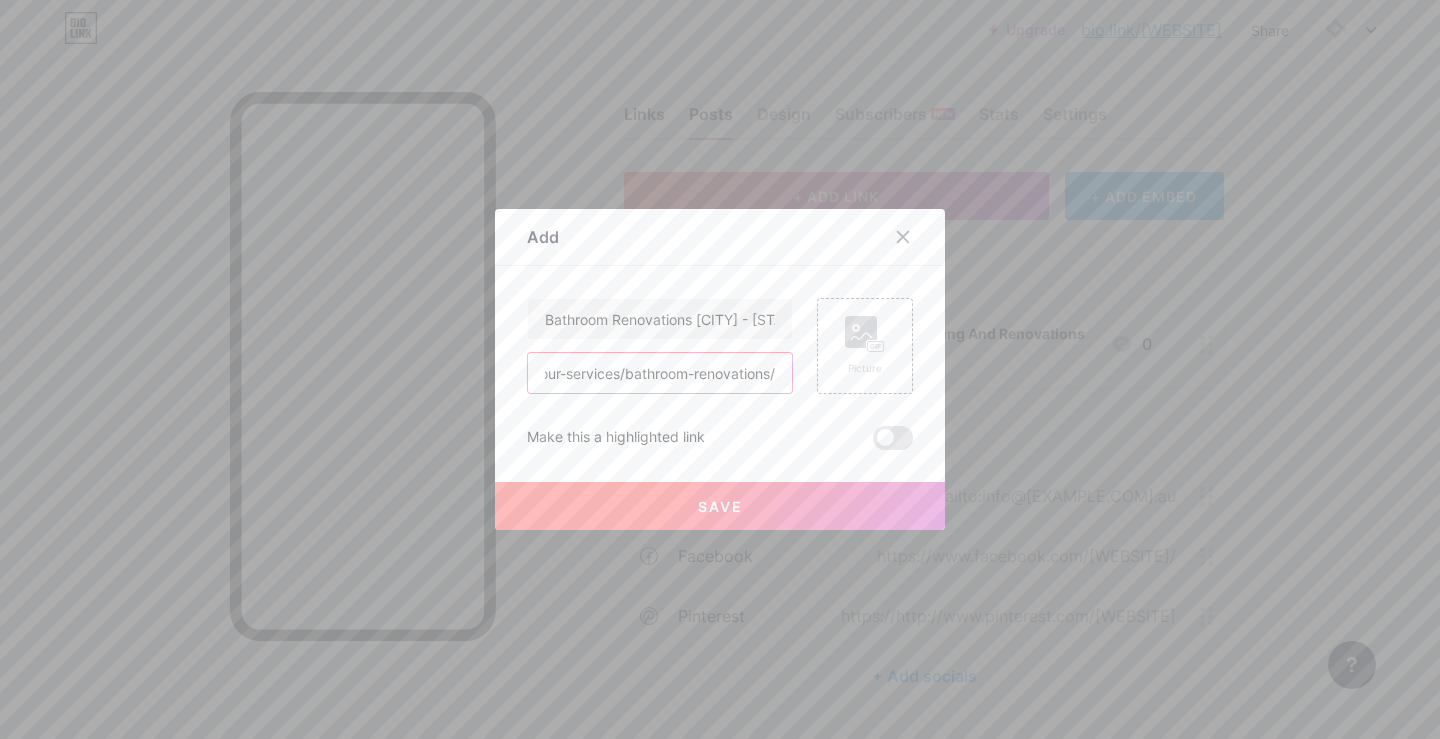type on "https://[WEBSITE].com.au/our-services/bathroom-renovations/" 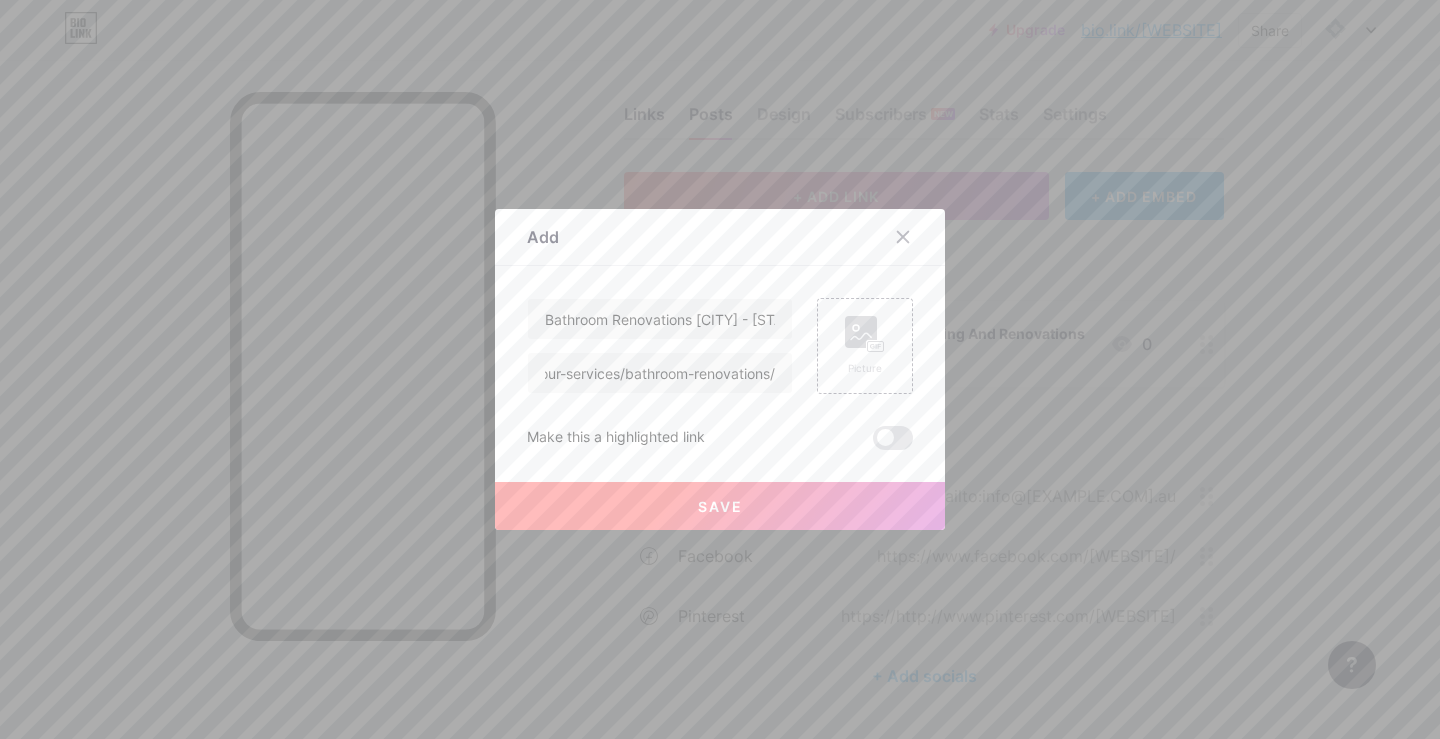 click on "Save" at bounding box center [720, 506] 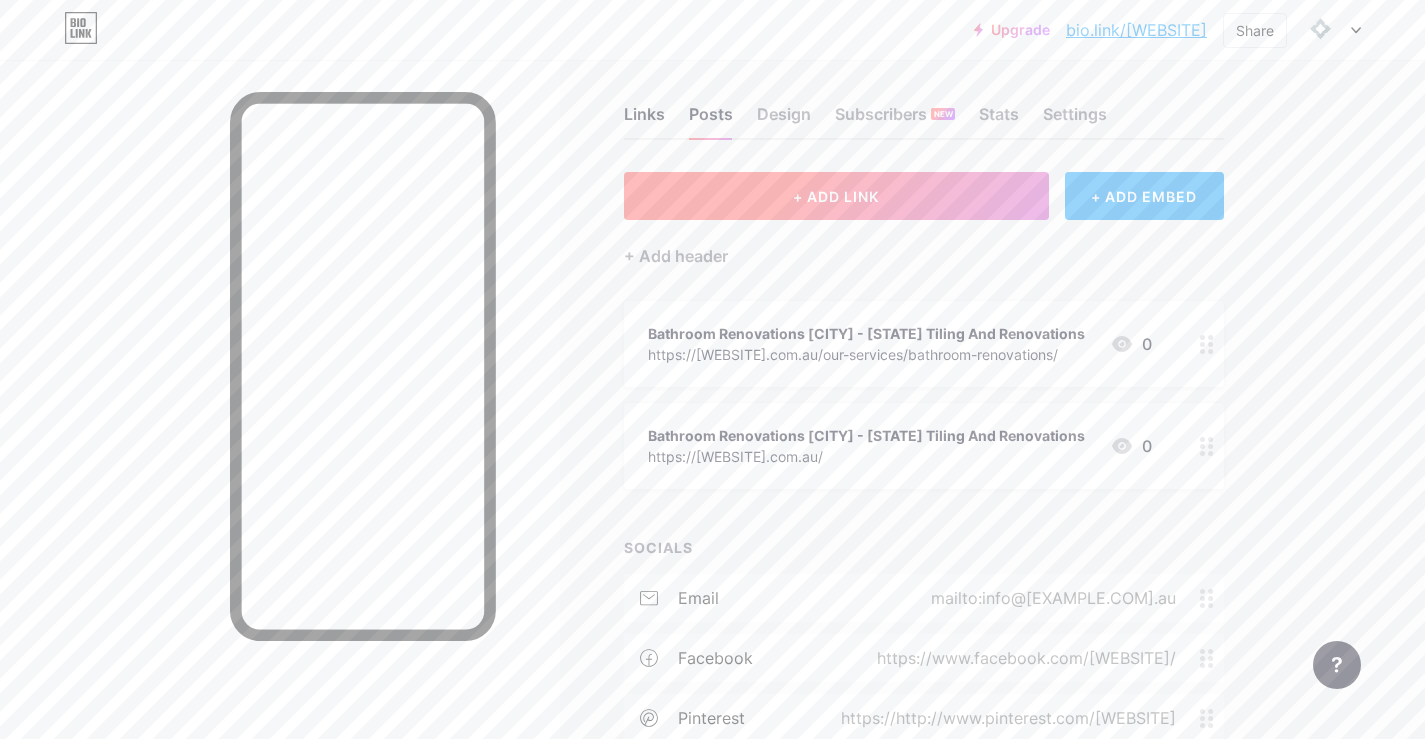 click on "+ ADD LINK" at bounding box center [836, 196] 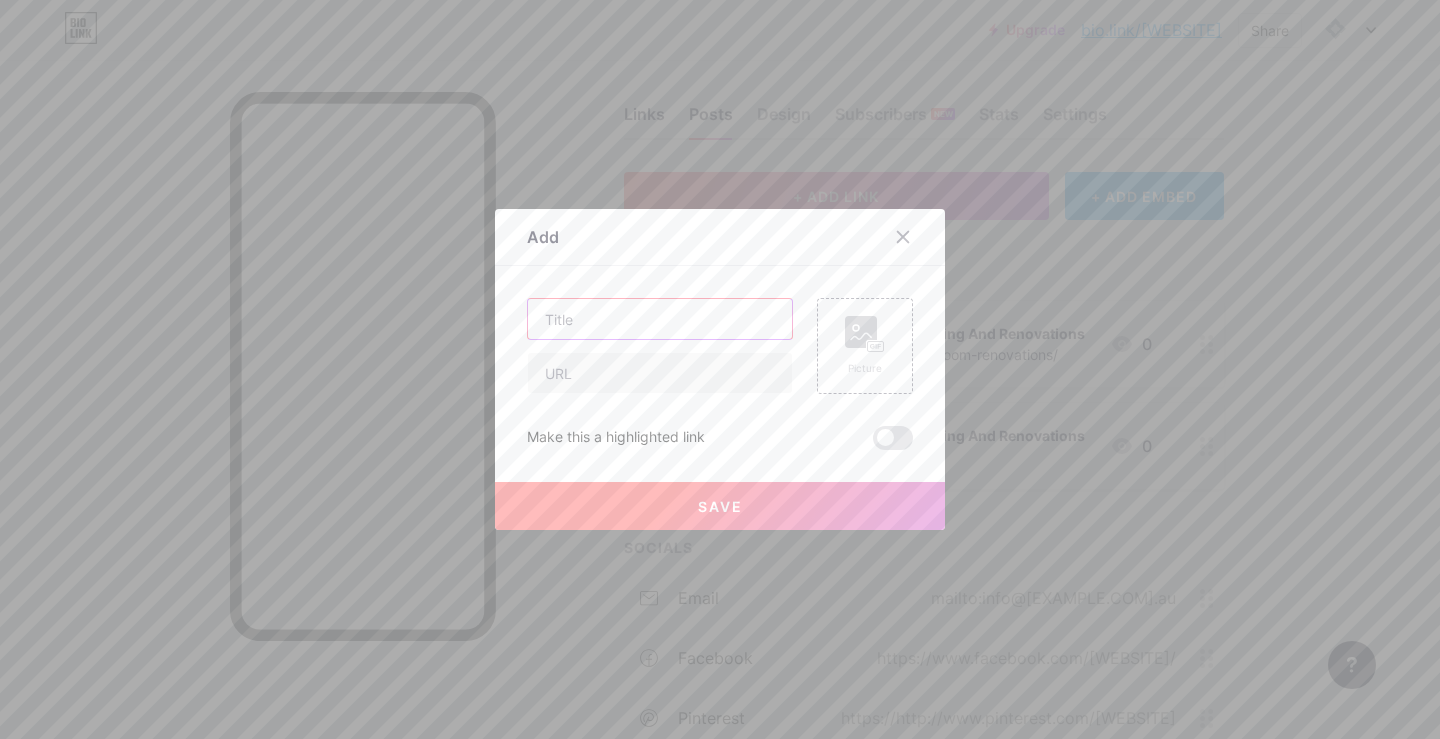 click at bounding box center [660, 319] 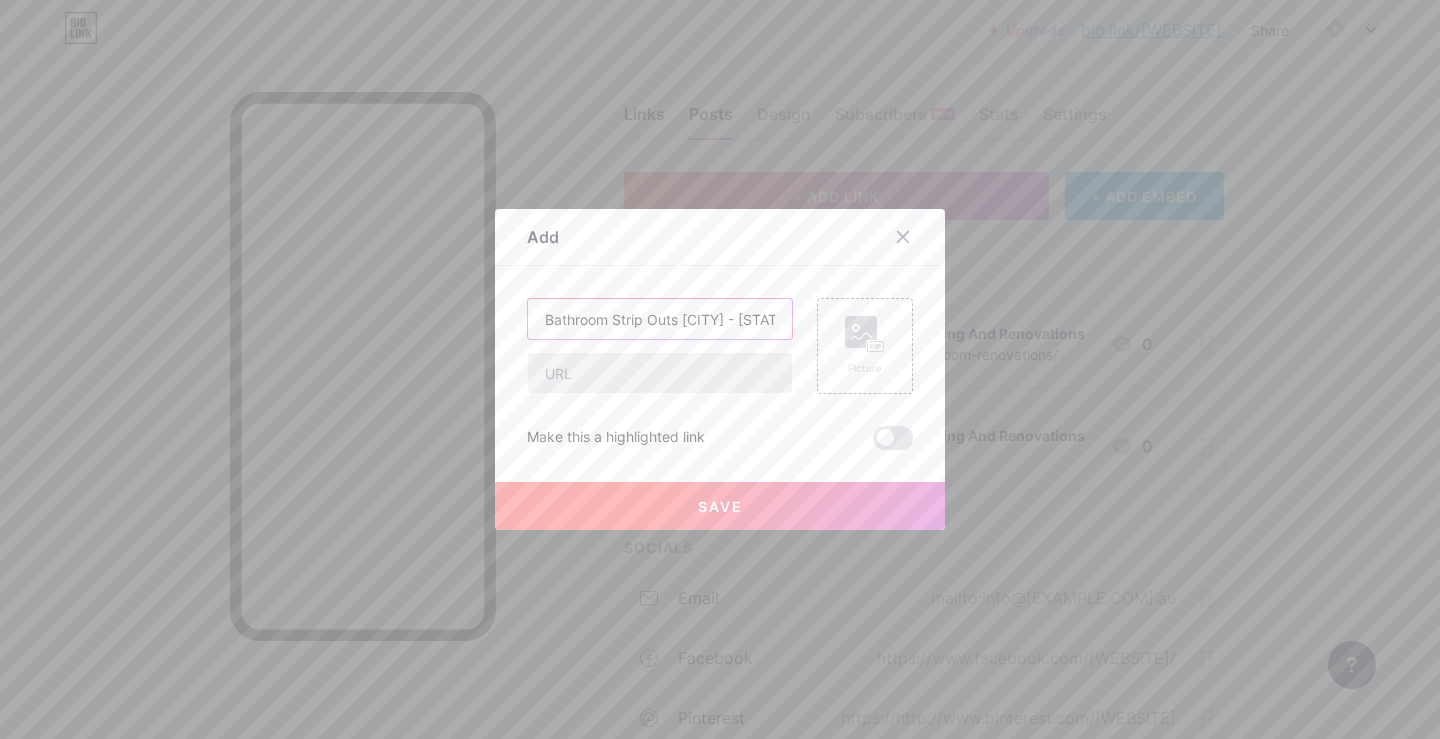scroll, scrollTop: 0, scrollLeft: 136, axis: horizontal 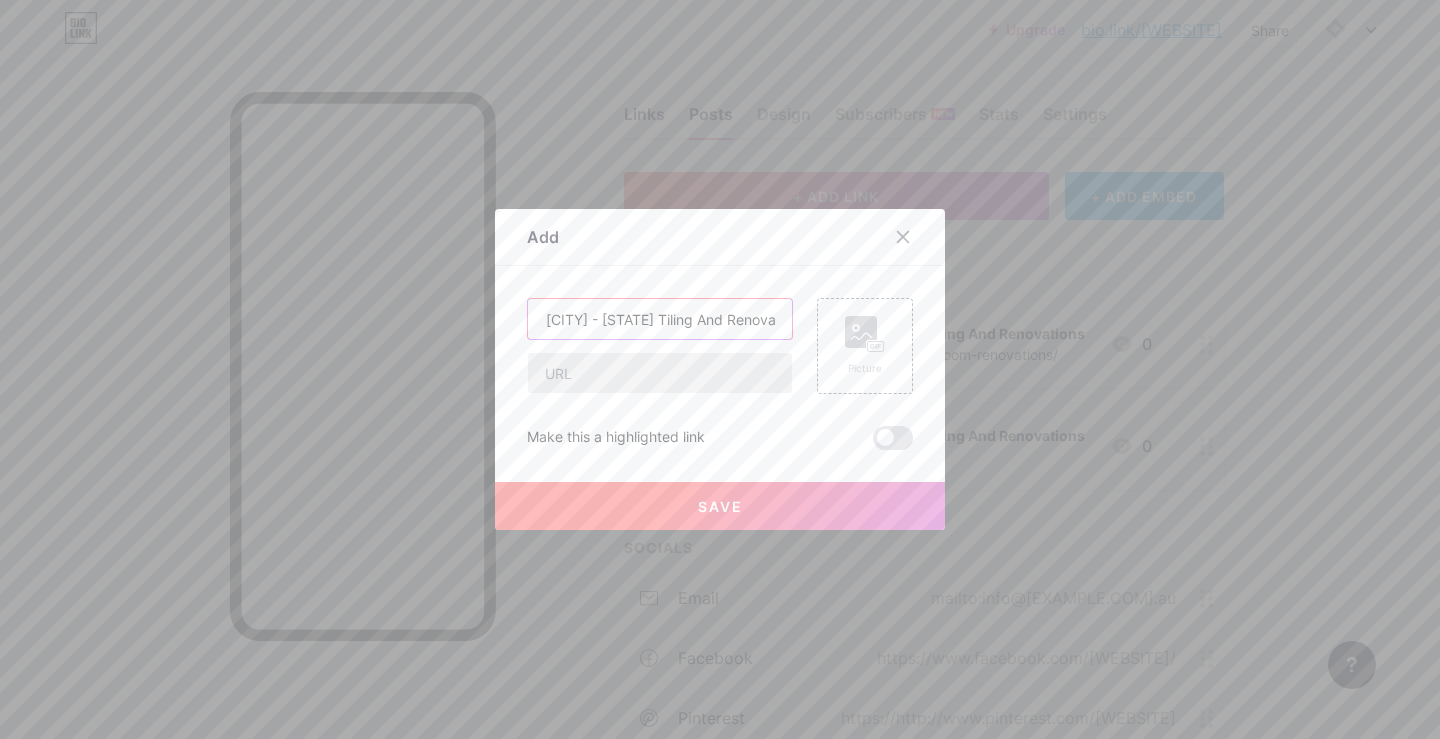 type on "Bathroom Strip Outs [CITY] - [STATE] Tiling And Renovations" 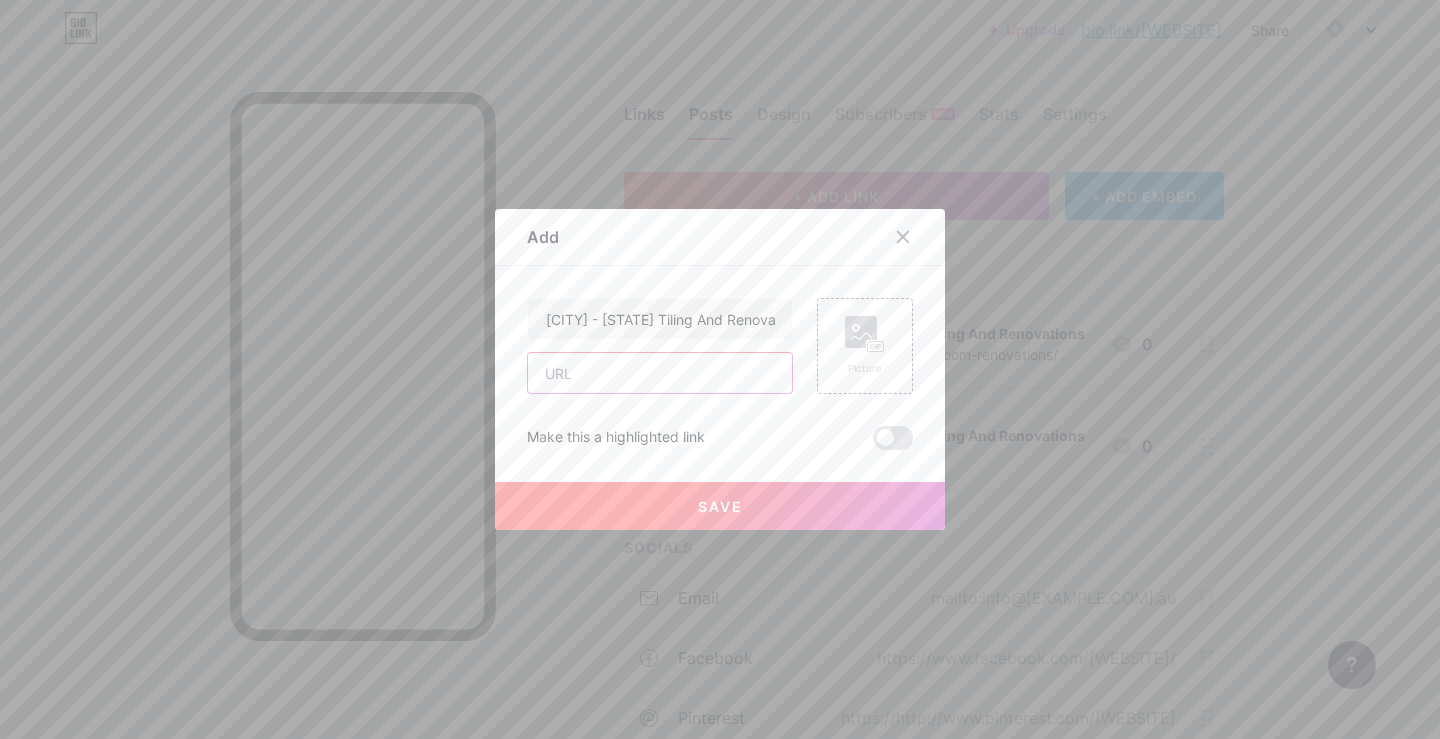 click at bounding box center (660, 373) 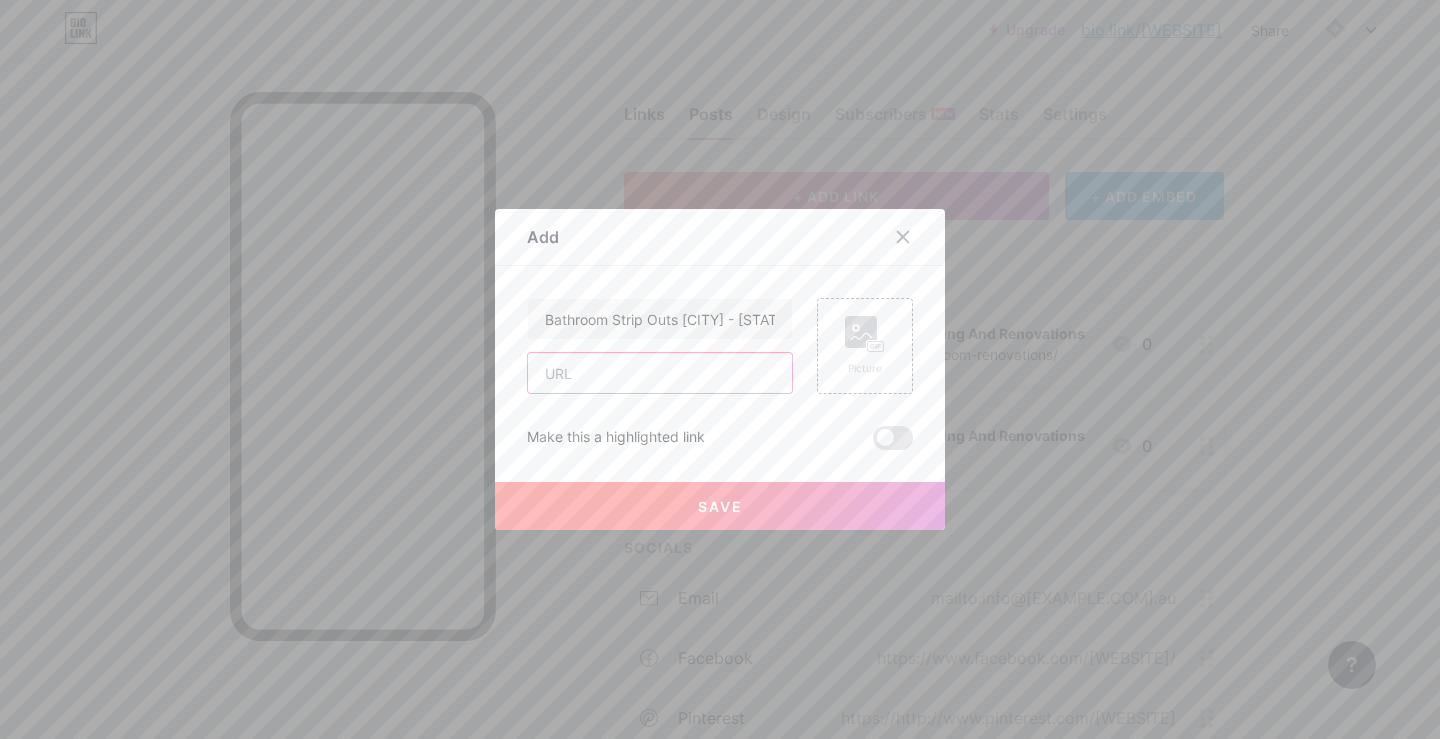 paste on "https://[WEBSITE].com.au/our-services/strip-outs/" 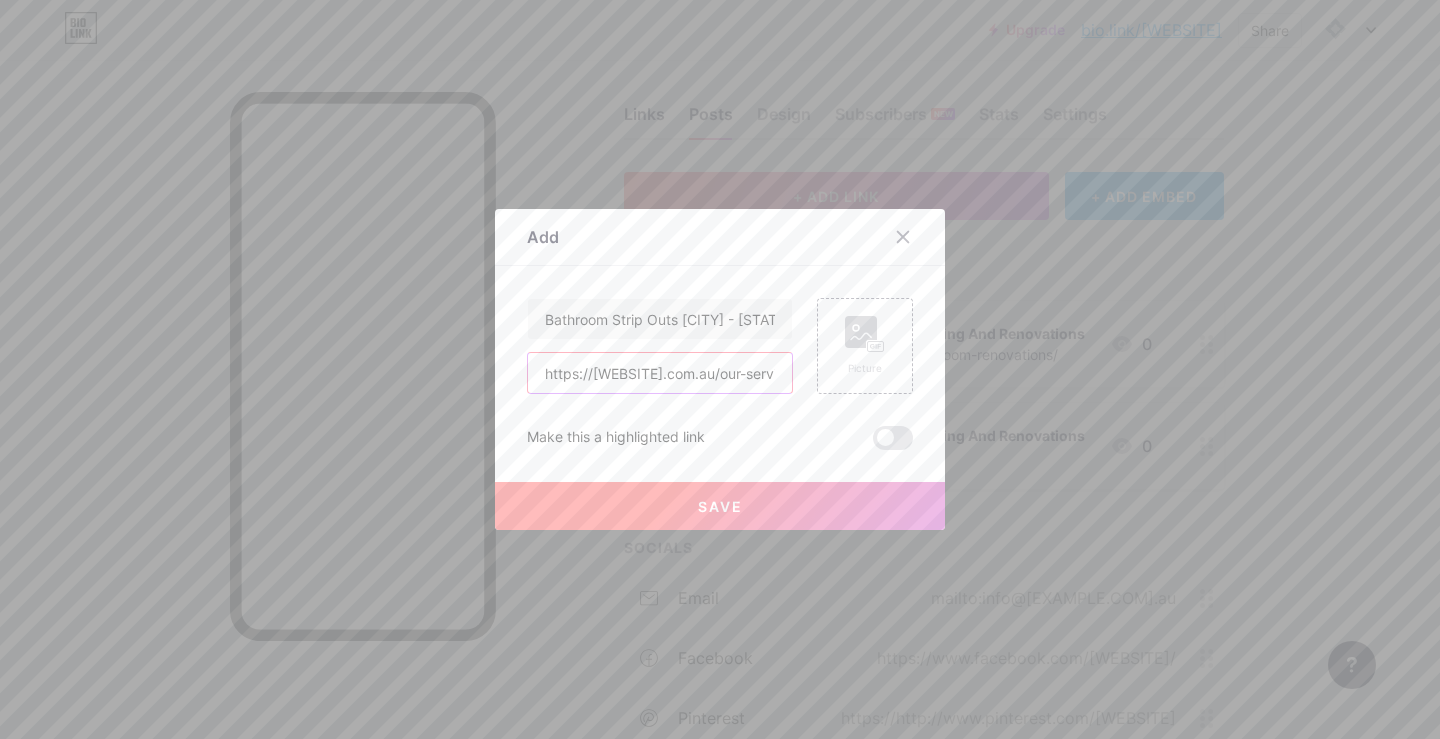 scroll, scrollTop: 0, scrollLeft: 186, axis: horizontal 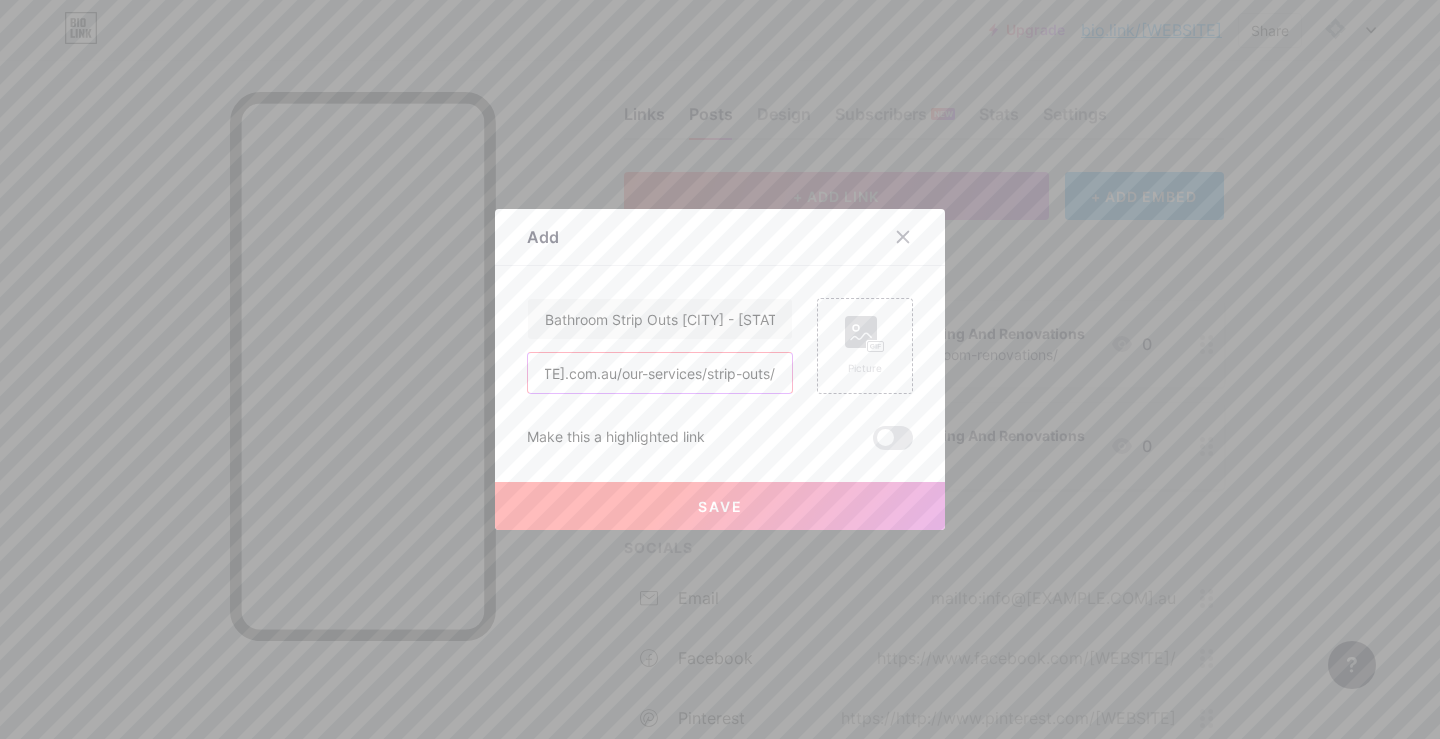 type on "https://[WEBSITE].com.au/our-services/strip-outs/" 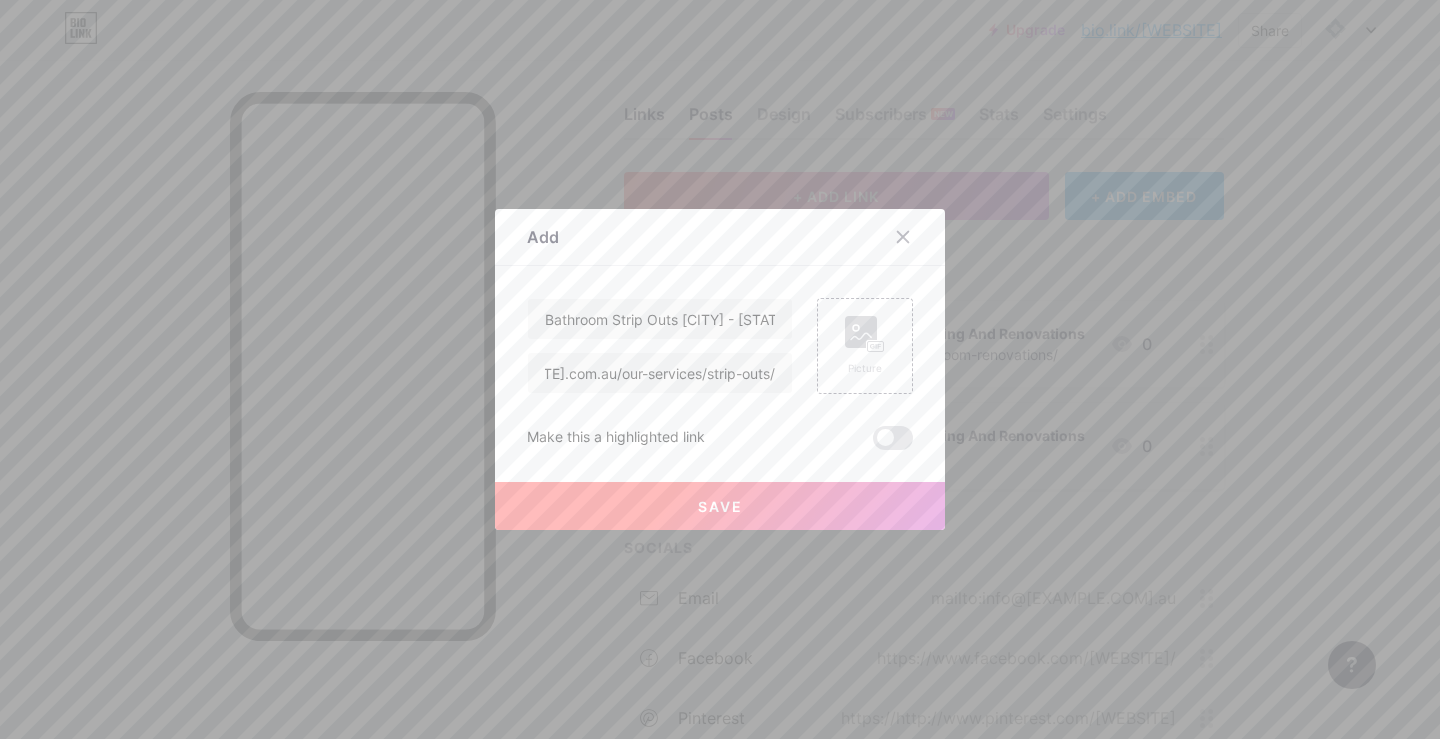 click on "Save" at bounding box center [720, 506] 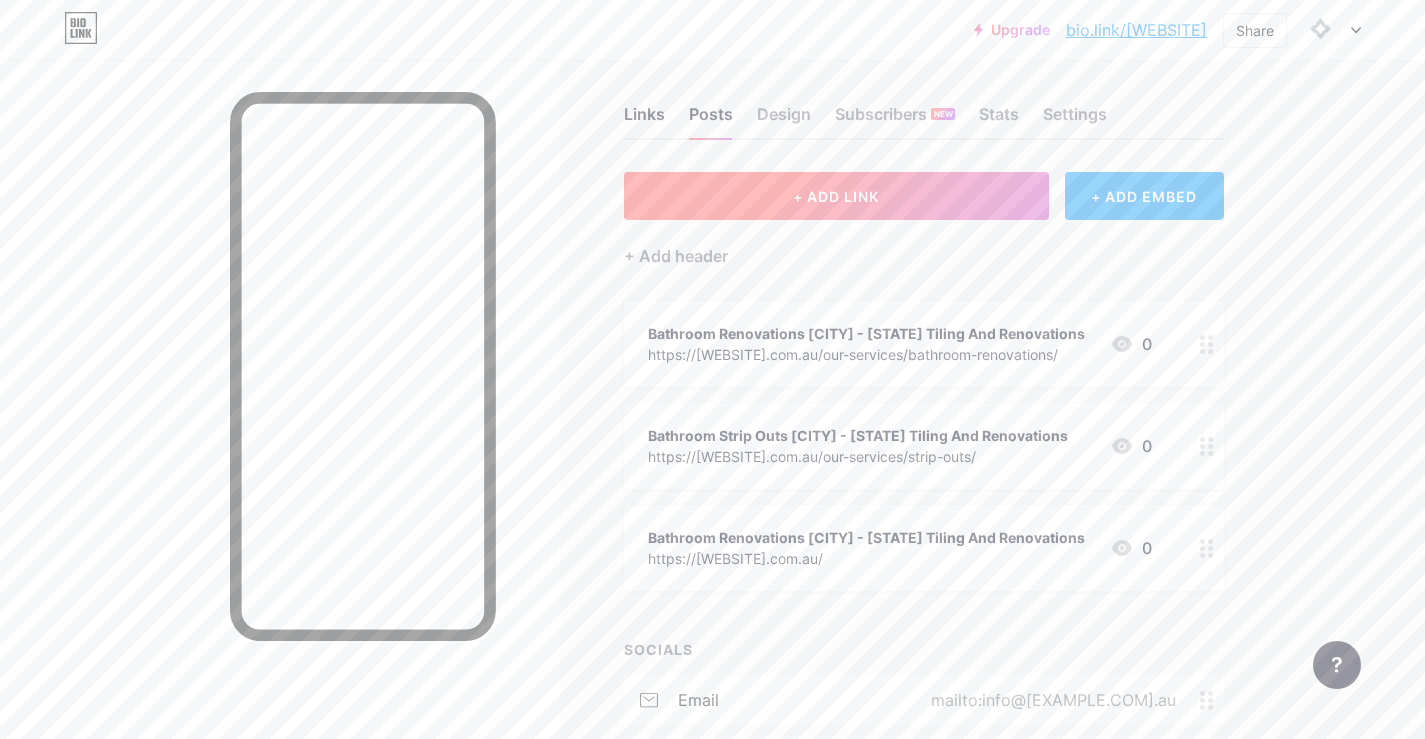 click on "+ ADD LINK" at bounding box center [836, 196] 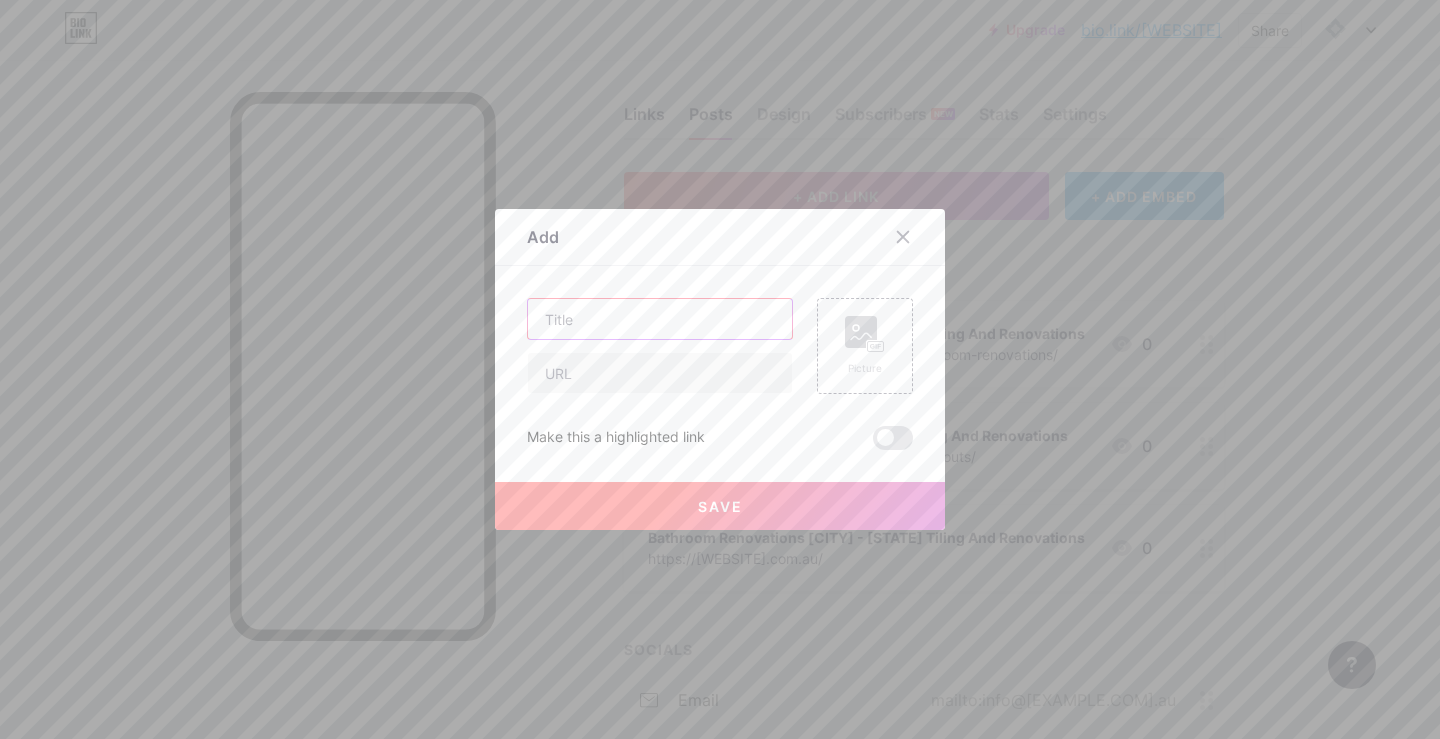 click at bounding box center (660, 319) 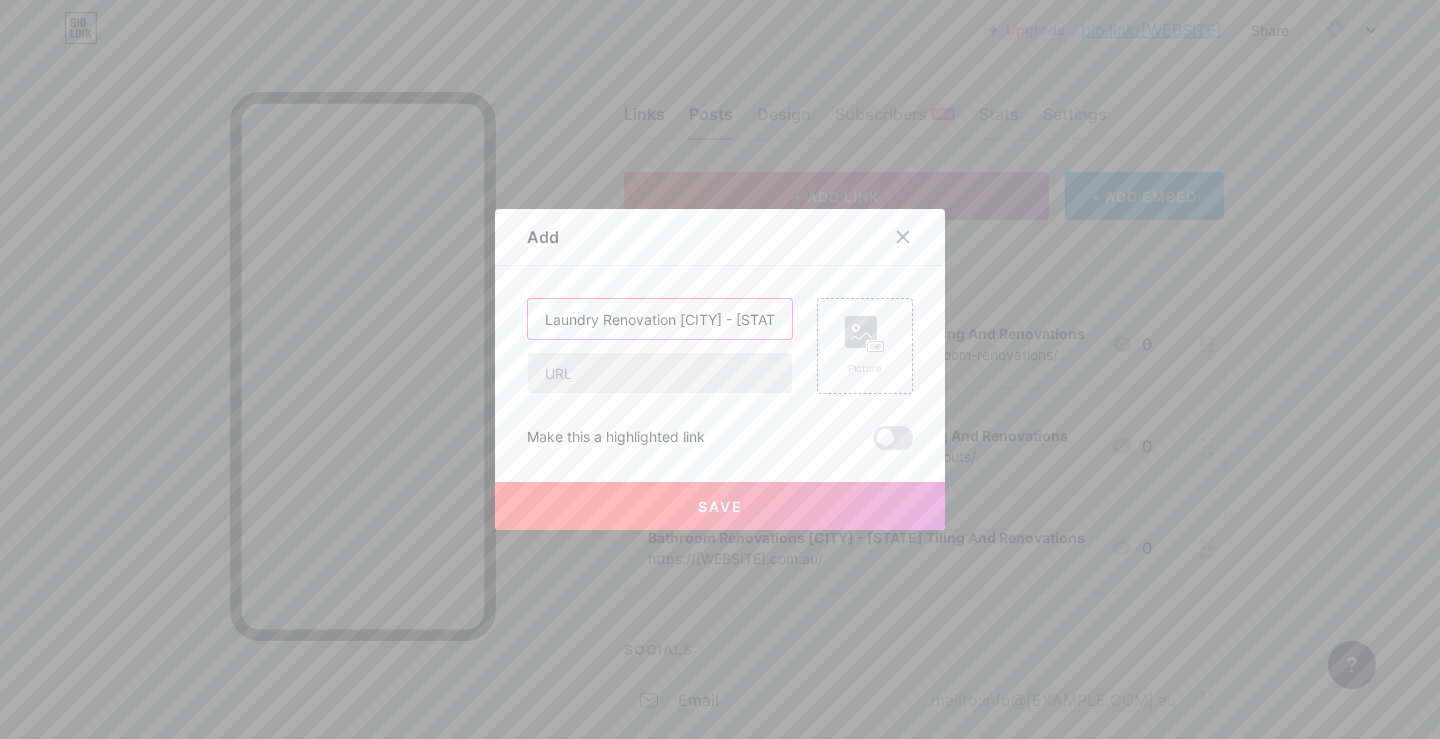 scroll, scrollTop: 0, scrollLeft: 133, axis: horizontal 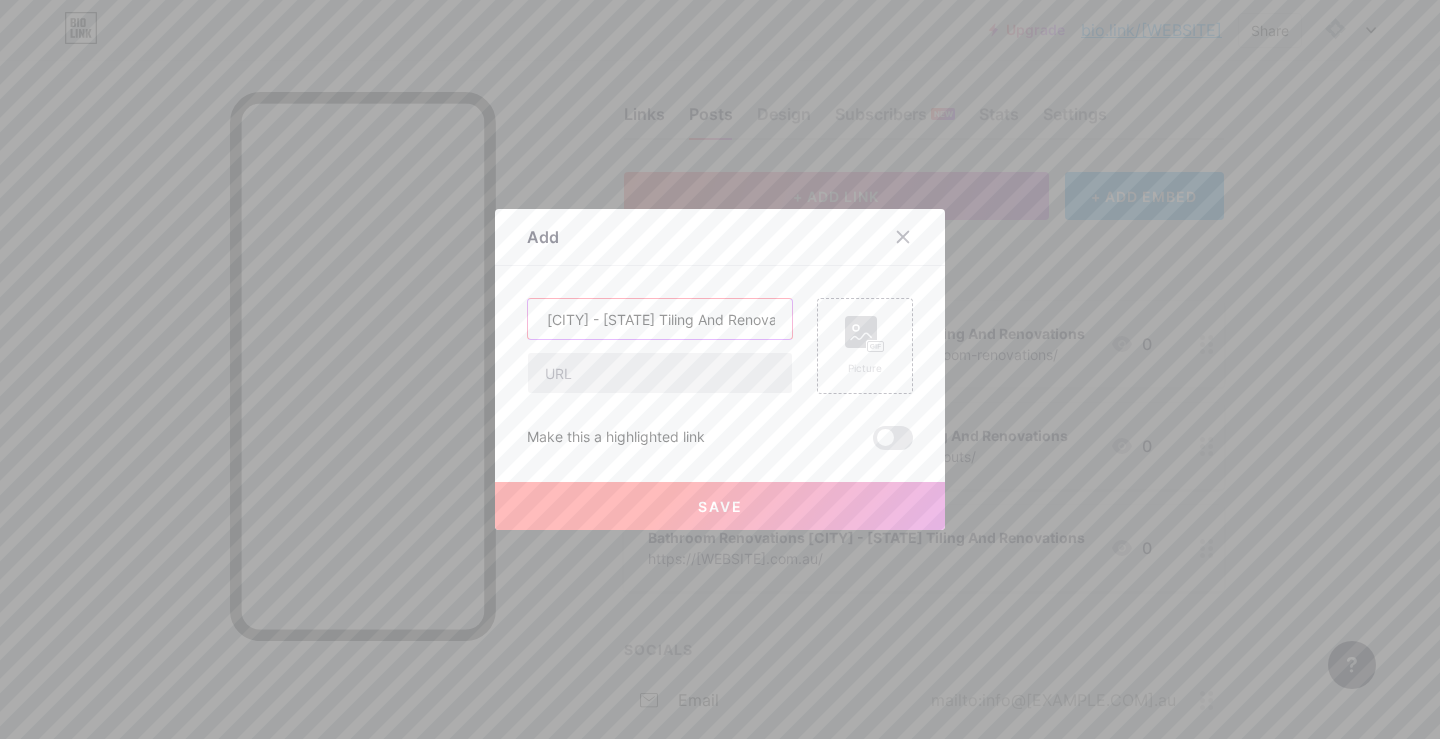 type on "Laundry Renovation [CITY] - [STATE] Tiling And Renovations" 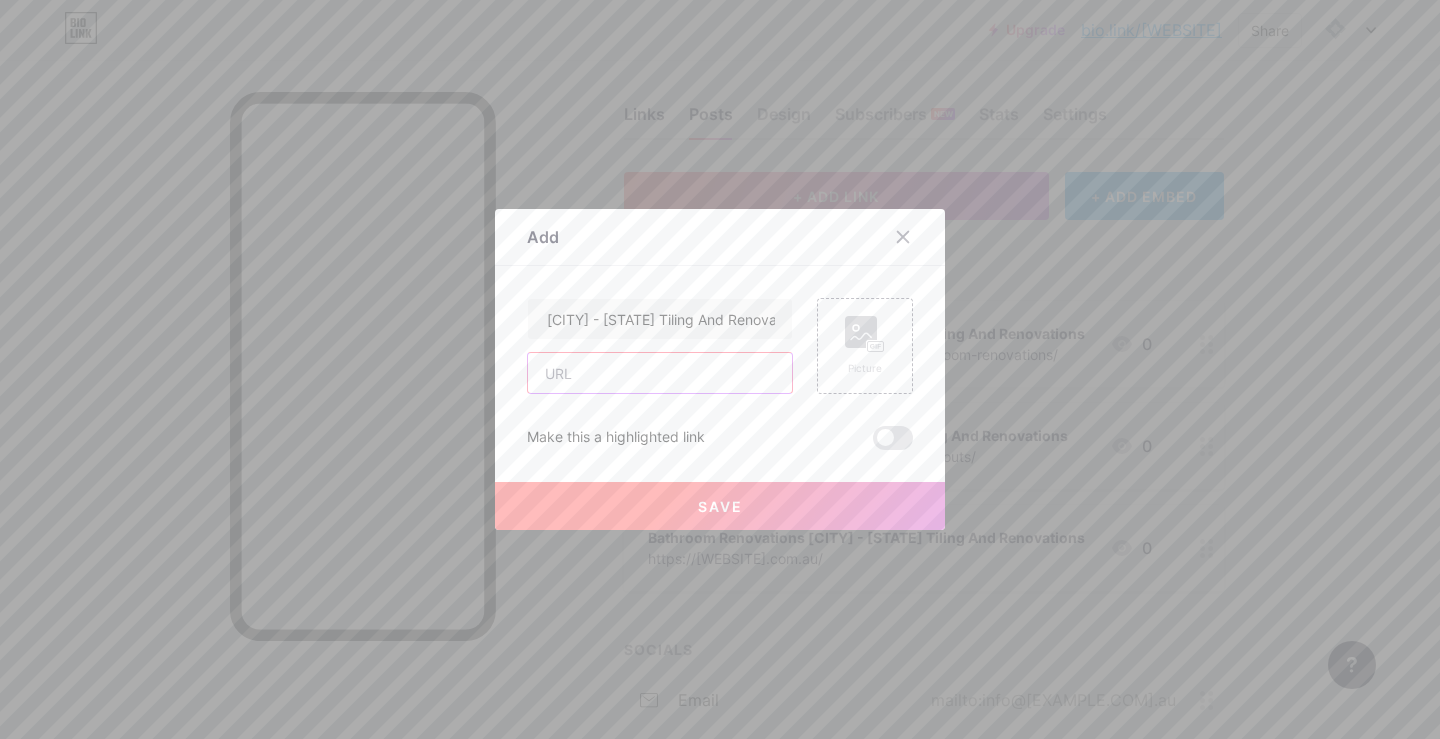click at bounding box center (660, 373) 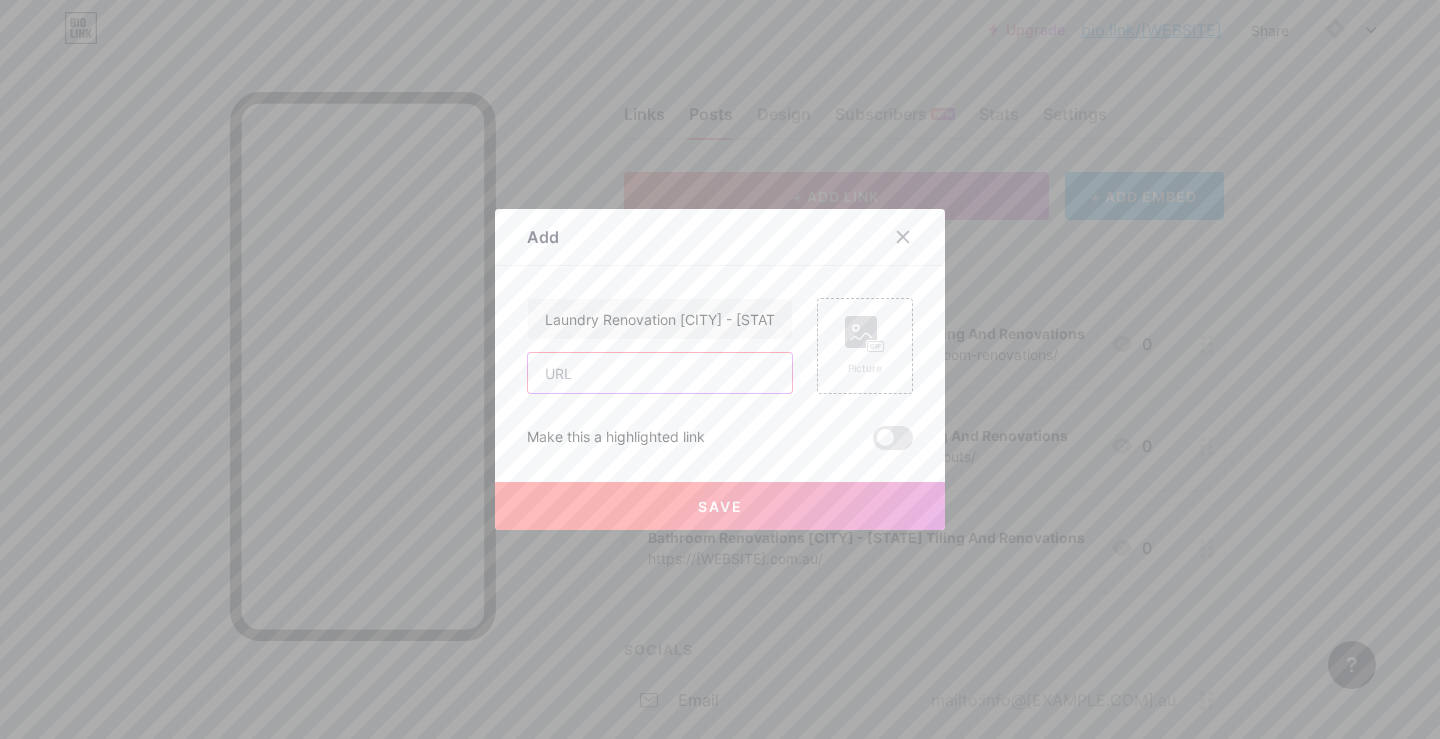 paste on "https://[WEBSITE].com.au/services/laundry-renovations-[CITY]/" 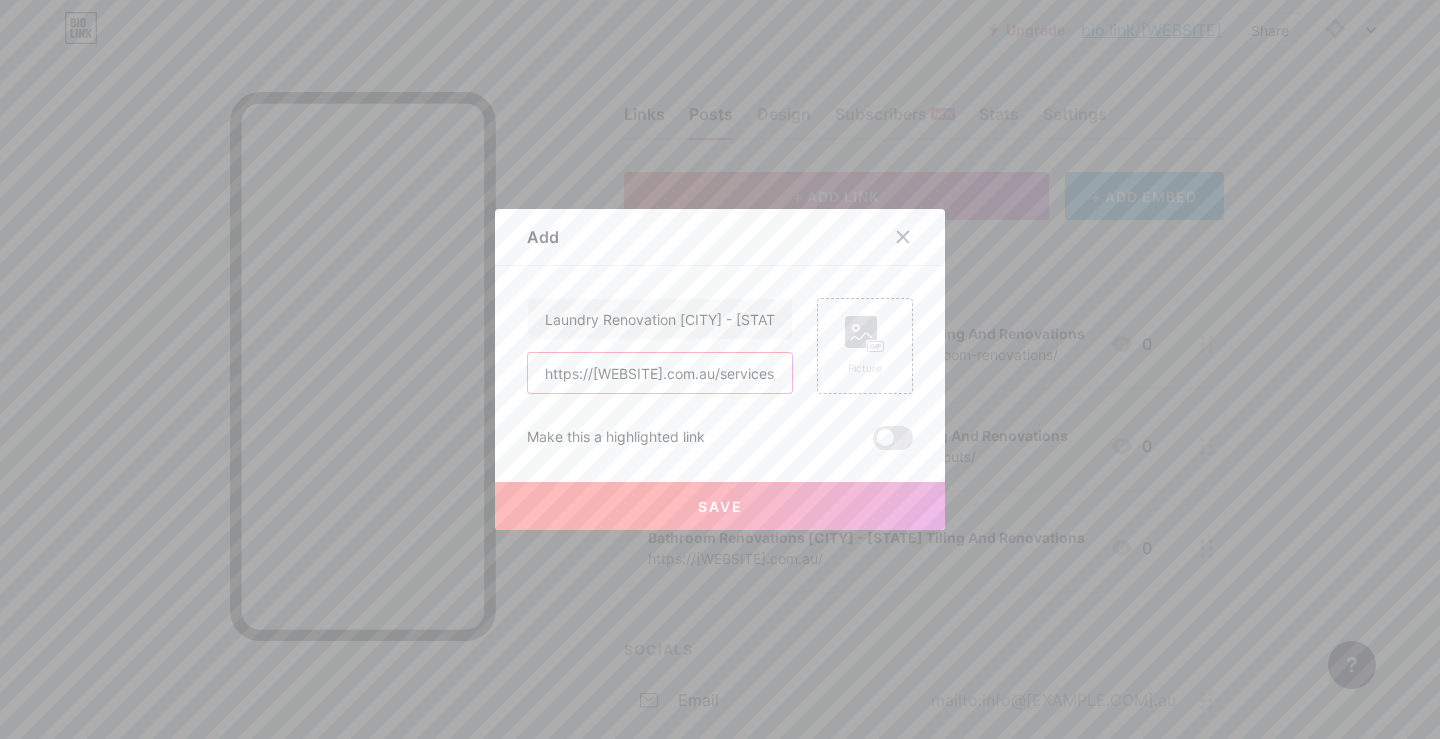 scroll, scrollTop: 0, scrollLeft: 269, axis: horizontal 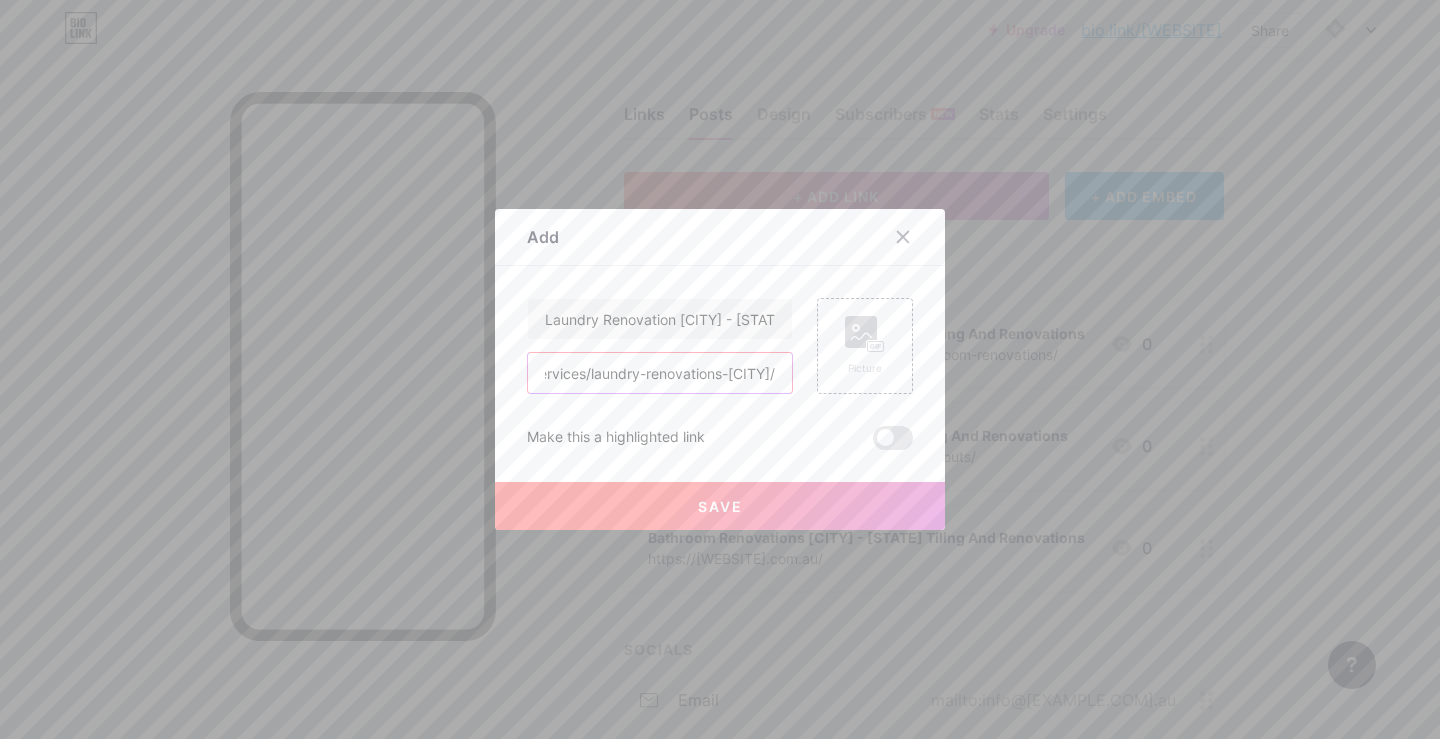 type on "https://[WEBSITE].com.au/services/laundry-renovations-[CITY]/" 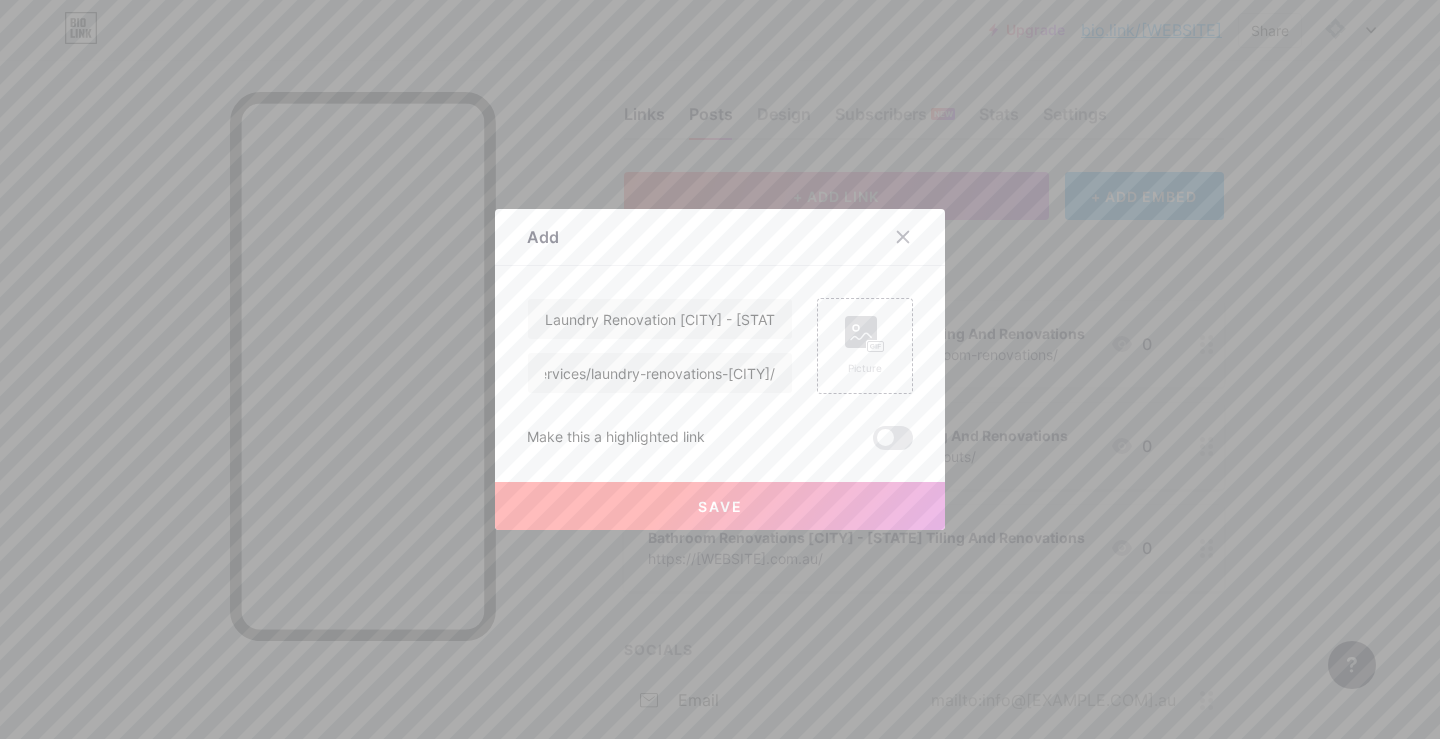 click on "Save" at bounding box center (720, 506) 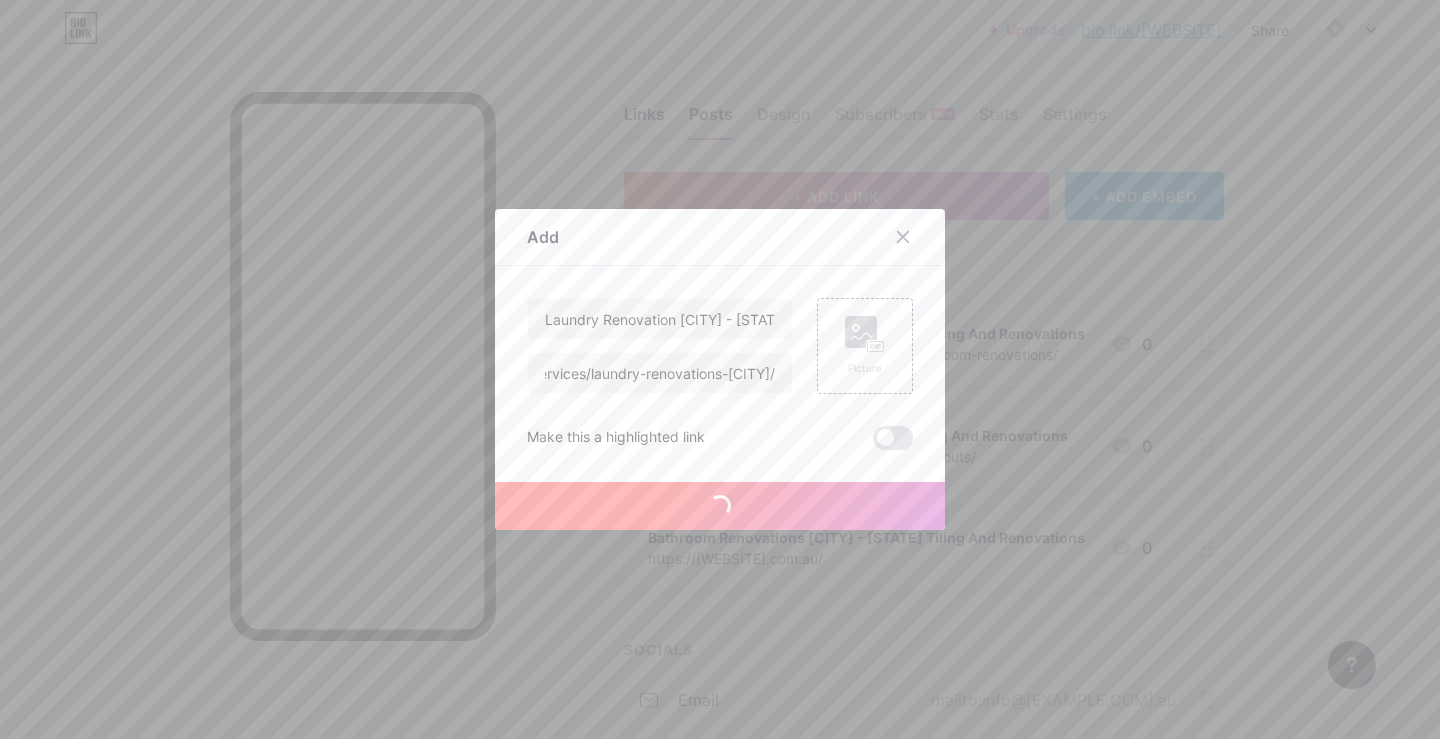 scroll, scrollTop: 0, scrollLeft: 0, axis: both 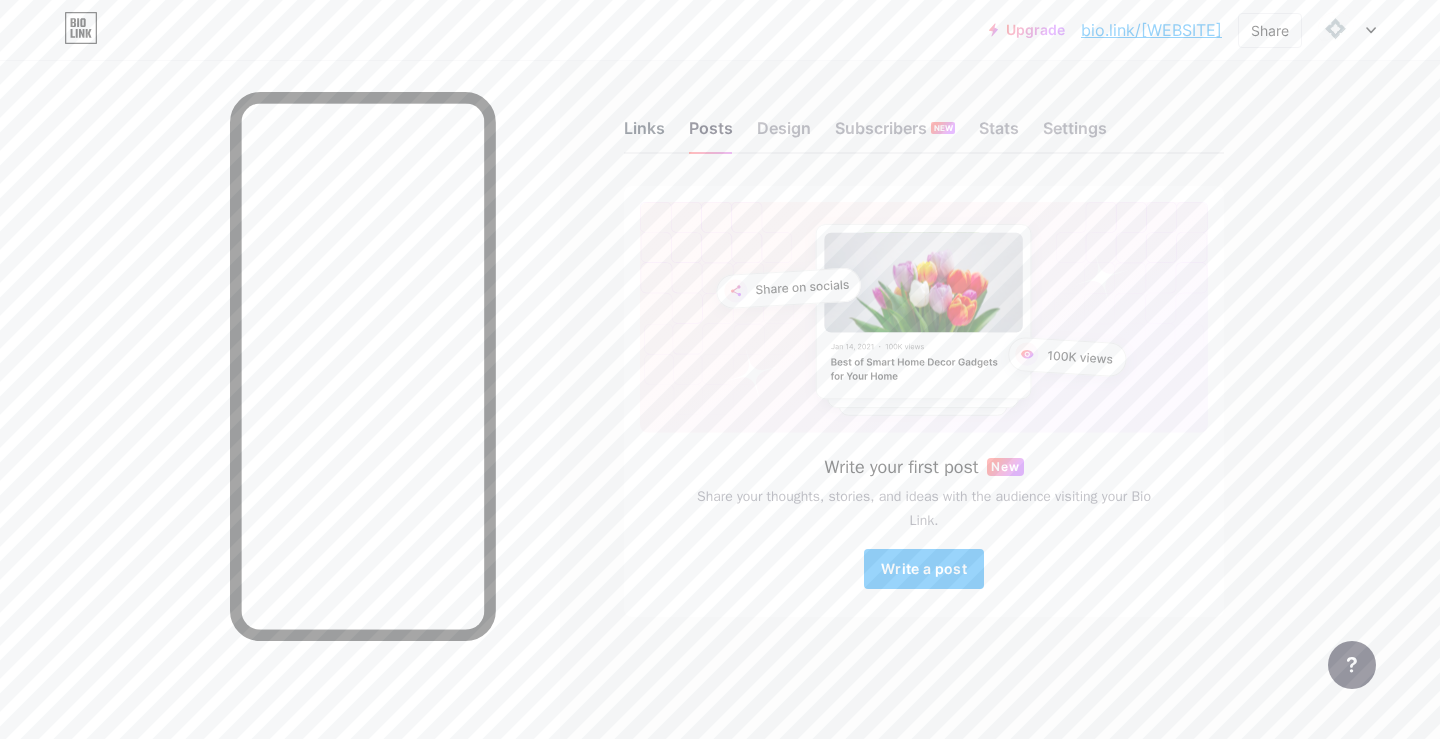 click on "Links" at bounding box center (644, 134) 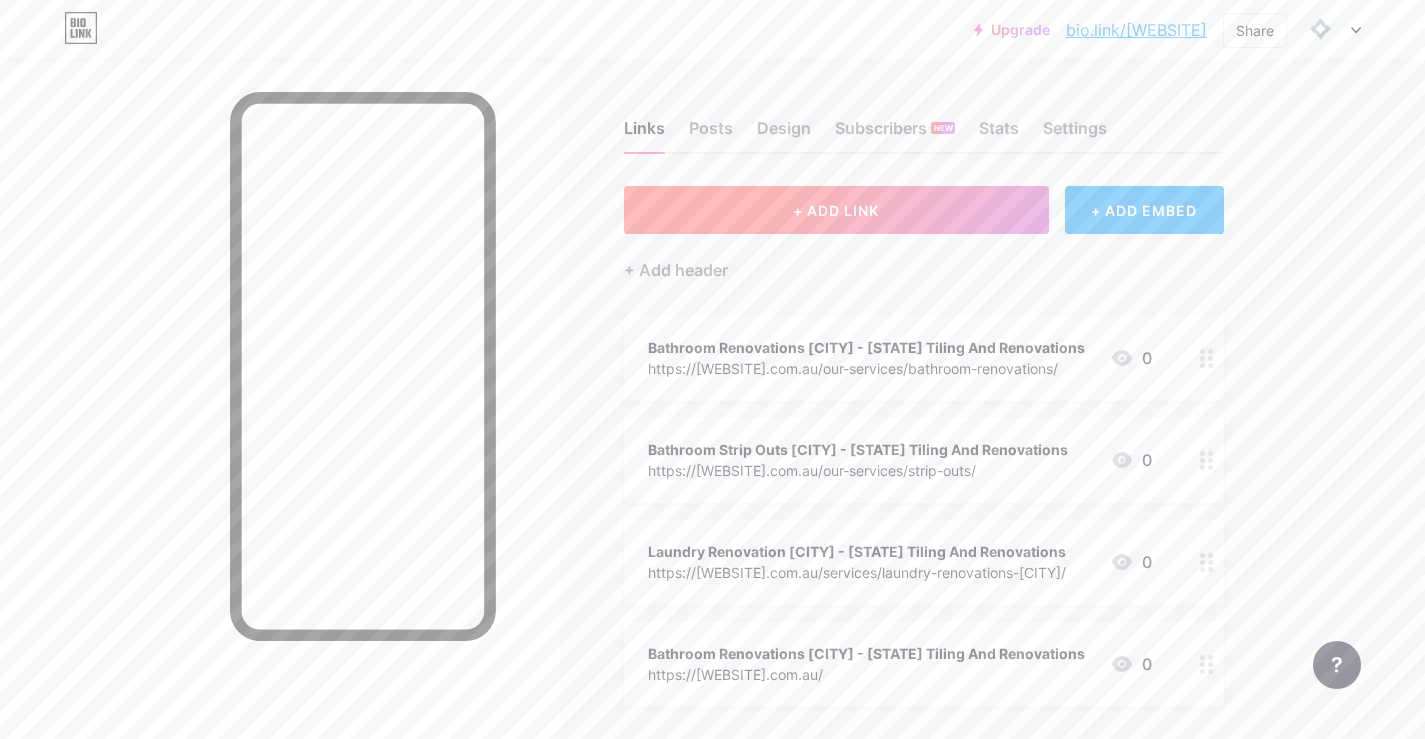 click on "+ ADD LINK" at bounding box center [836, 210] 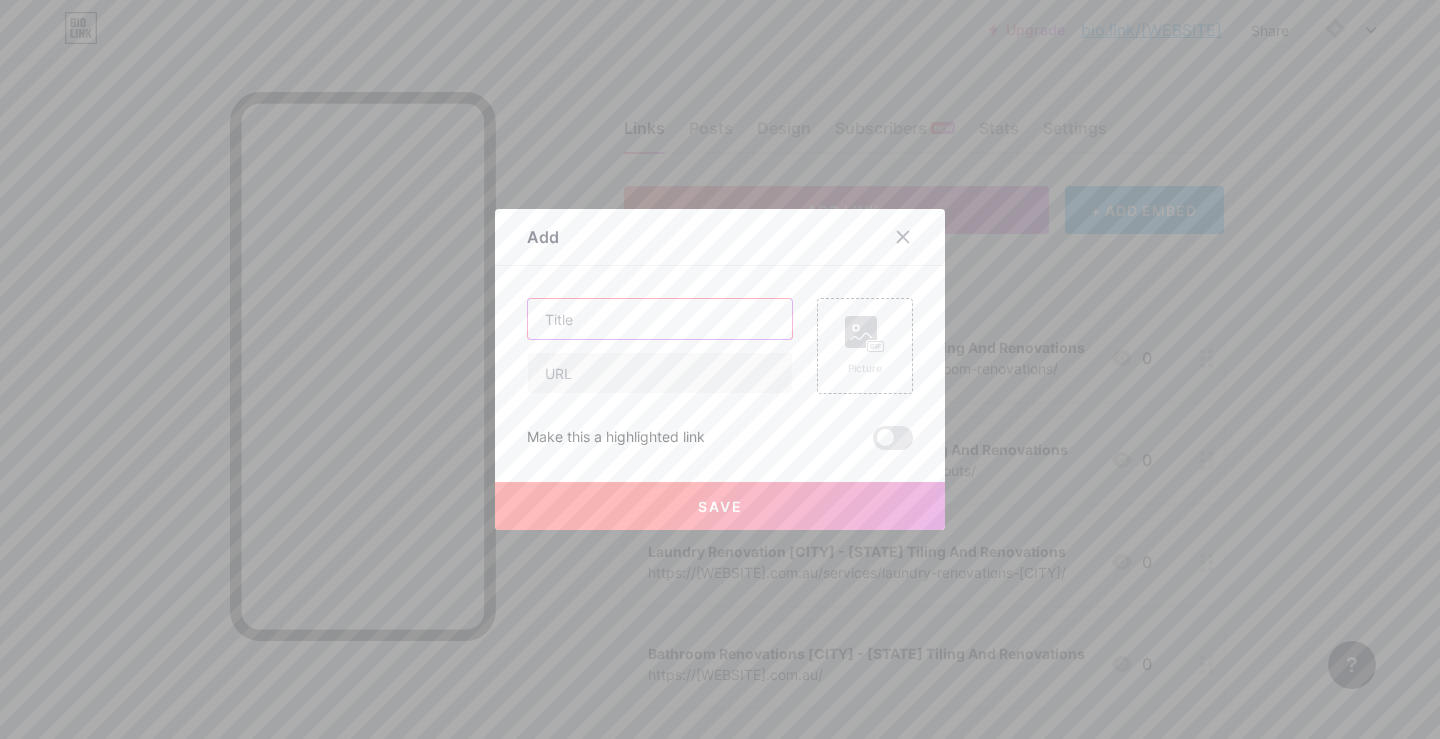 click at bounding box center (660, 319) 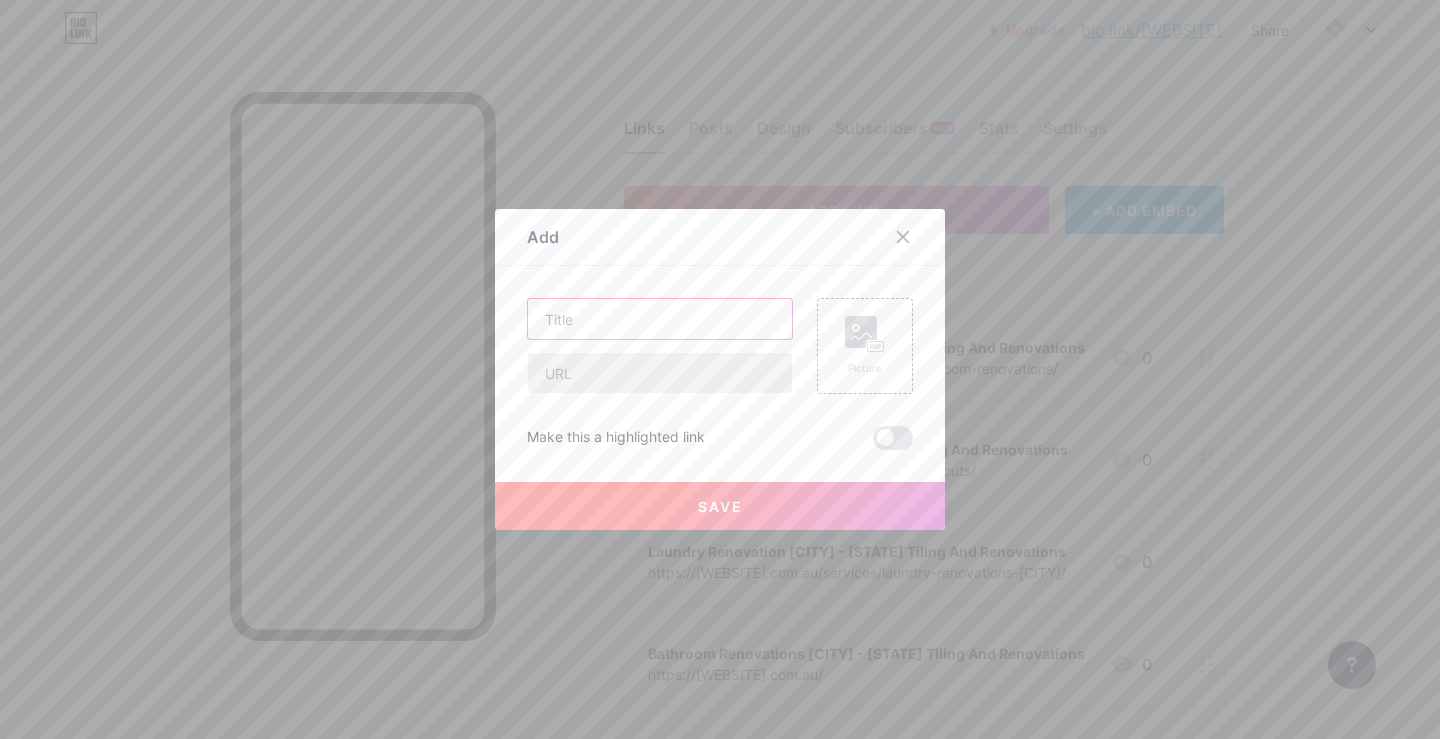 paste on "Tiling [CITY] - [STATE] Tiling And Renovations" 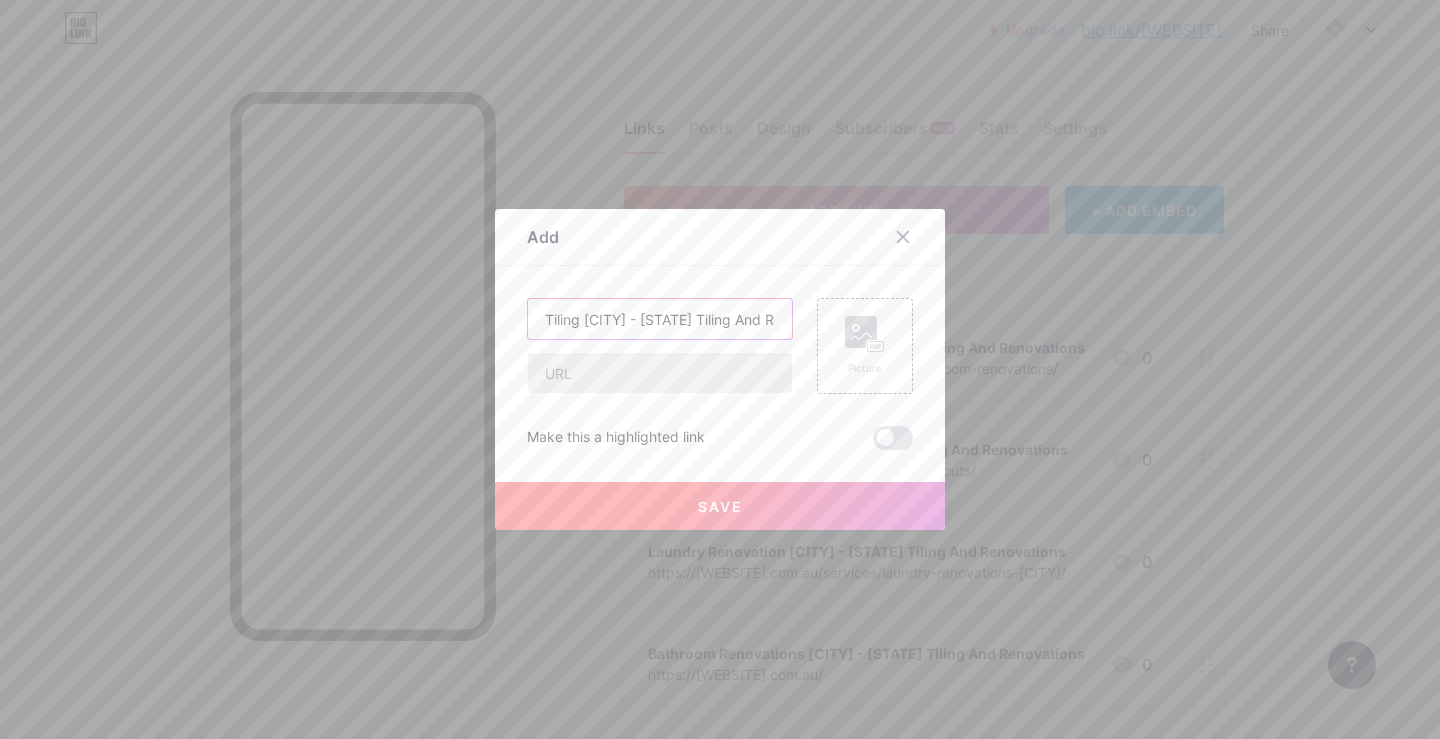 scroll, scrollTop: 0, scrollLeft: 37, axis: horizontal 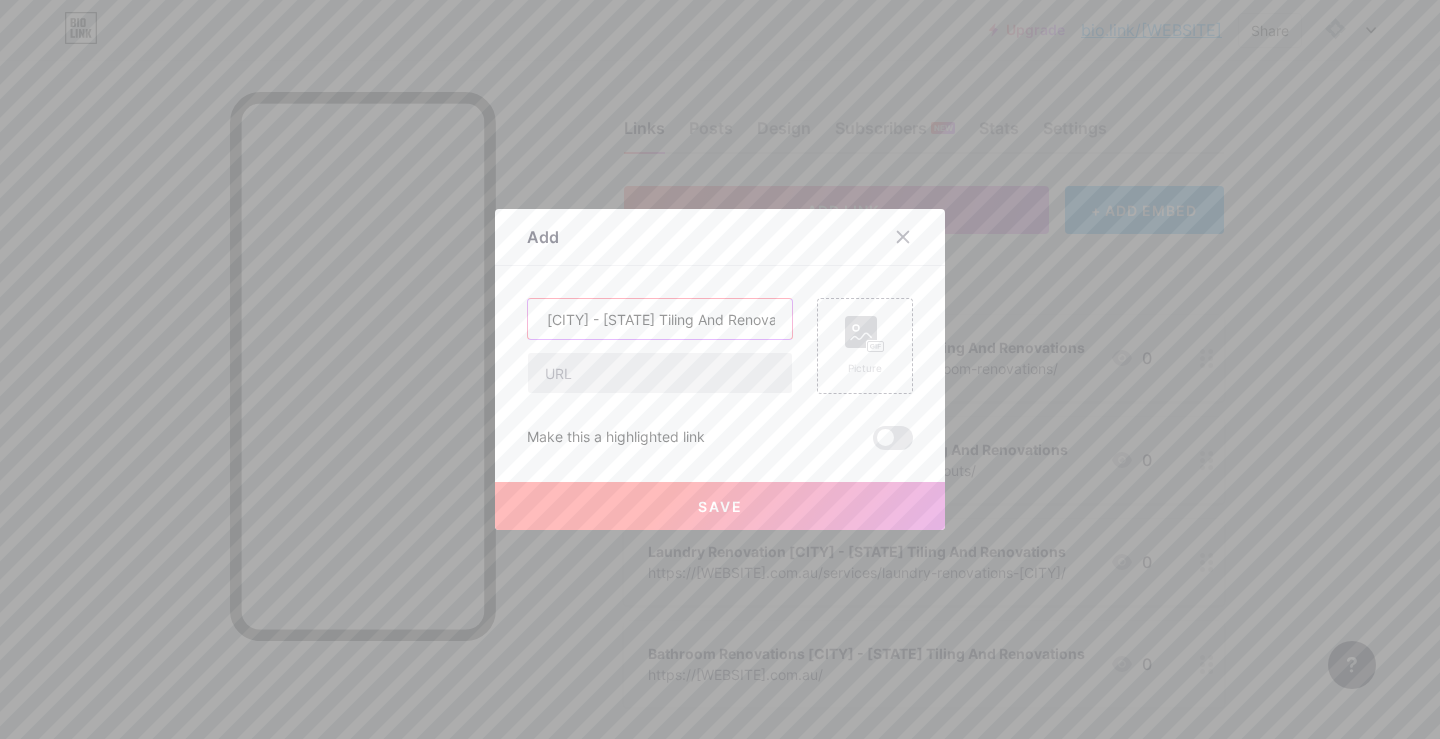 type on "Tiling [CITY] - [STATE] Tiling And Renovations" 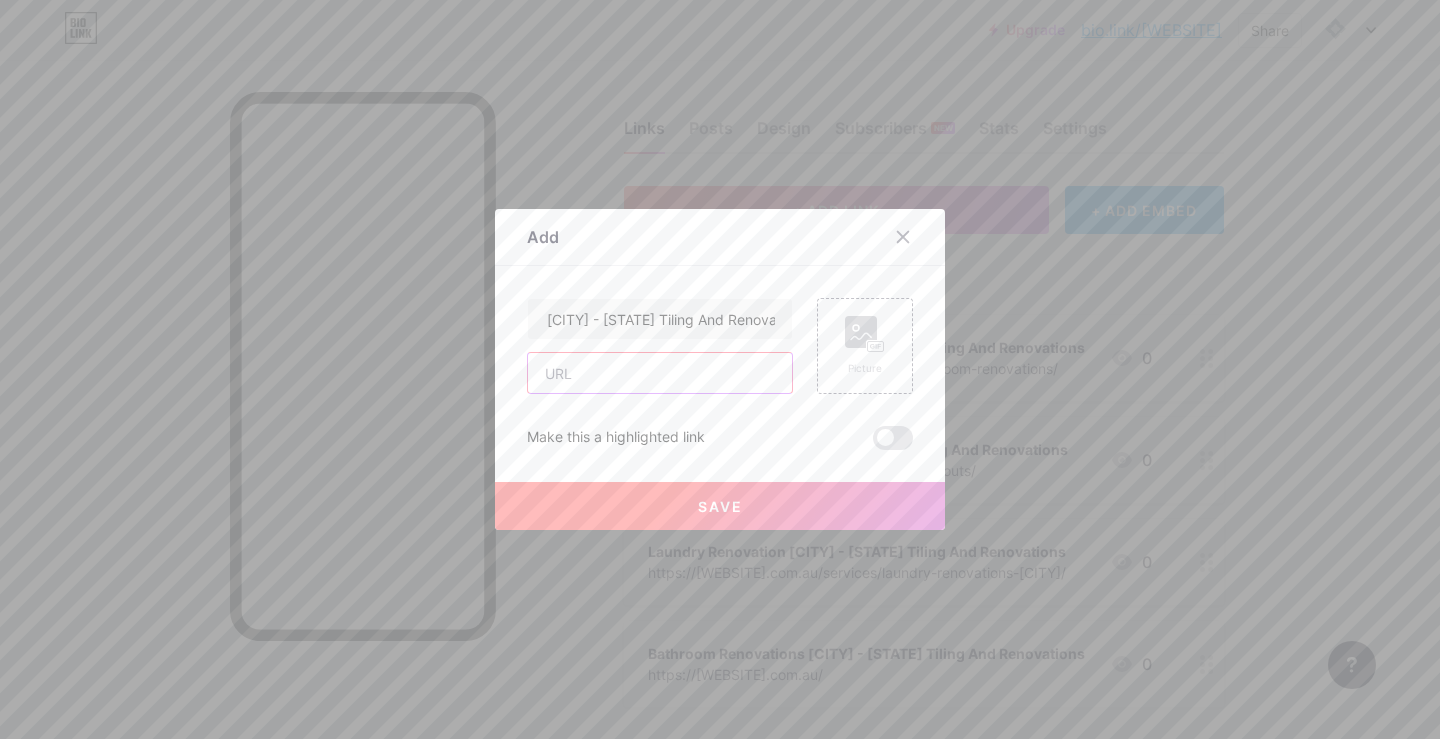 click at bounding box center [660, 373] 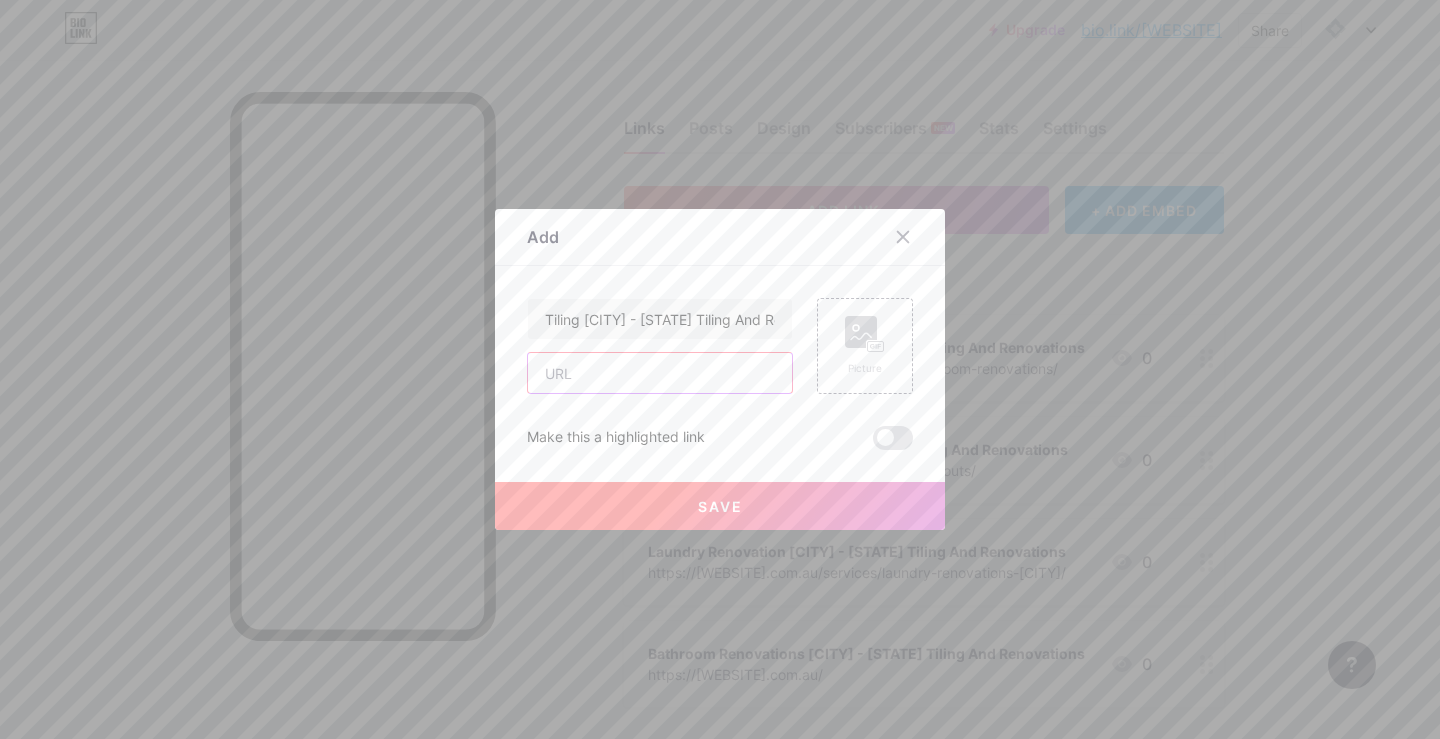paste on "https://[WEBSITE].com.au/services/tiling-[CITY]/" 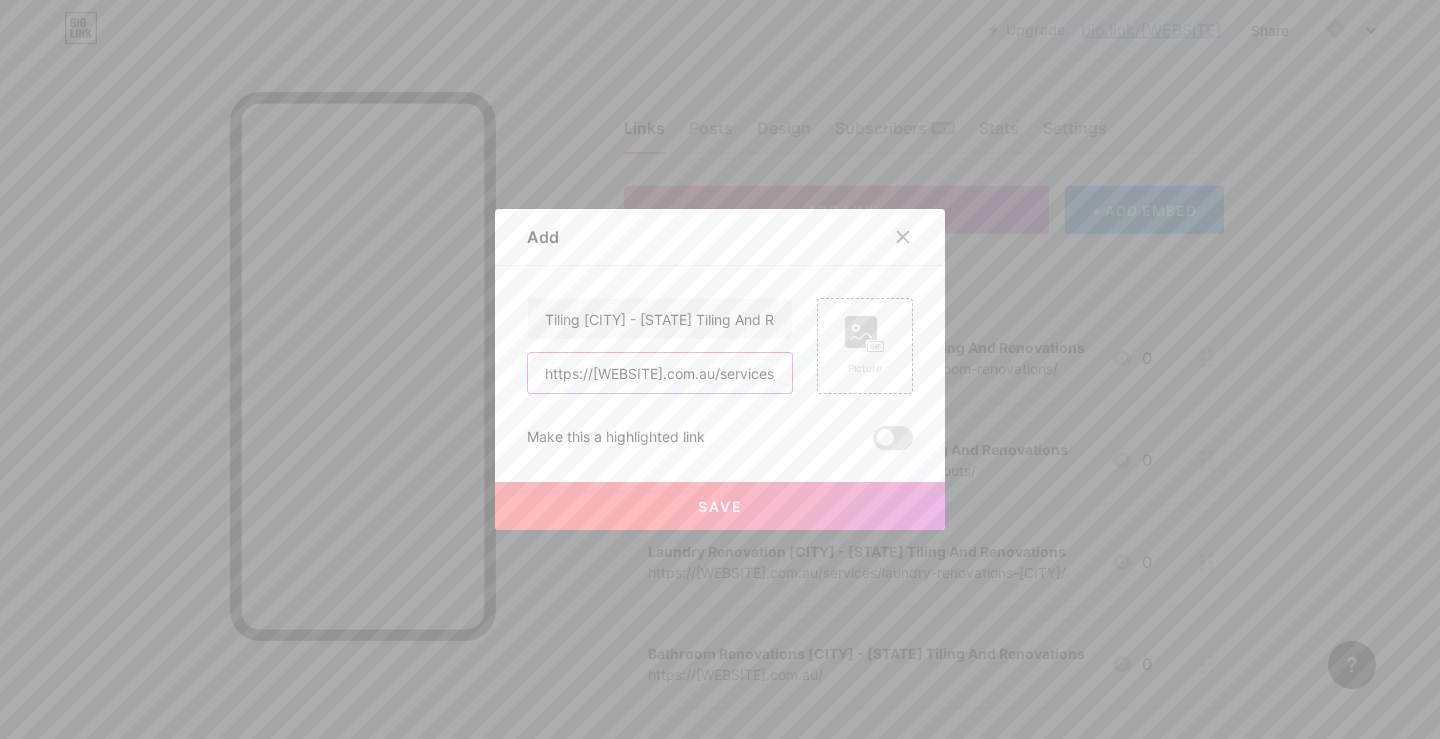 scroll, scrollTop: 0, scrollLeft: 168, axis: horizontal 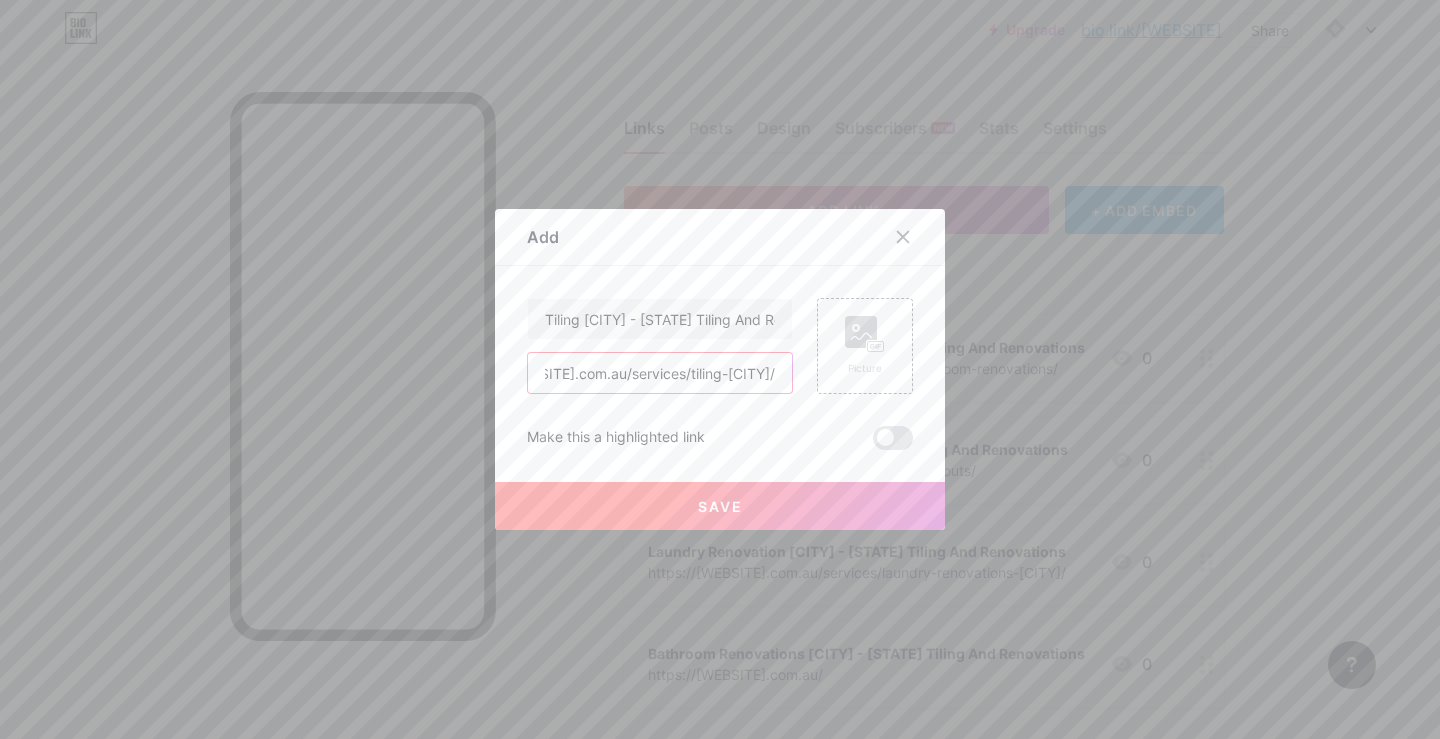 type on "https://[WEBSITE].com.au/services/tiling-[CITY]/" 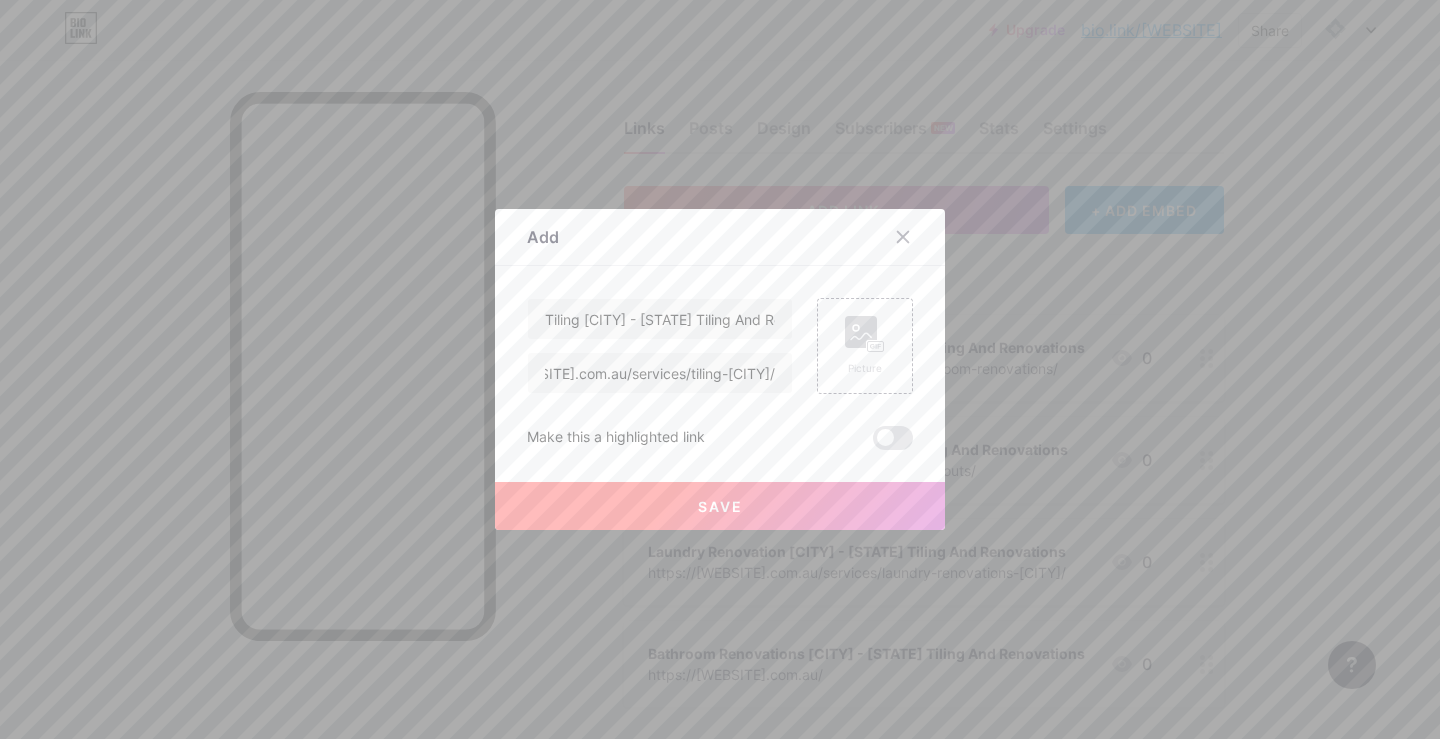 click on "Save" at bounding box center (720, 506) 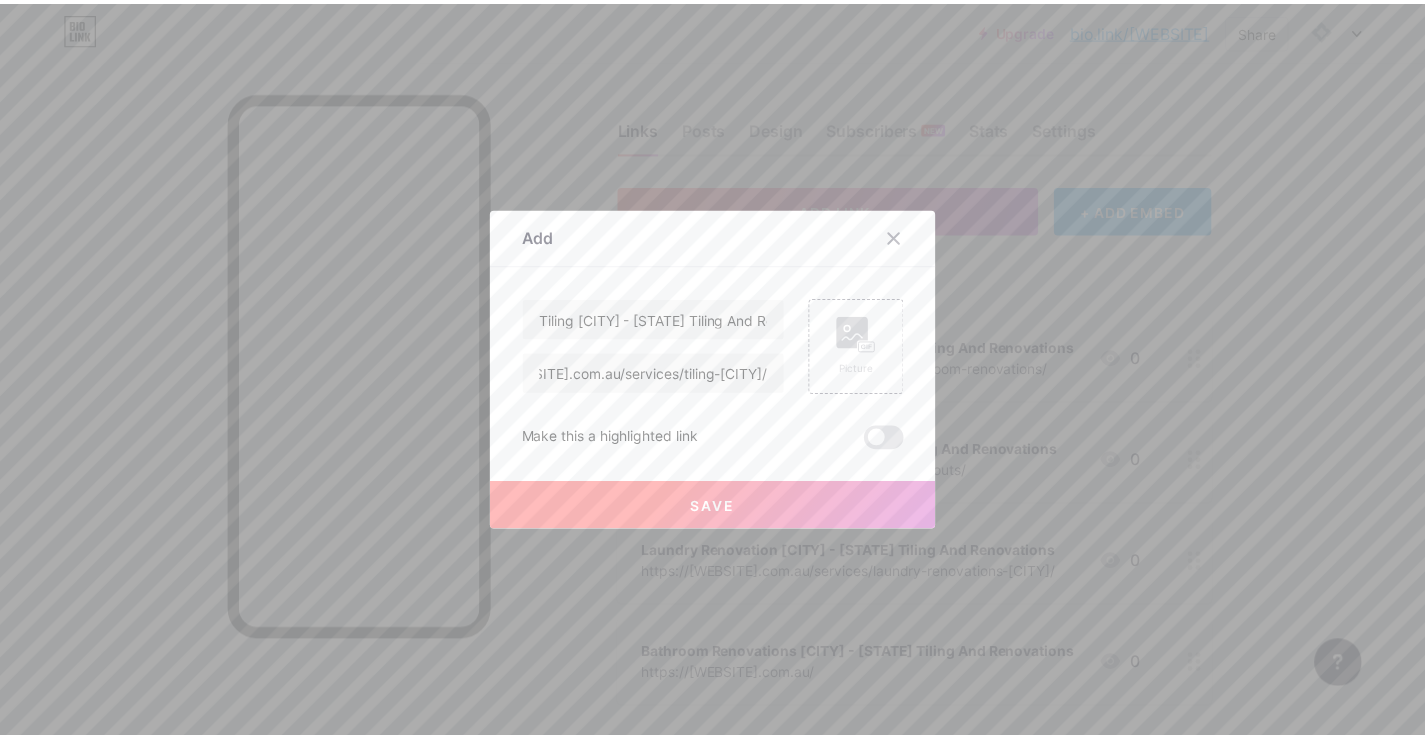 scroll, scrollTop: 0, scrollLeft: 0, axis: both 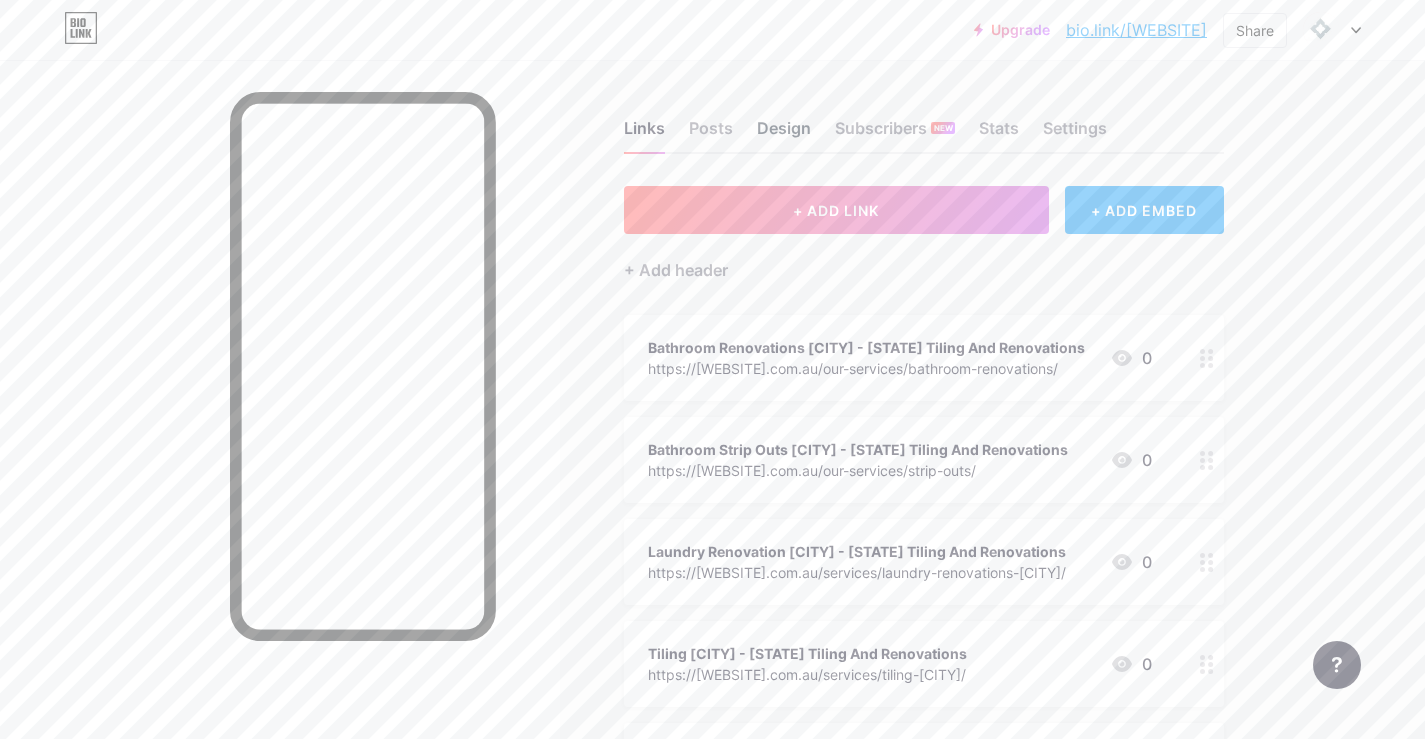 click on "Design" at bounding box center (784, 134) 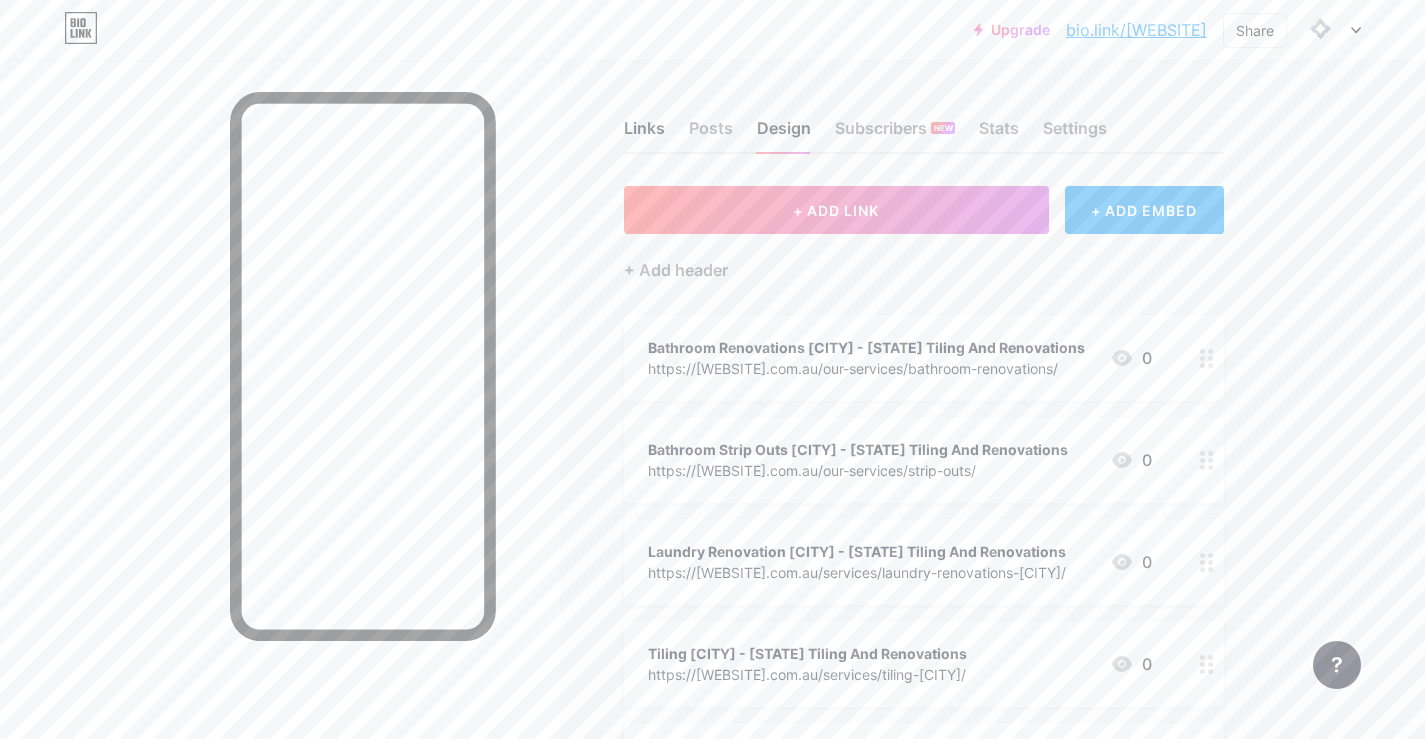 click on "bio.link/[WEBSITE]" at bounding box center (1136, 30) 